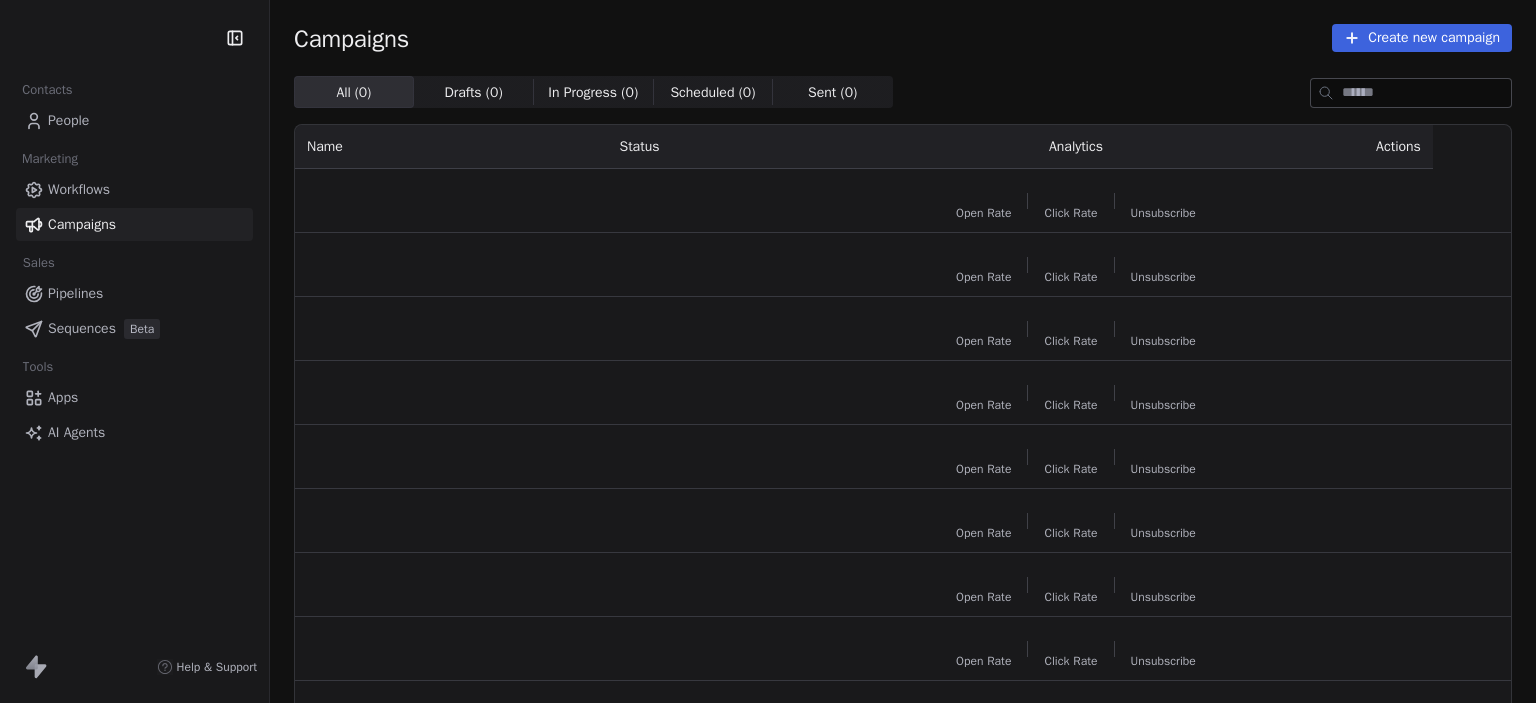 scroll, scrollTop: 0, scrollLeft: 0, axis: both 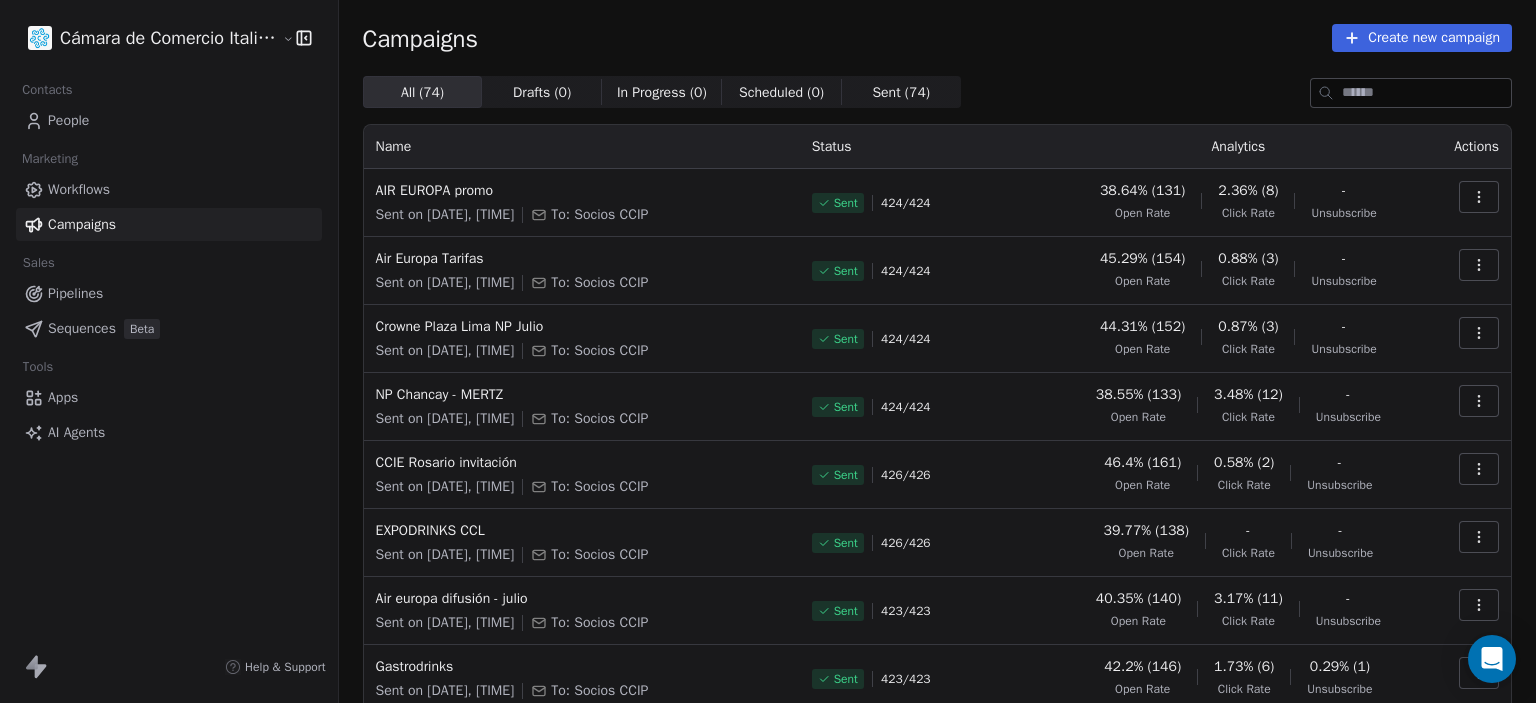 click on "Campaigns Create new campaign All ( 74 ) All ( 74 ) Drafts ( 0 ) Drafts ( 0 ) In Progress ( 0 ) In Progress ( 0 ) Scheduled ( 0 ) Scheduled ( 0 ) Sent ( 74 ) Sent ( 74 ) Name Status Analytics Actions Air Europa promo Sent on [DATE], [TIME] To: Socios CCIP Sent 424 / 424 38.64% (131) Open Rate 2.36% (8) Click Rate - Unsubscribe Air Europa Tarifas Sent on [DATE], [TIME] To: Socios CCIP Sent 424 / 424 45.29% (154) Open Rate 0.88% (3) Click Rate - Unsubscribe Crowne Plaza Lima NP Julio Sent on [DATE], [TIME] To: Socios CCIP Sent 424 / 424 44.31% (152) Open Rate 0.87% (3) Click Rate - Unsubscribe NP Chancay - MERTZ Sent on [DATE], [TIME] To: Socios CCIP Sent 424 / 424 38.55% (133) Open Rate 3.48% (12) Click Rate - Unsubscribe CCIE Rosario invitación Sent on [DATE], [TIME] To: Socios CCIP Sent 426 / 426 46.4% (161) Open Rate 0.58% (2) Click Rate - Unsubscribe EXPODRINKS CCL Sent on [DATE], [TIME] To: Socios CCIP Sent 426 / 426 39.77% (138) Open Rate - Click Rate - 423" at bounding box center (937, 467) 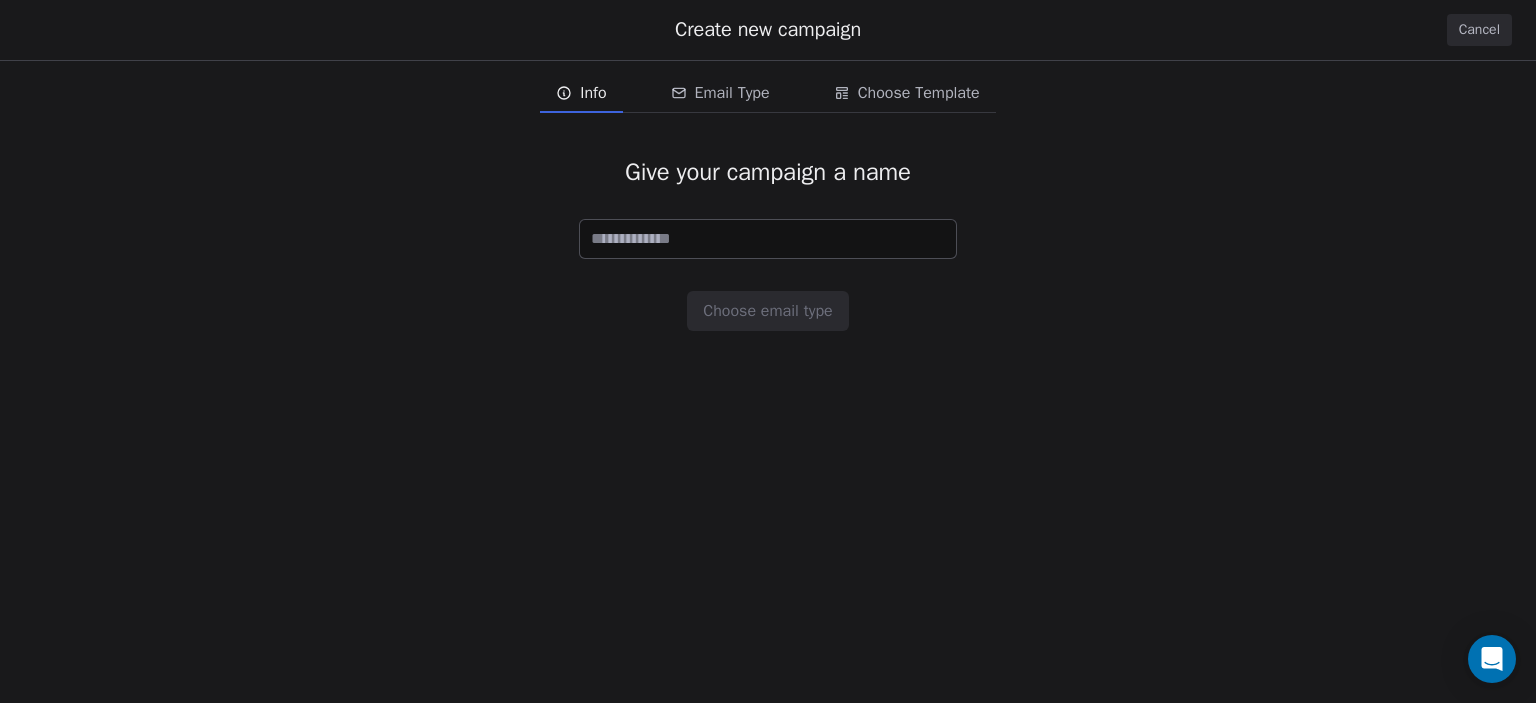 click at bounding box center (768, 239) 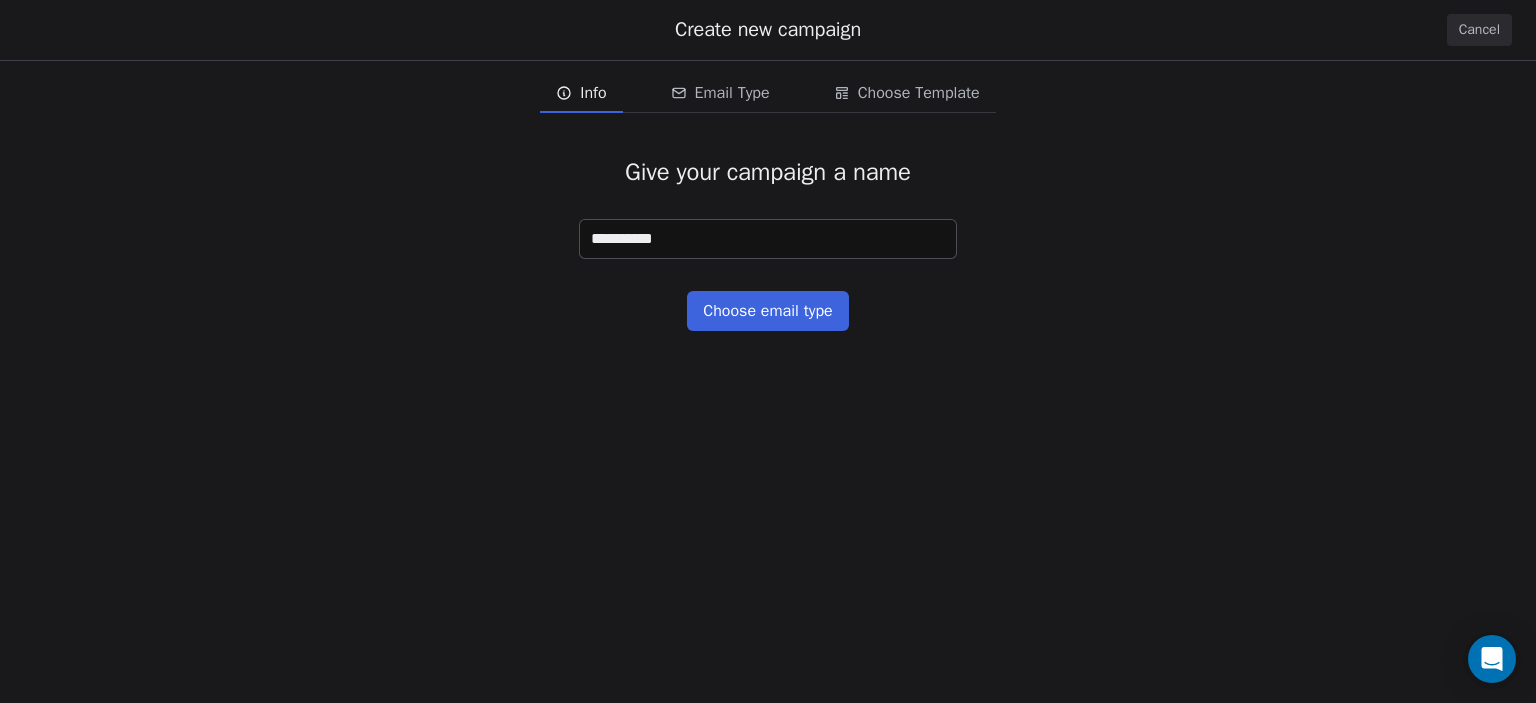type on "**********" 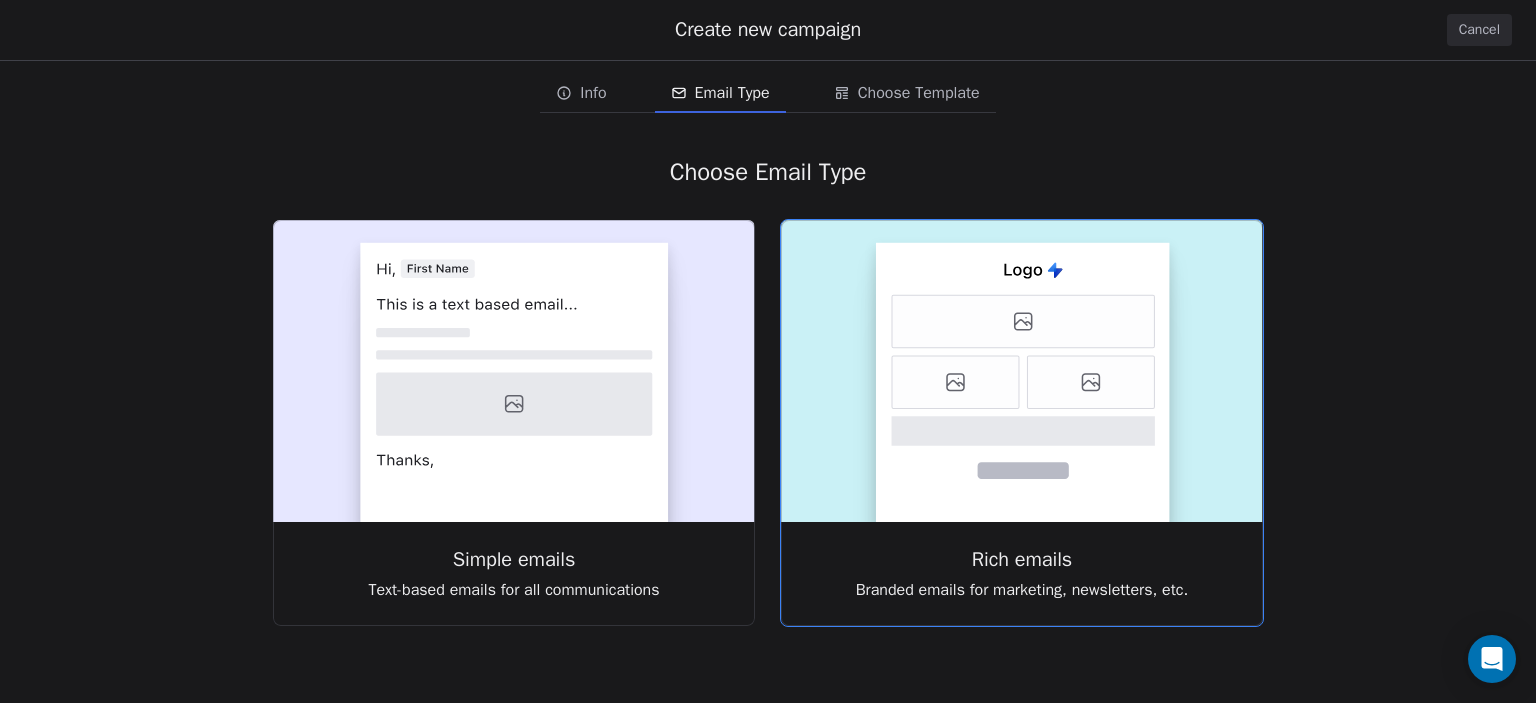 click 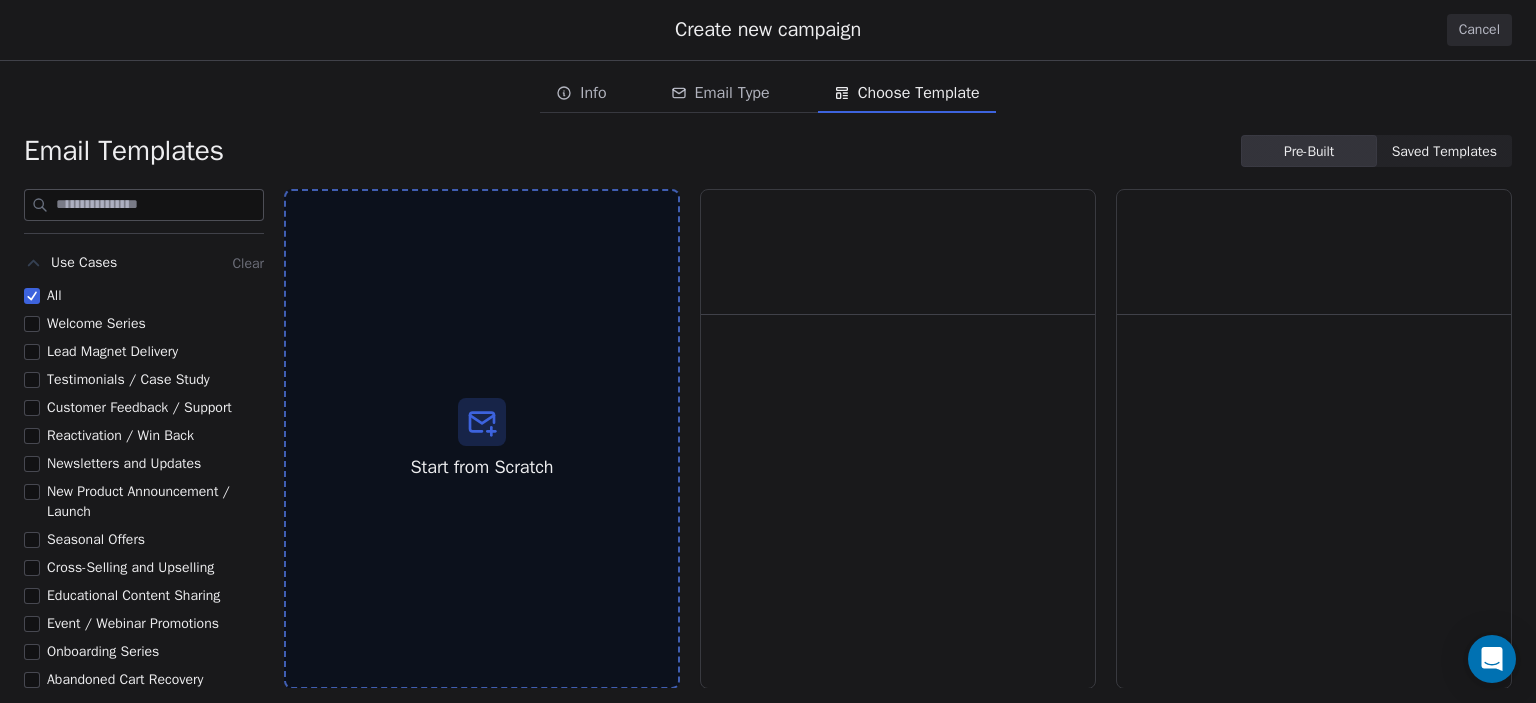 click on "Saved Templates" at bounding box center [1444, 151] 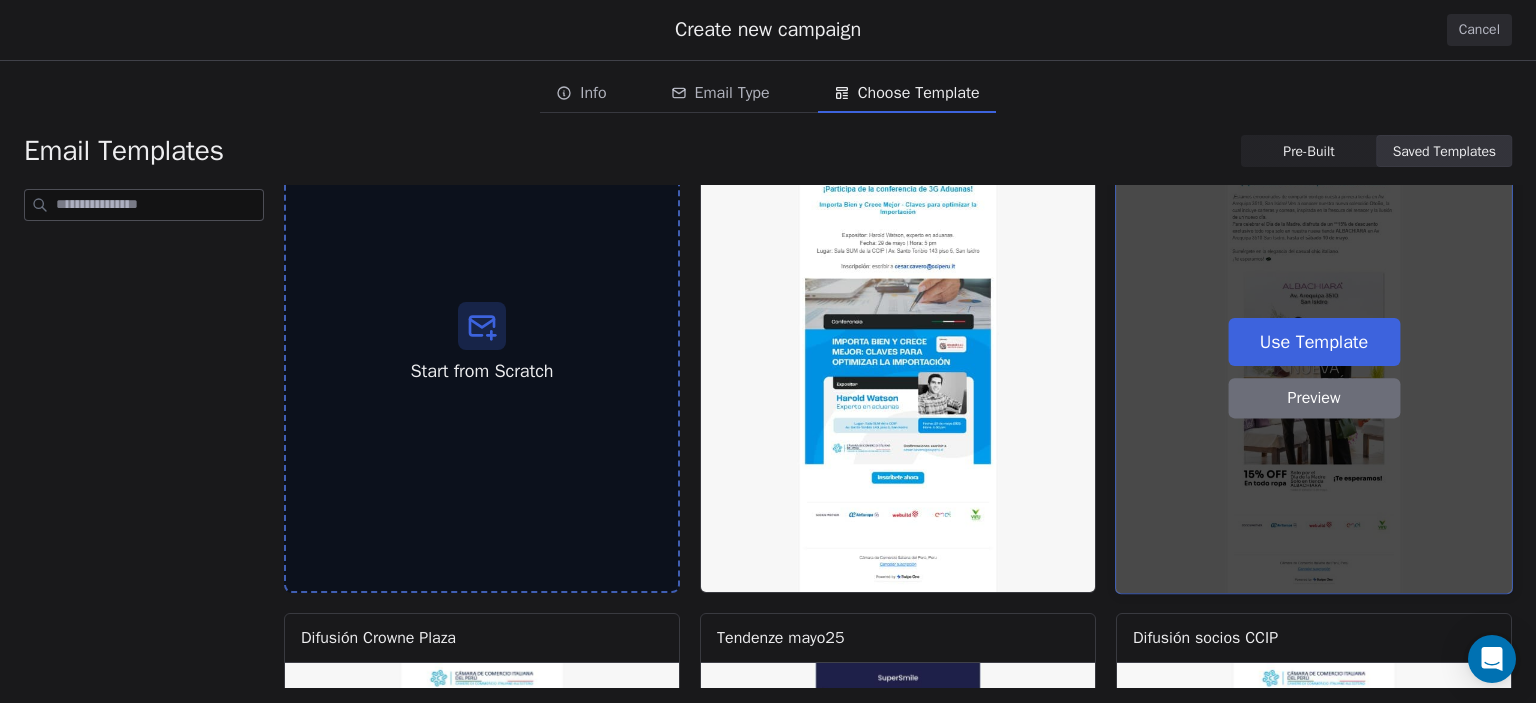 scroll, scrollTop: 0, scrollLeft: 0, axis: both 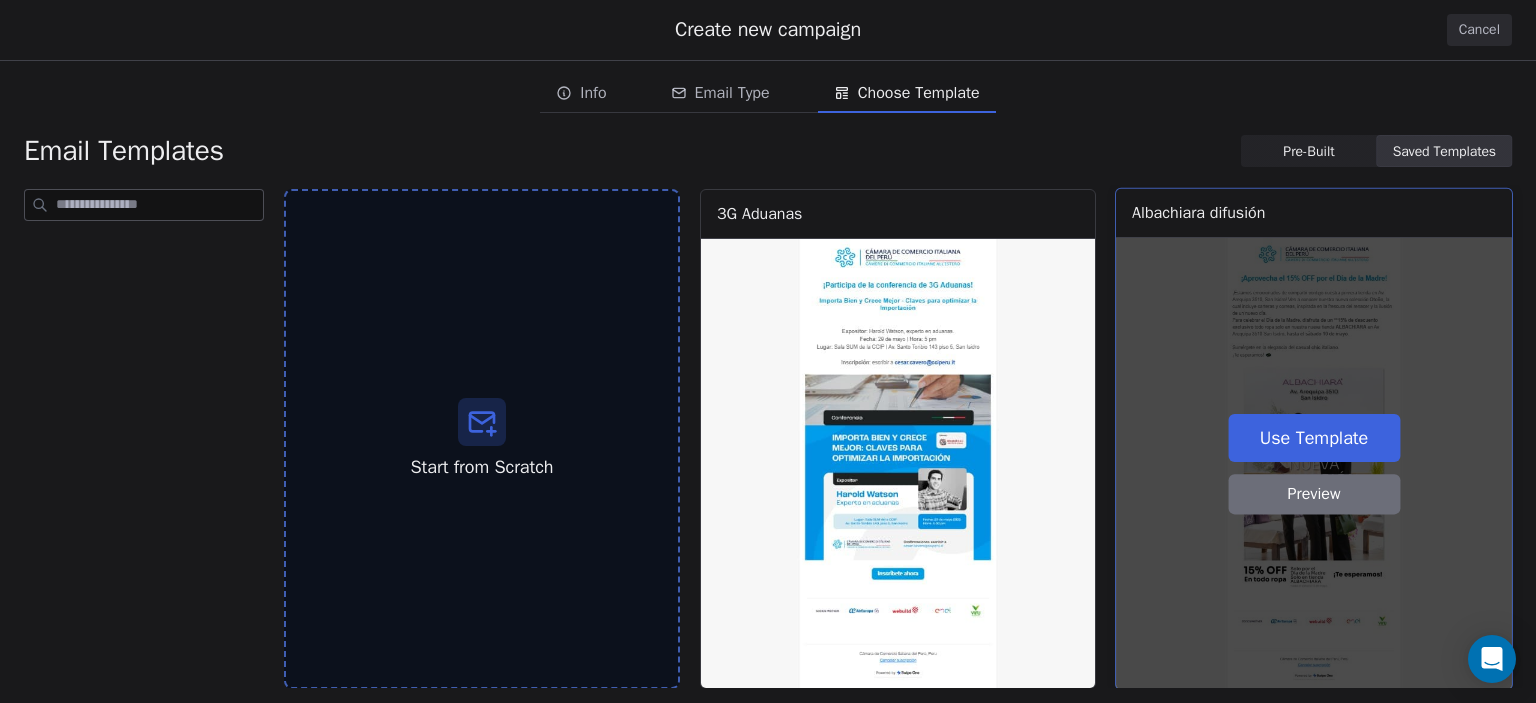 click on "Use Template" at bounding box center (1314, 437) 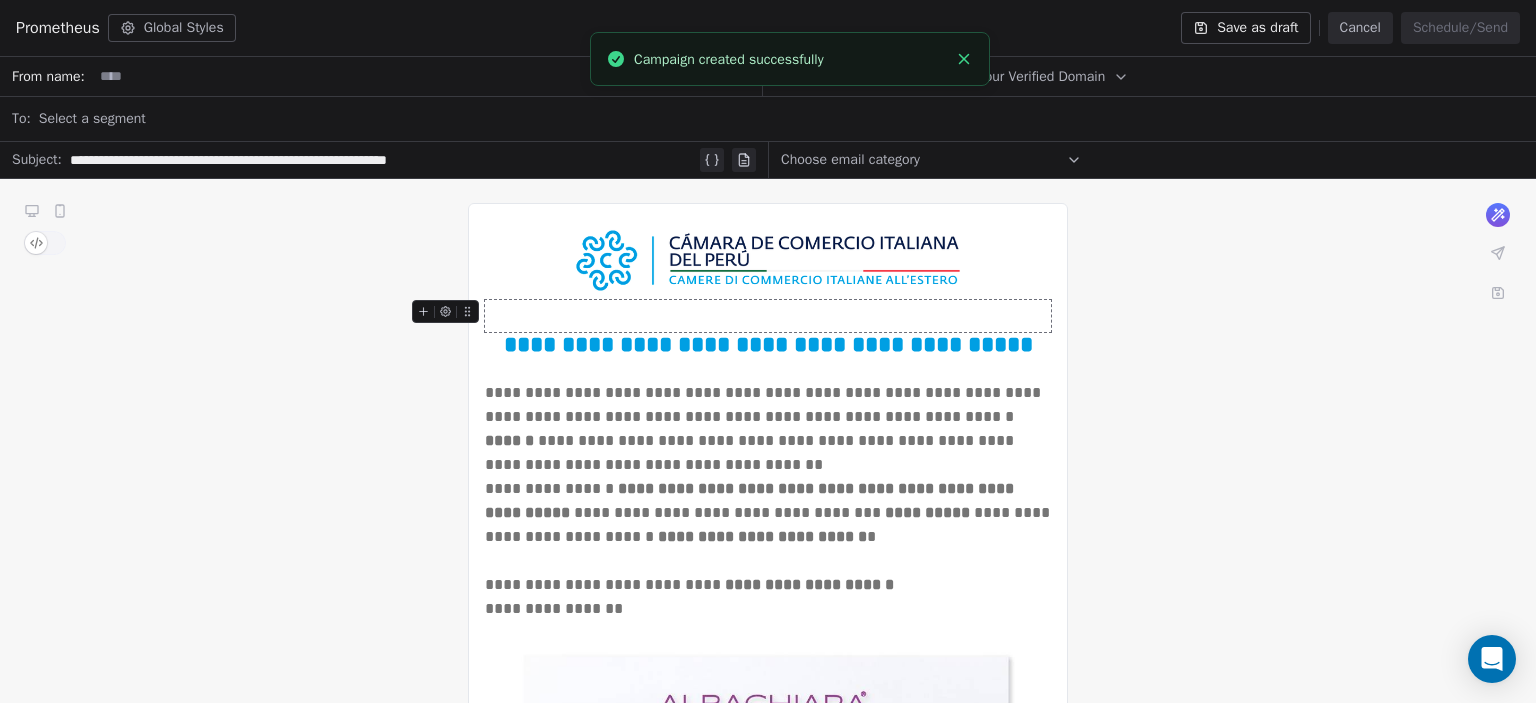 click on "**********" at bounding box center (383, 160) 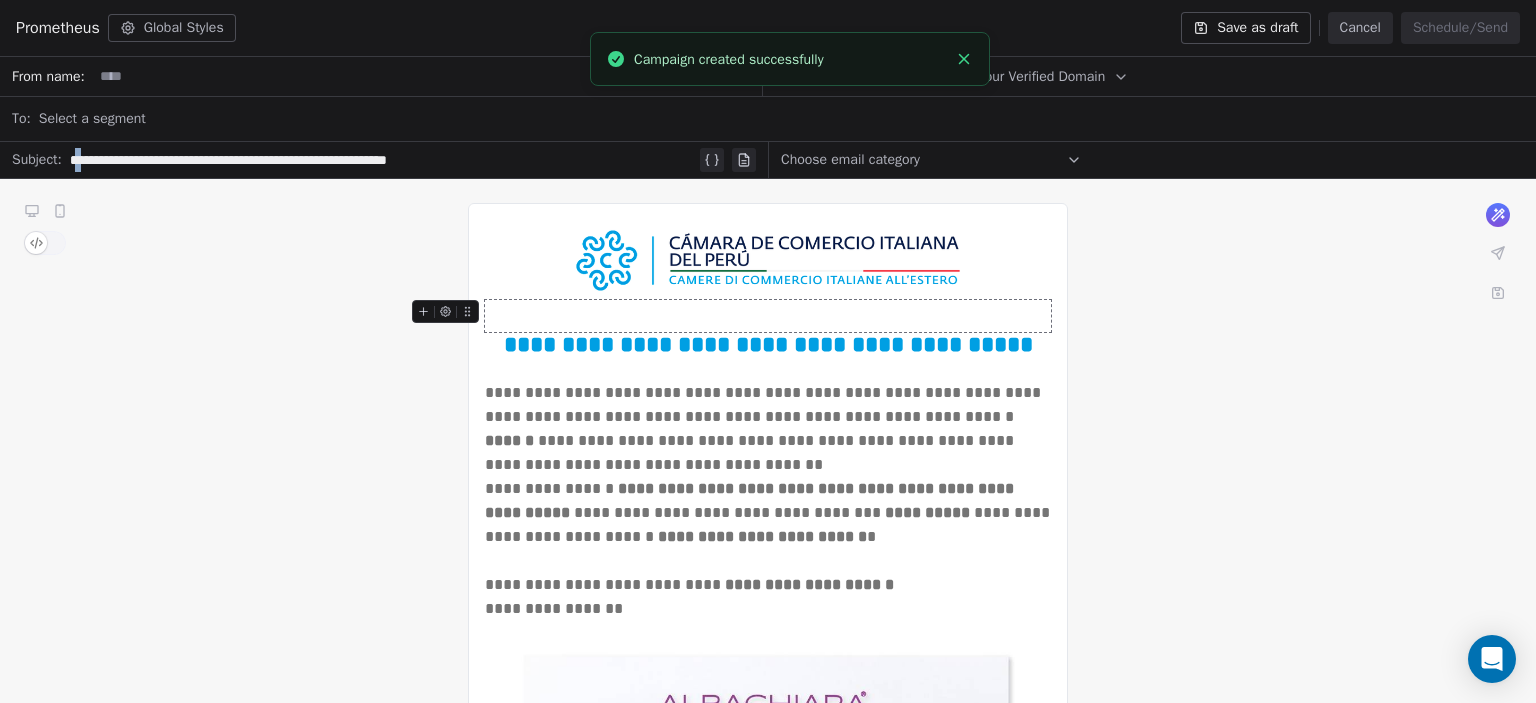click on "**********" at bounding box center [383, 160] 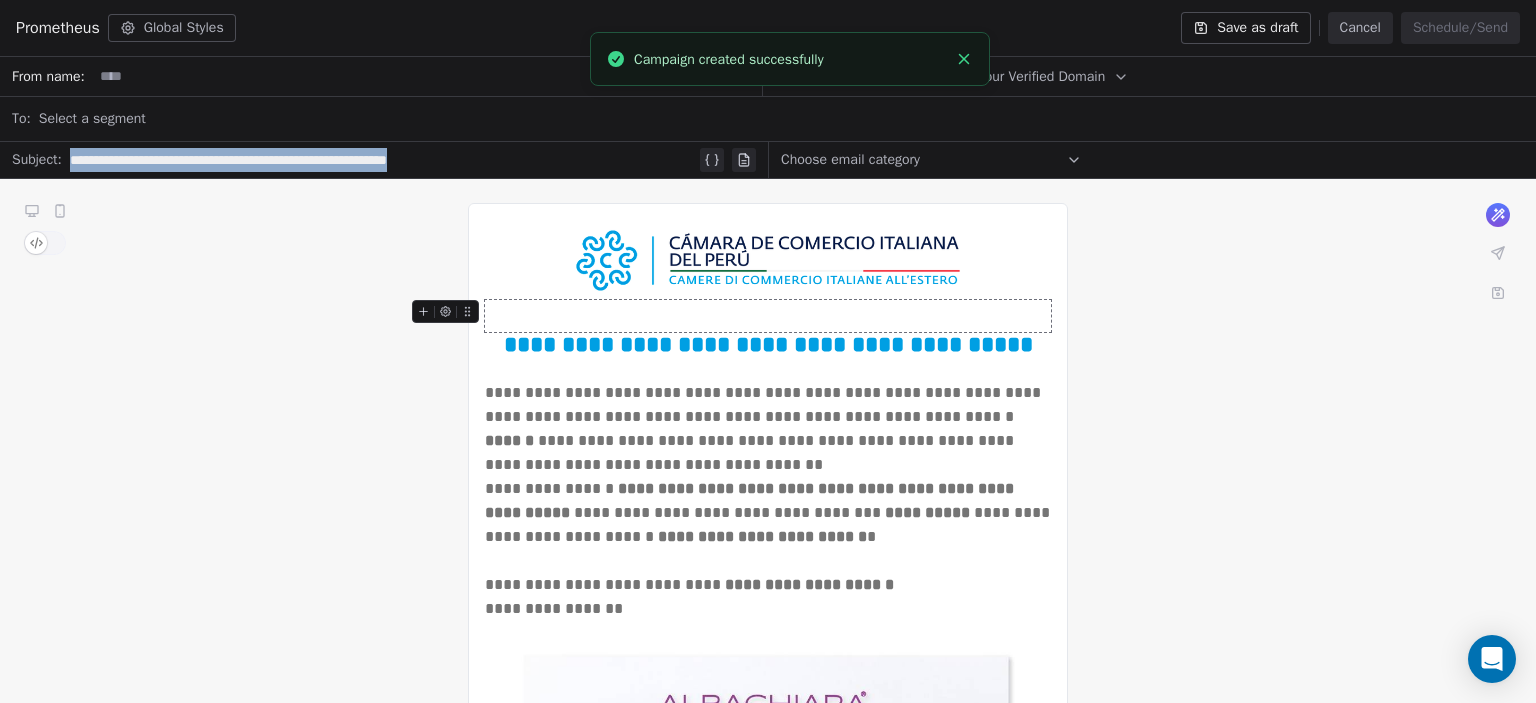 click on "**********" at bounding box center [383, 160] 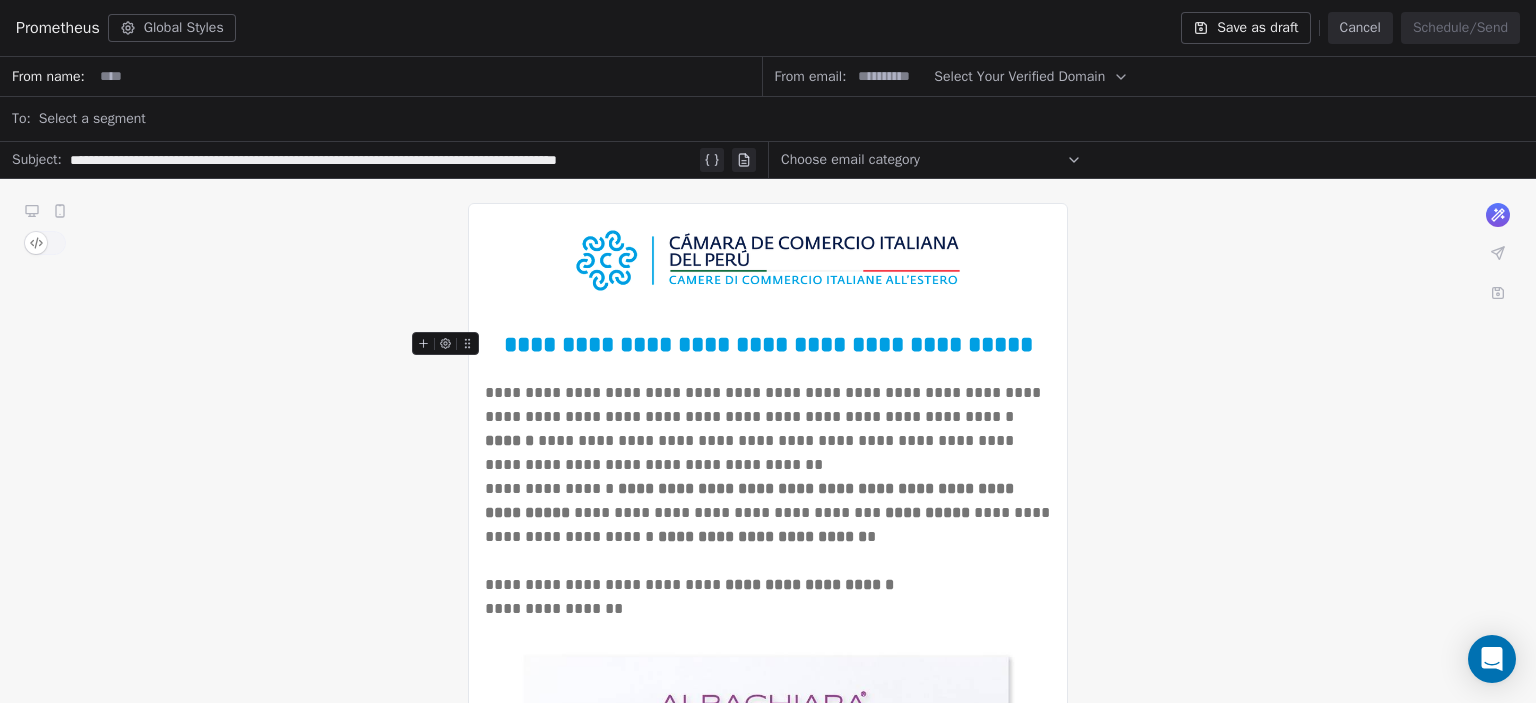 click on "**********" at bounding box center (383, 160) 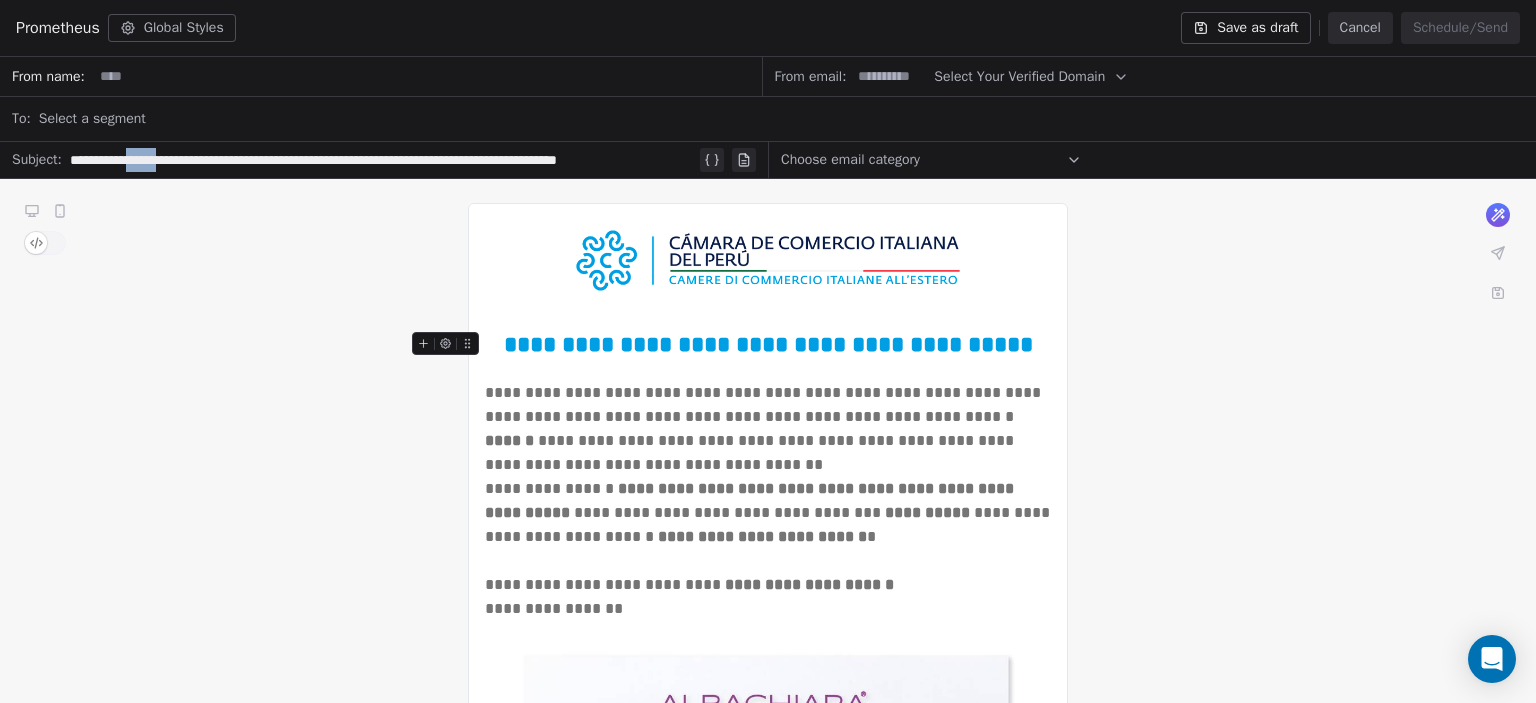click on "**********" at bounding box center (383, 160) 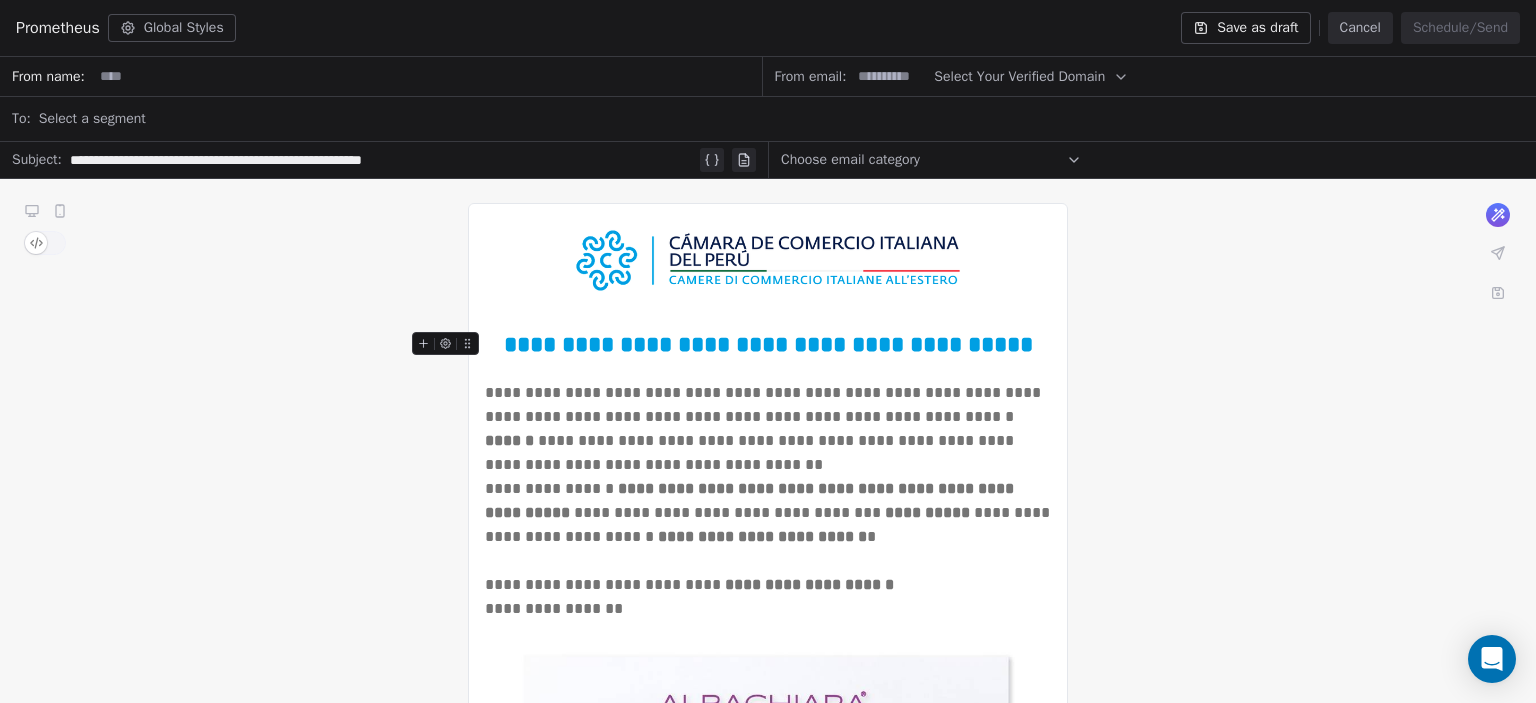 click on "**********" at bounding box center [768, 344] 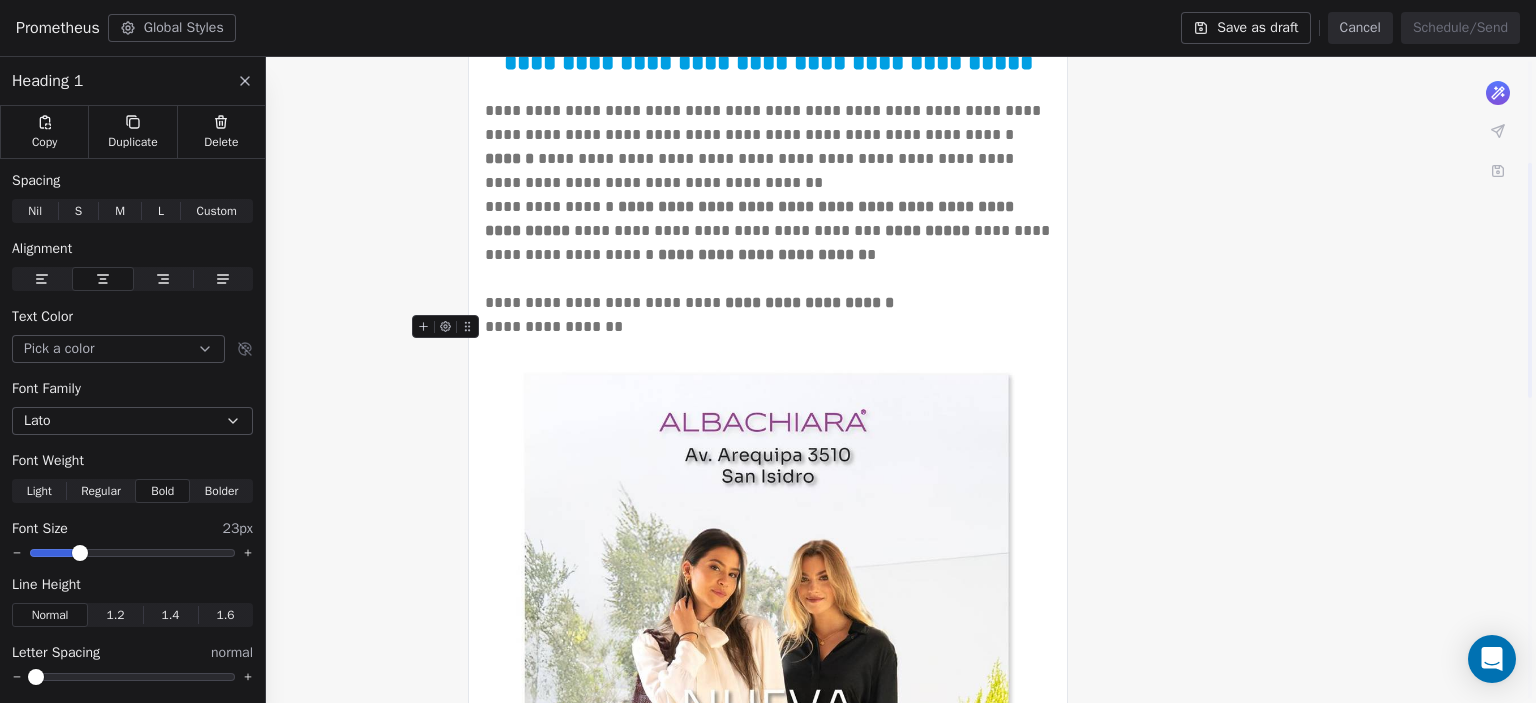 scroll, scrollTop: 284, scrollLeft: 0, axis: vertical 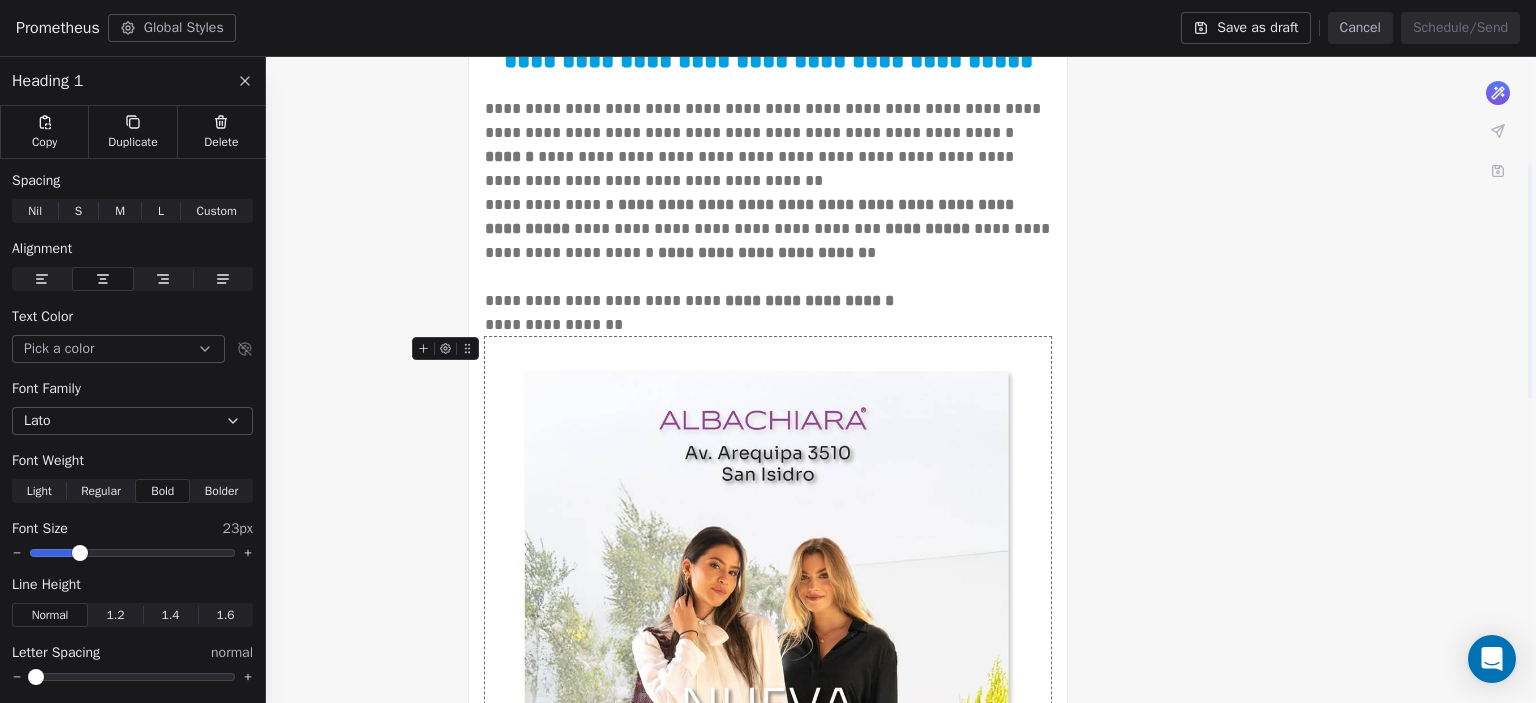 click at bounding box center [768, 740] 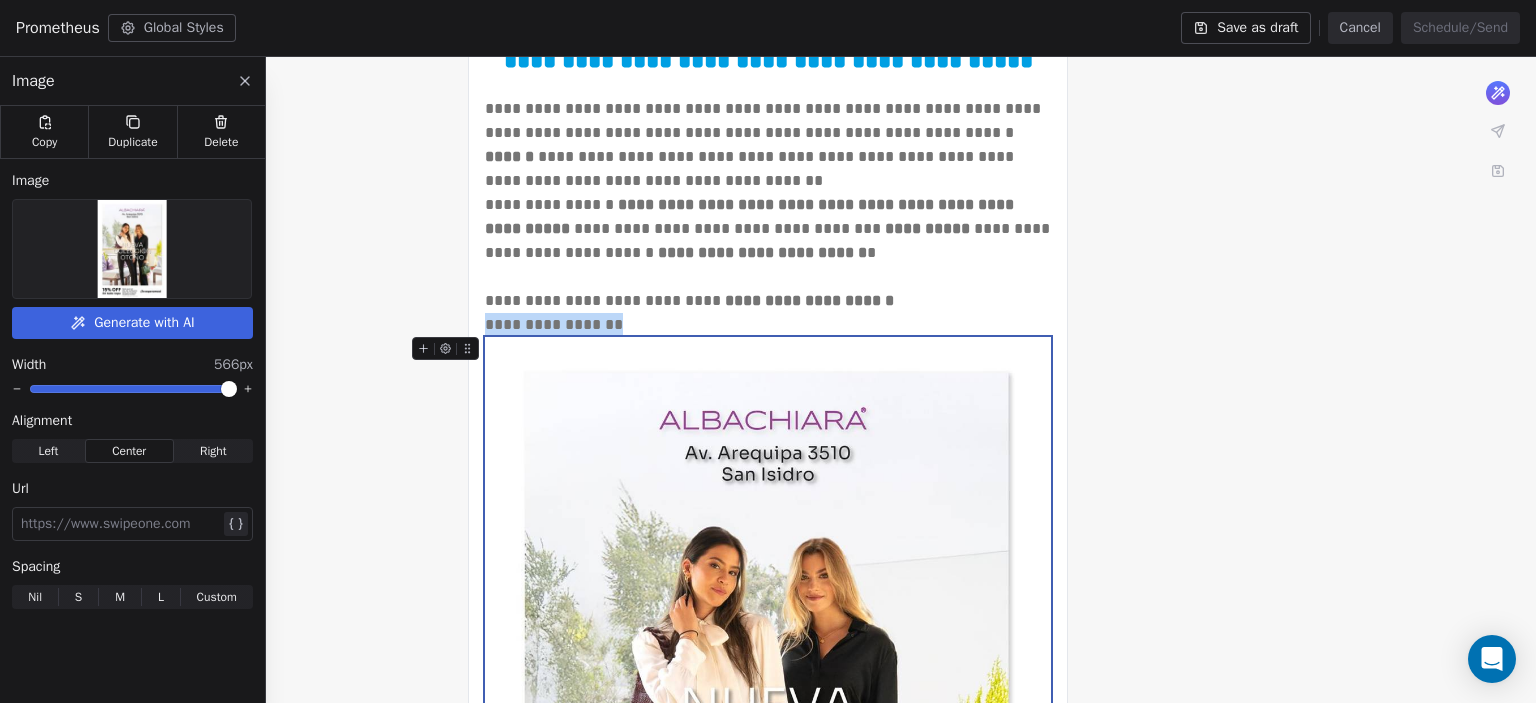 click at bounding box center (132, 249) 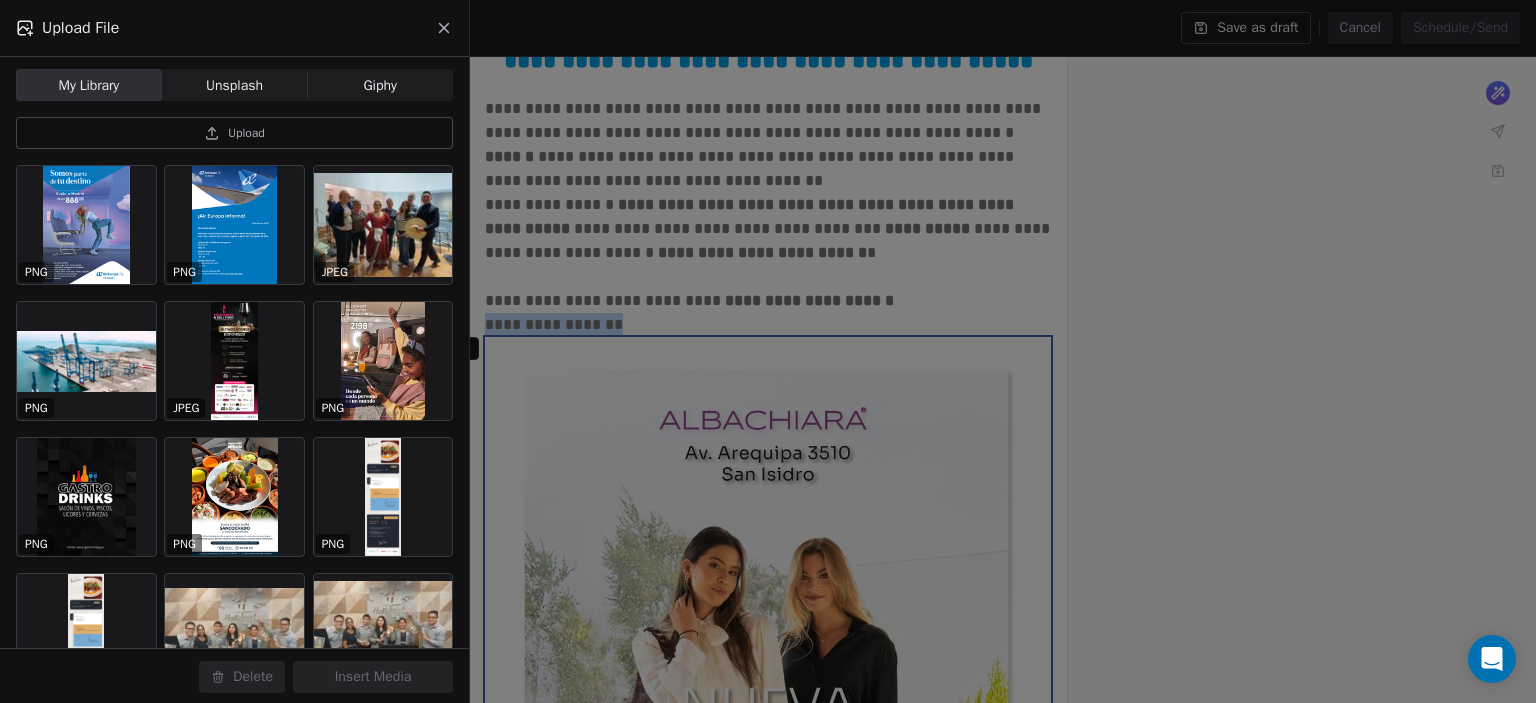 click on "Upload" at bounding box center (234, 133) 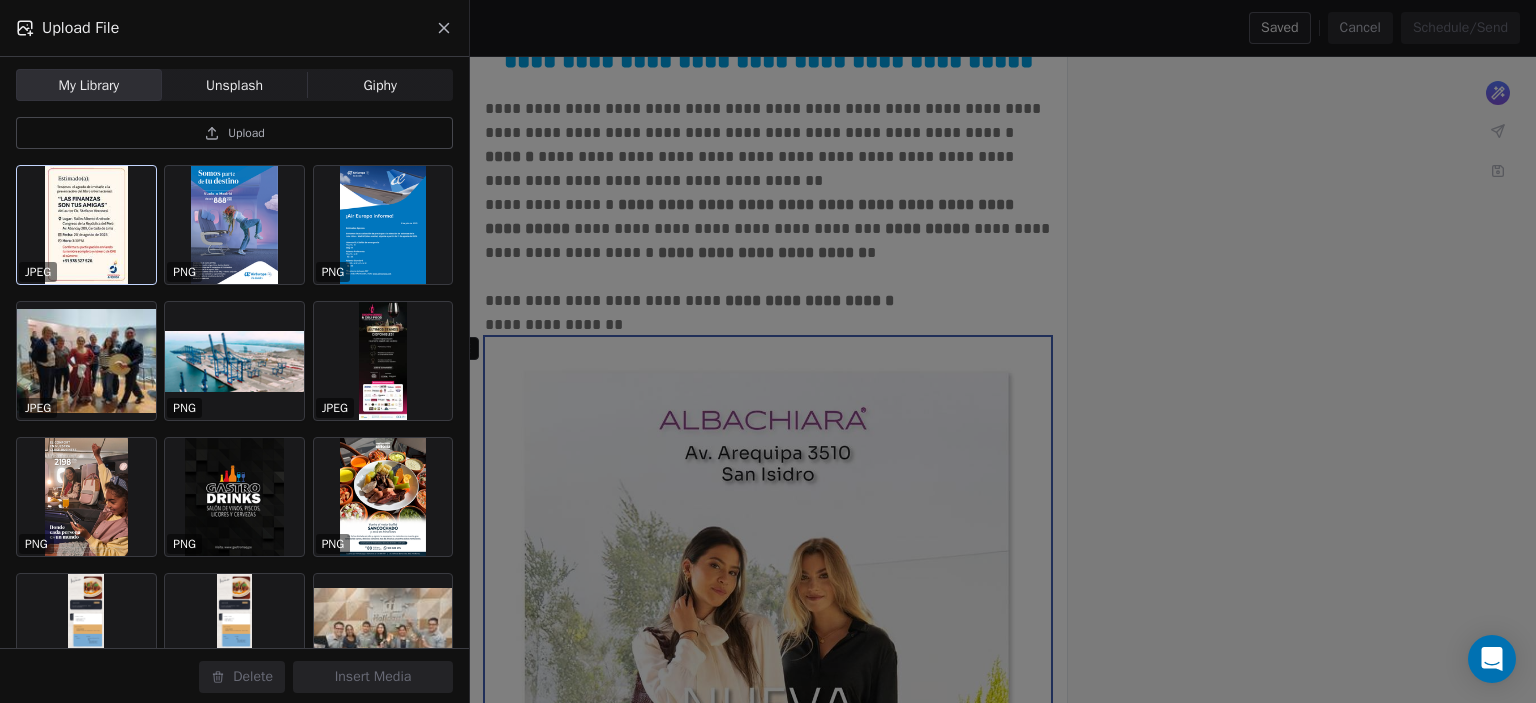 click at bounding box center [86, 225] 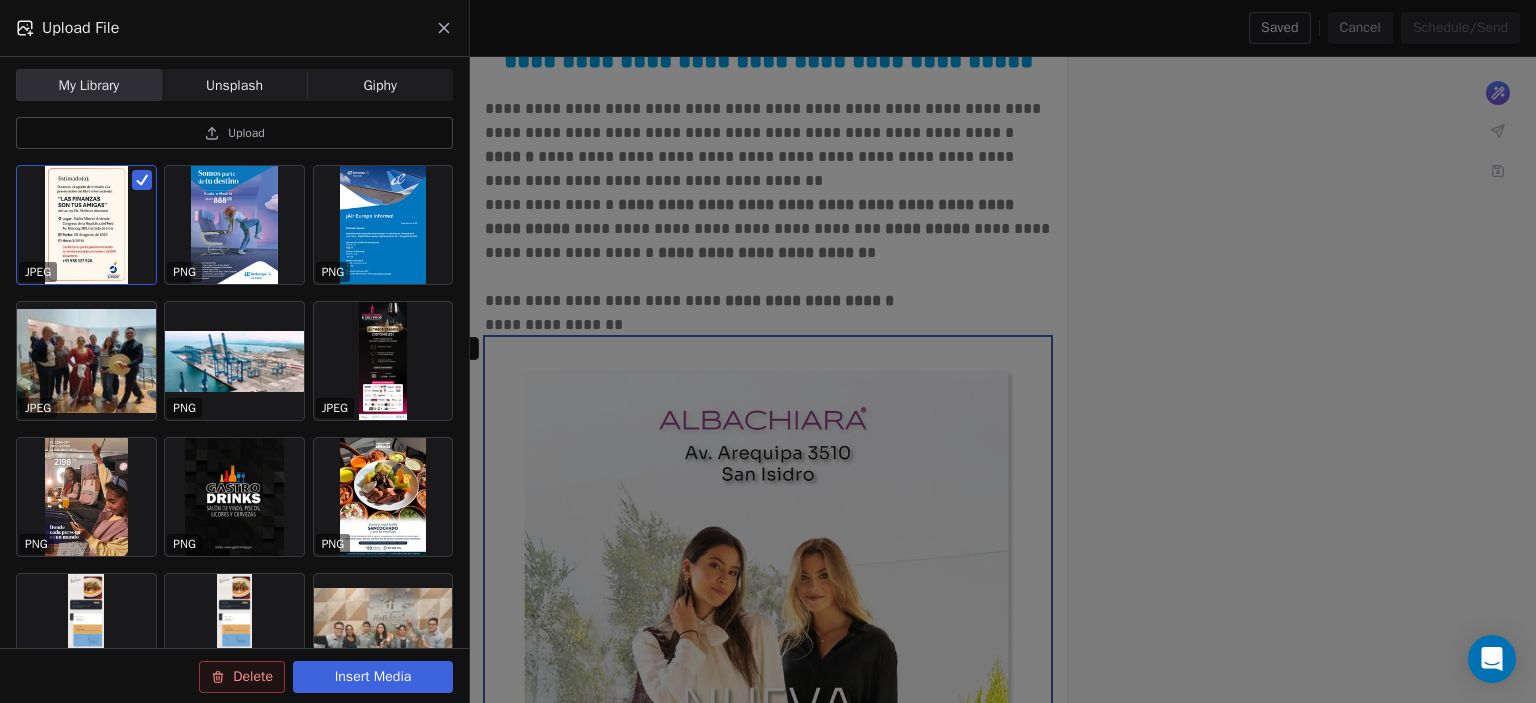 click at bounding box center [86, 225] 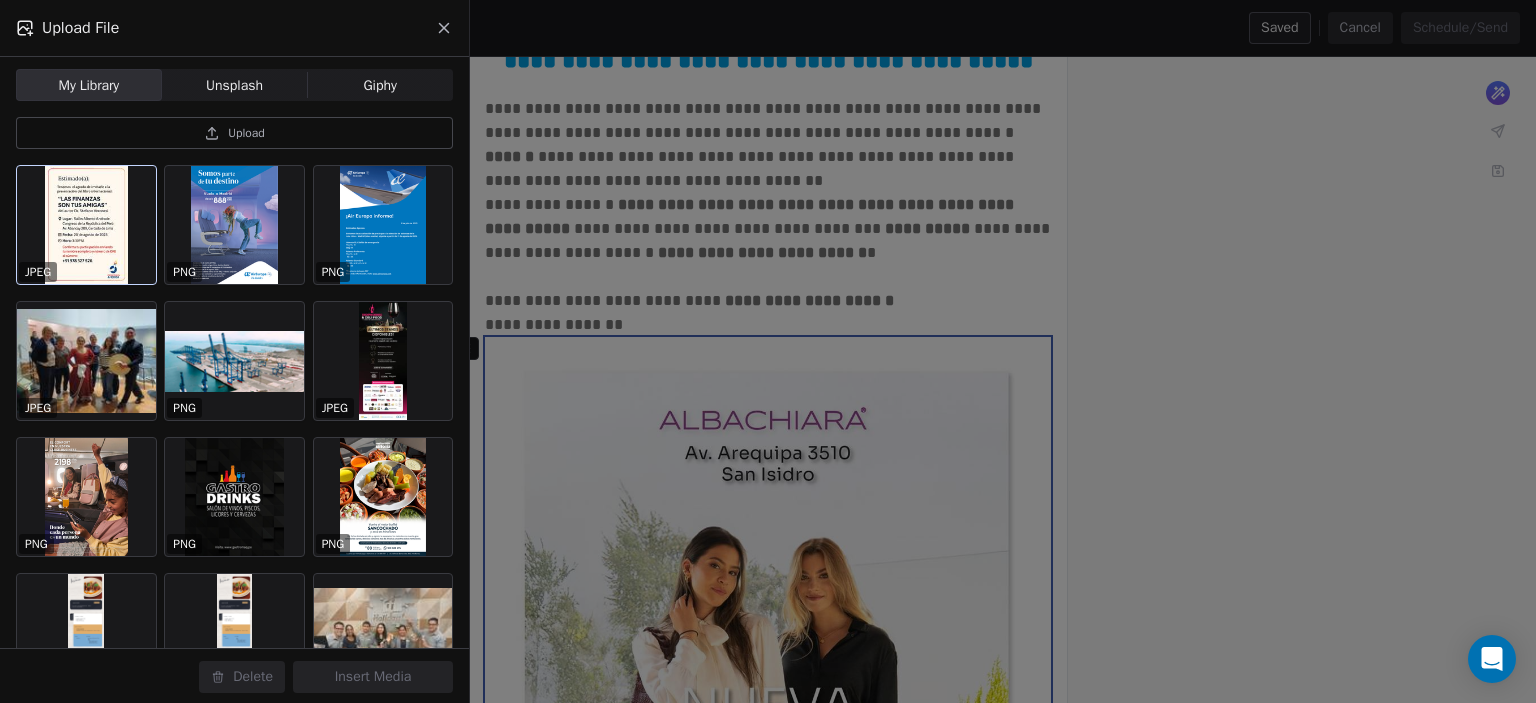click at bounding box center [86, 225] 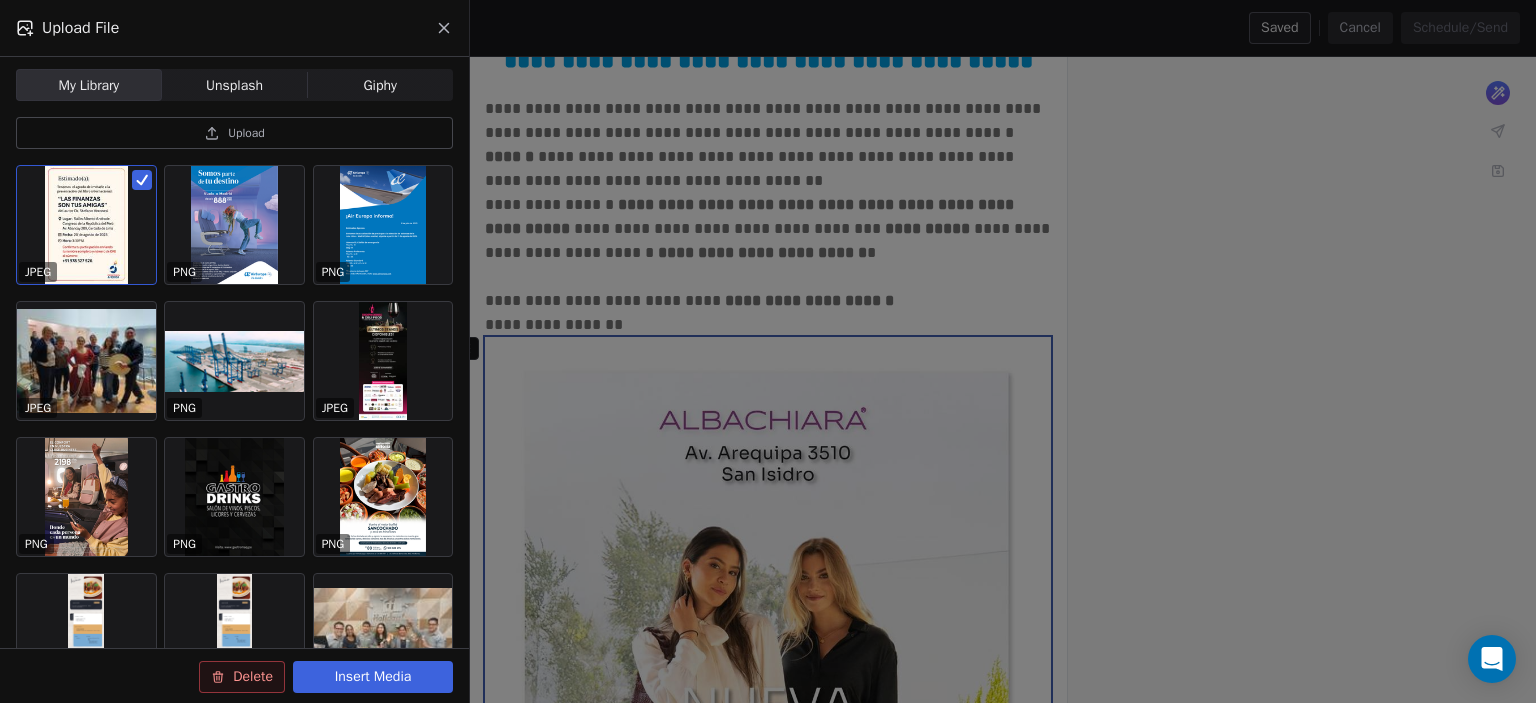 click on "Insert Media" at bounding box center [373, 677] 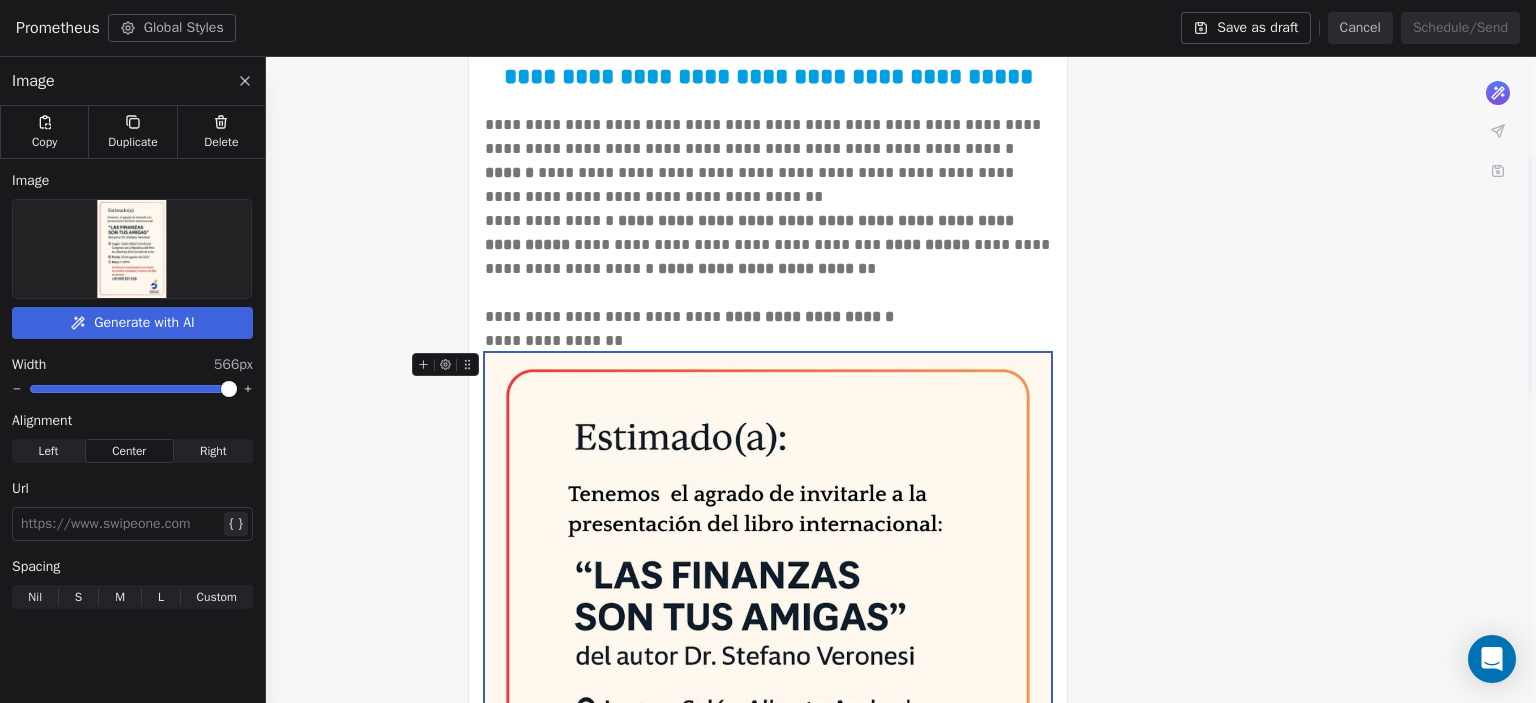 scroll, scrollTop: 263, scrollLeft: 0, axis: vertical 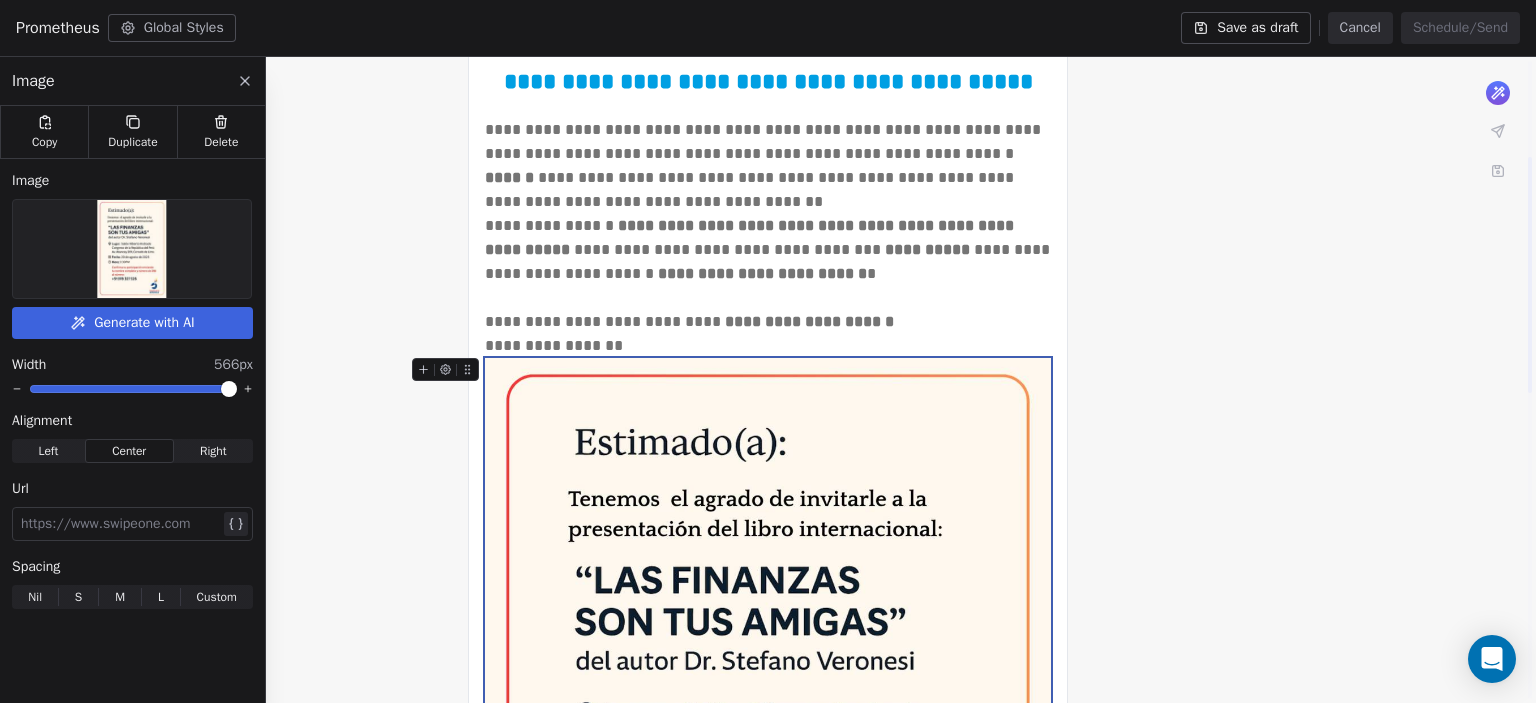 click on "**********" at bounding box center (768, 740) 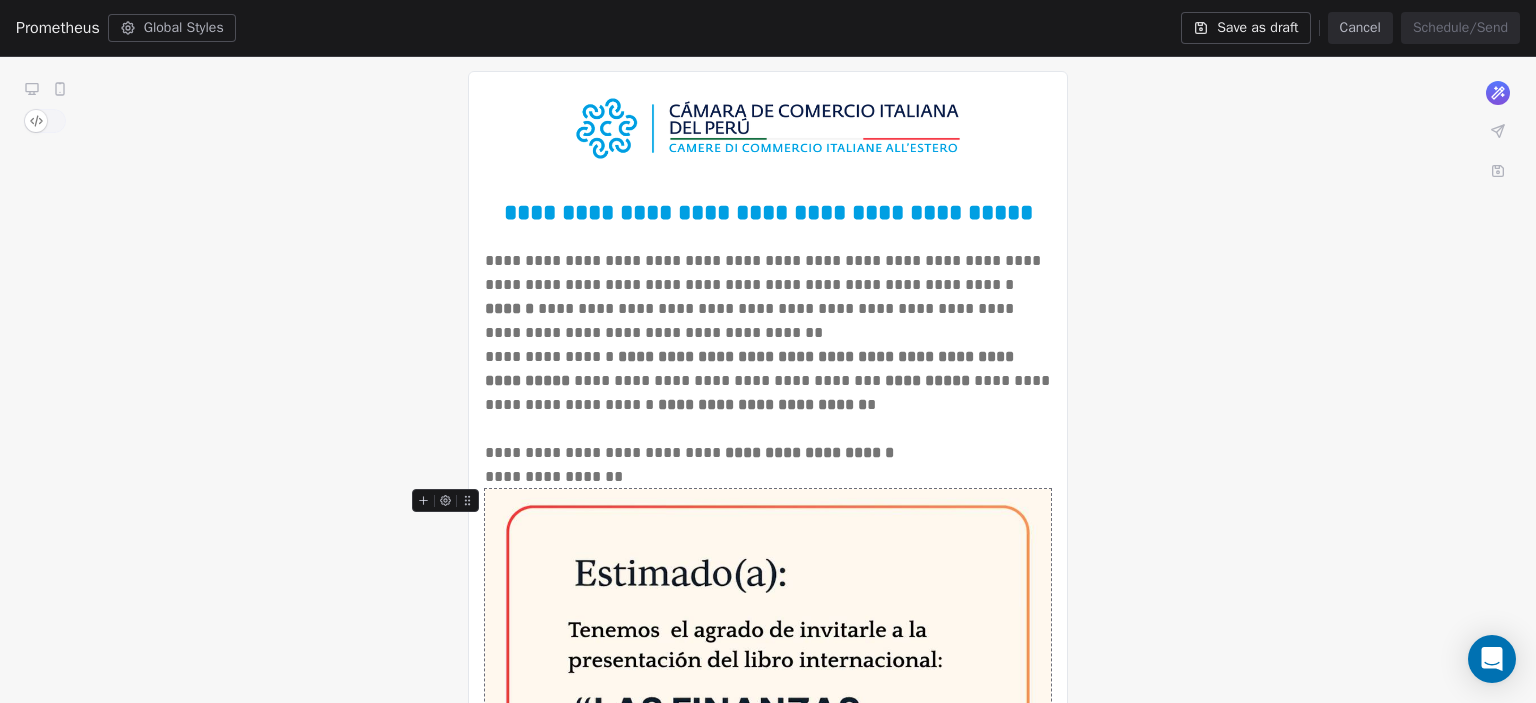 scroll, scrollTop: 0, scrollLeft: 0, axis: both 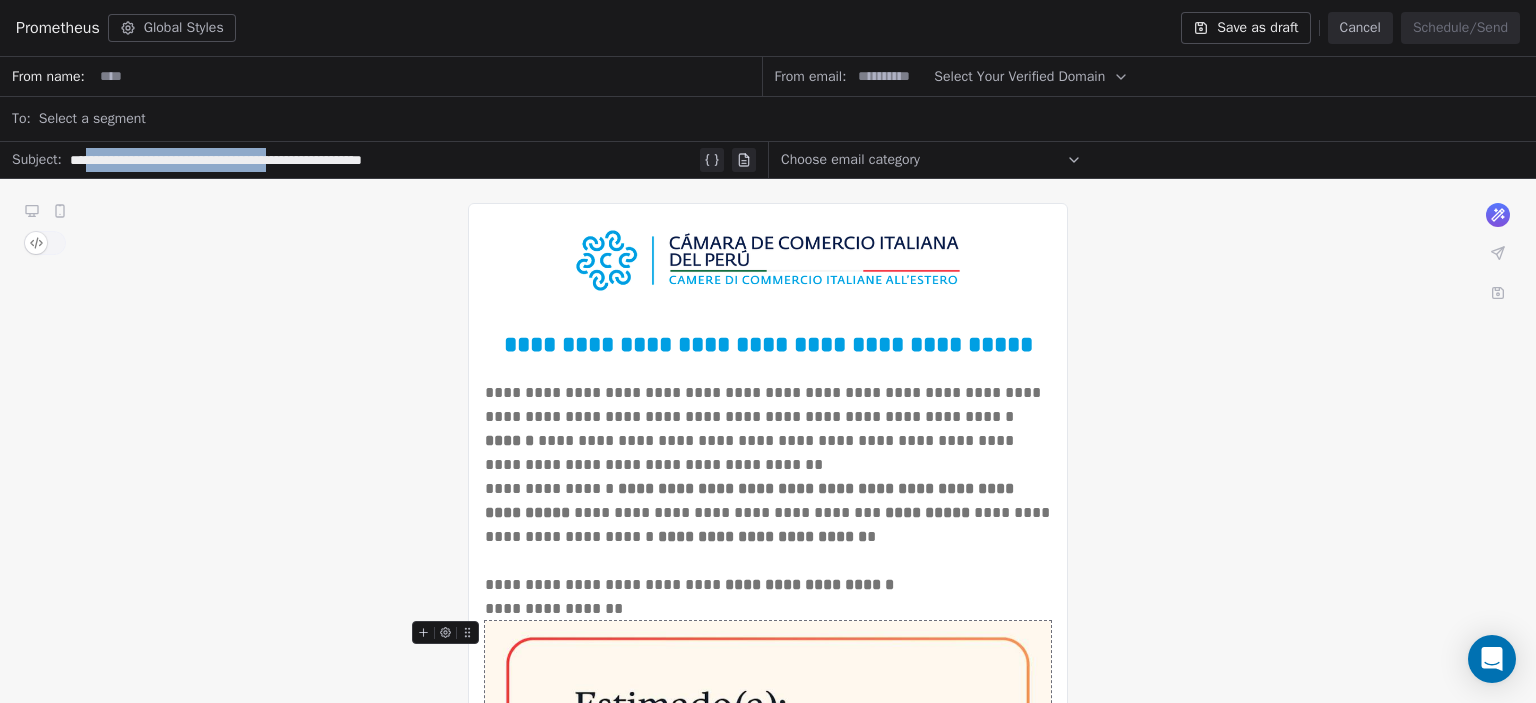 drag, startPoint x: 310, startPoint y: 155, endPoint x: 83, endPoint y: 167, distance: 227.31696 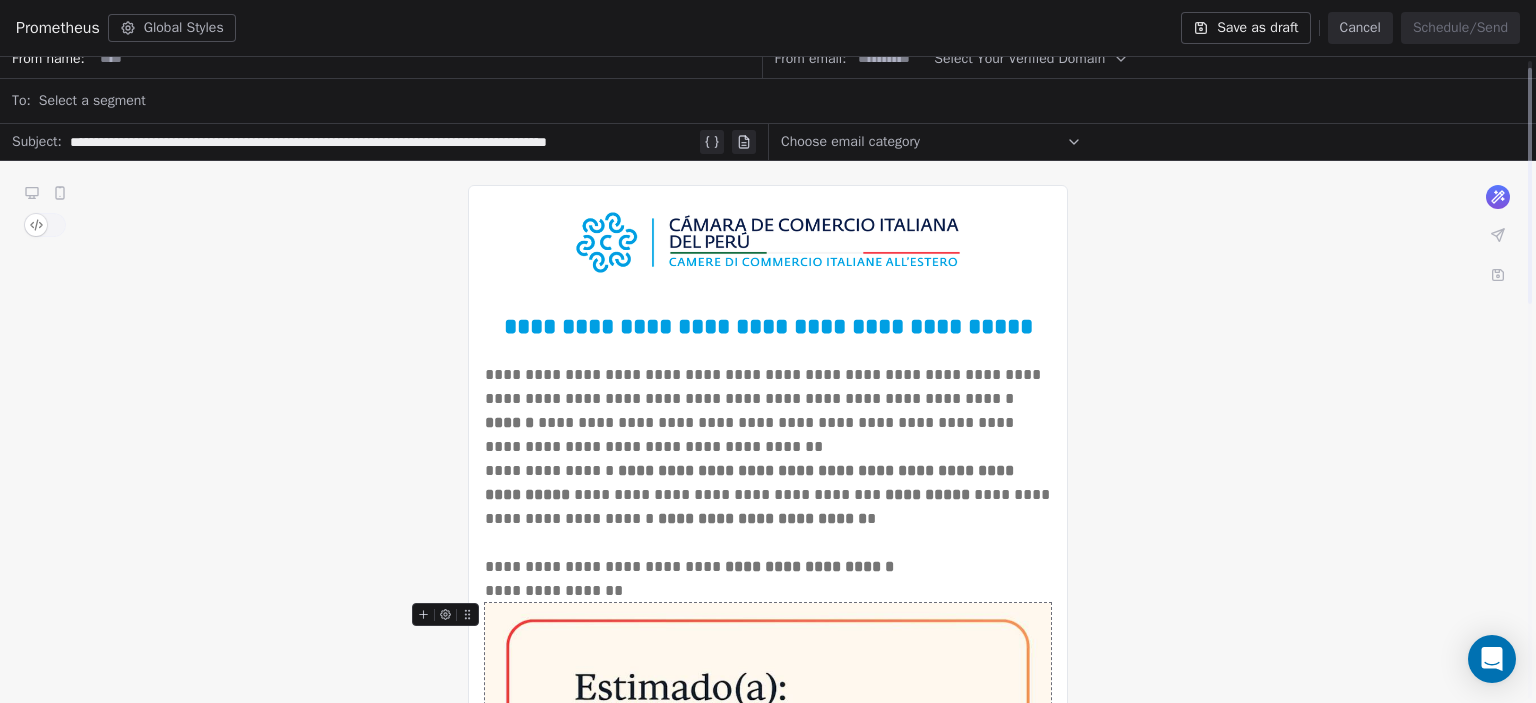 scroll, scrollTop: 0, scrollLeft: 0, axis: both 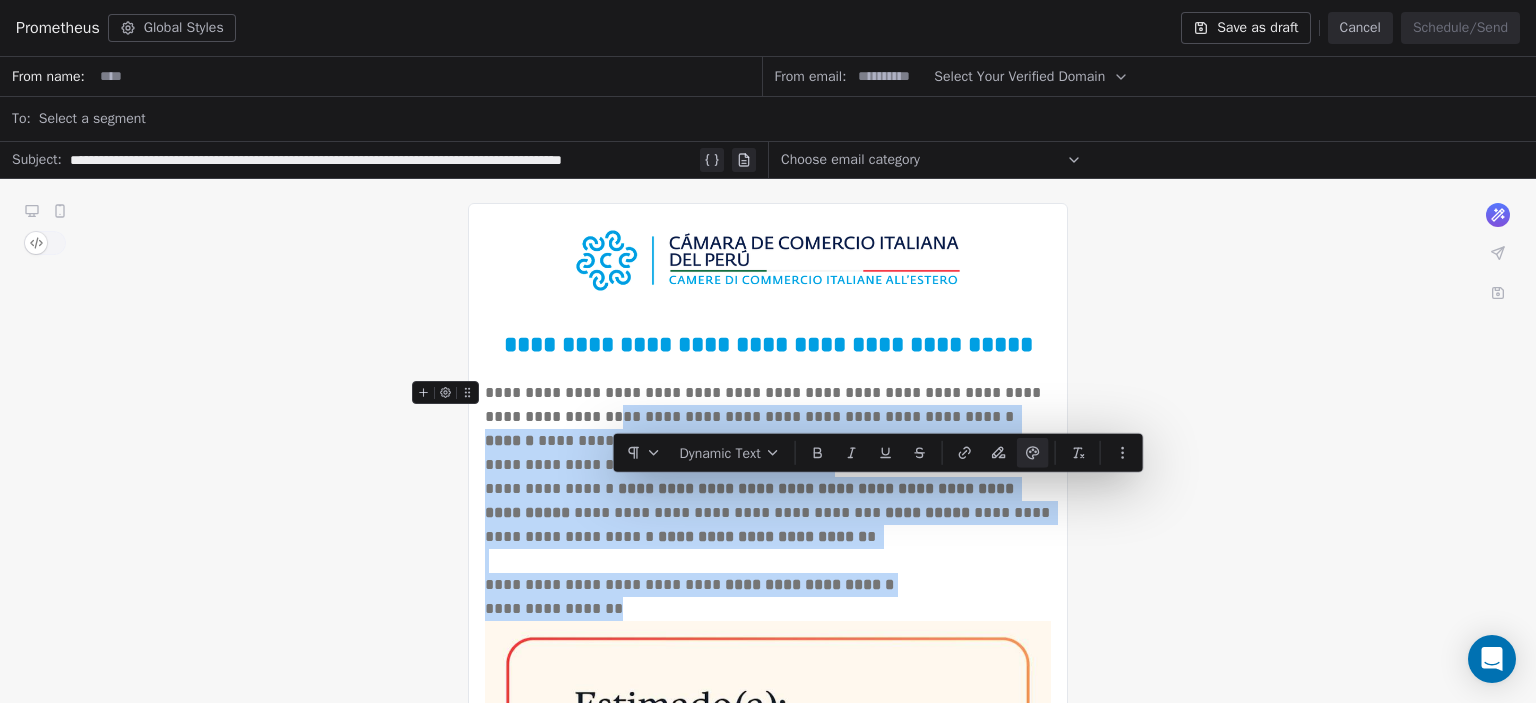 drag, startPoint x: 635, startPoint y: 619, endPoint x: 595, endPoint y: 425, distance: 198.0808 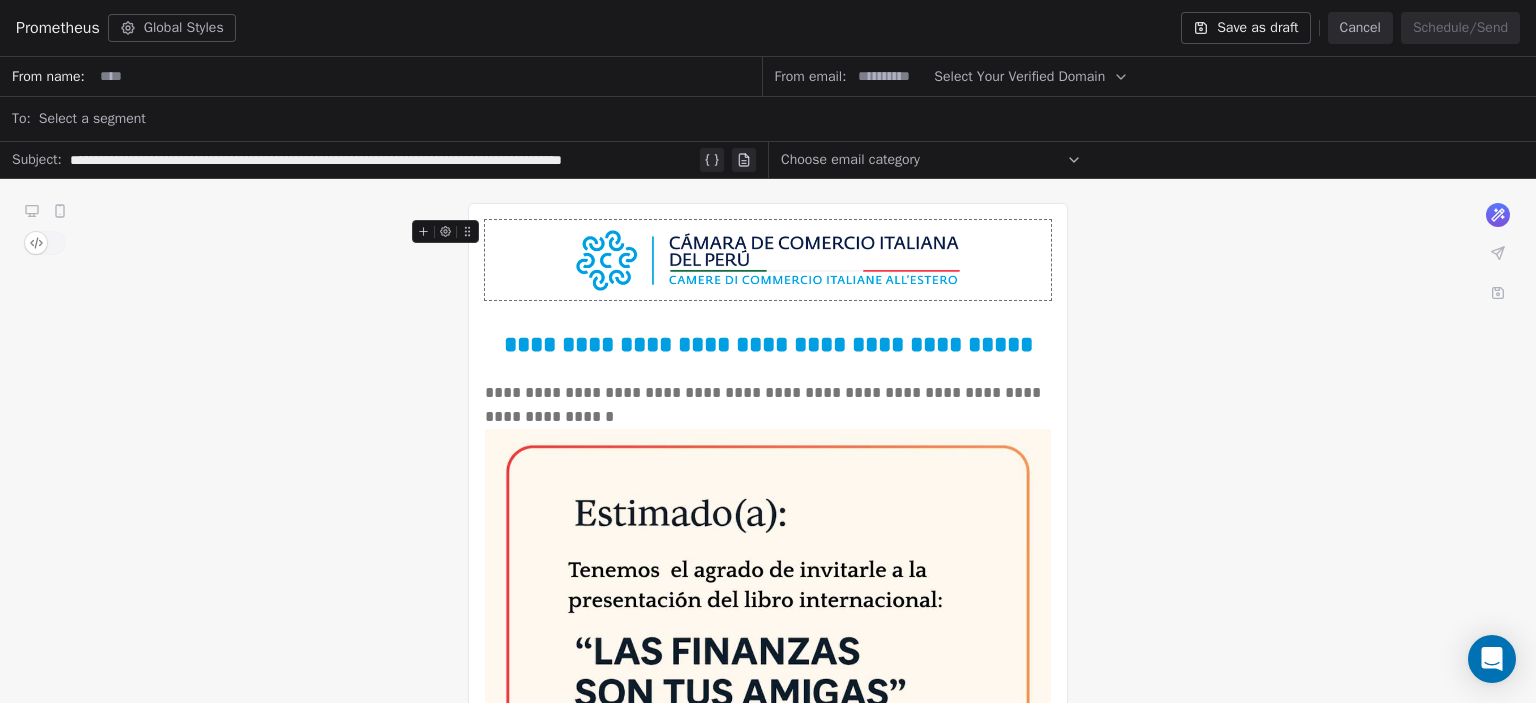 click on "Select Your Verified Domain" at bounding box center [1019, 76] 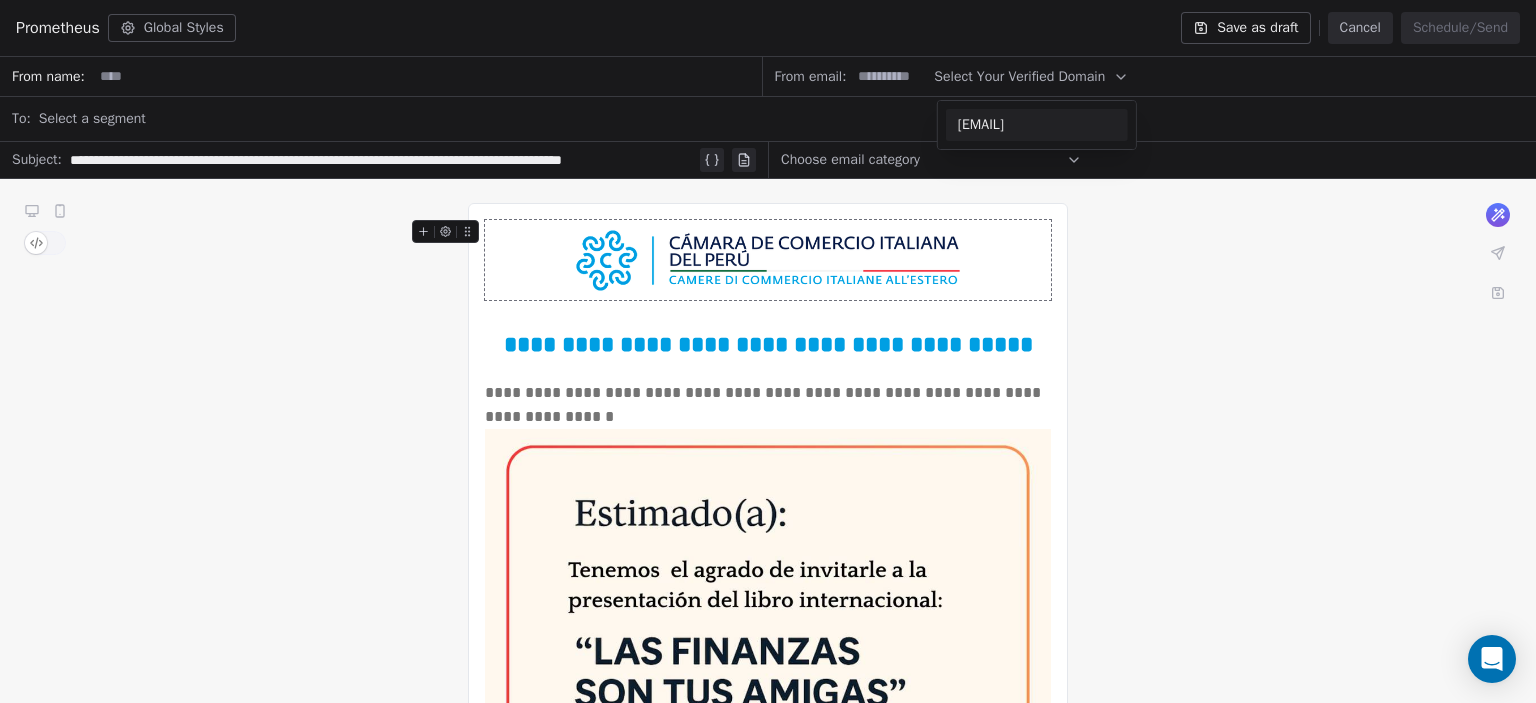 click on "[EMAIL]" at bounding box center [1037, 125] 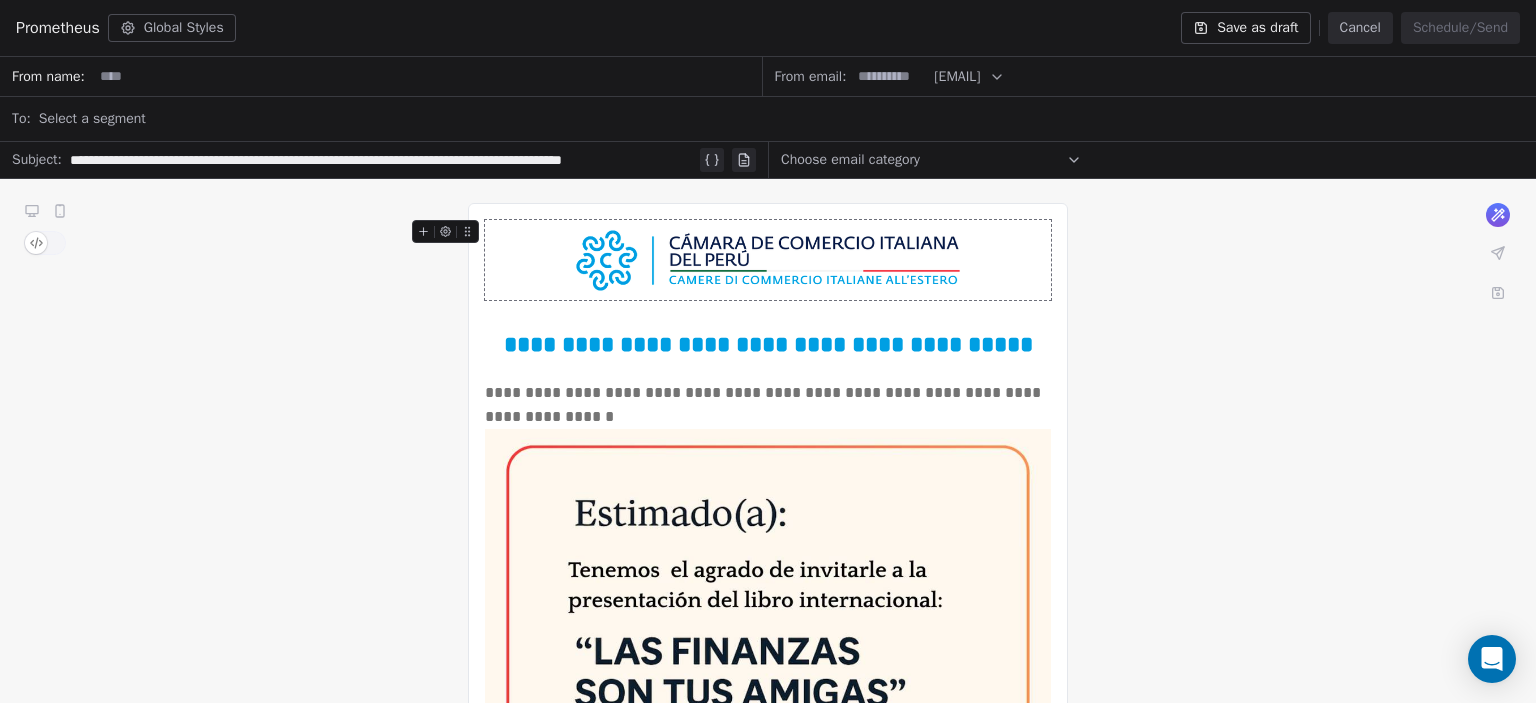 click at bounding box center (890, 76) 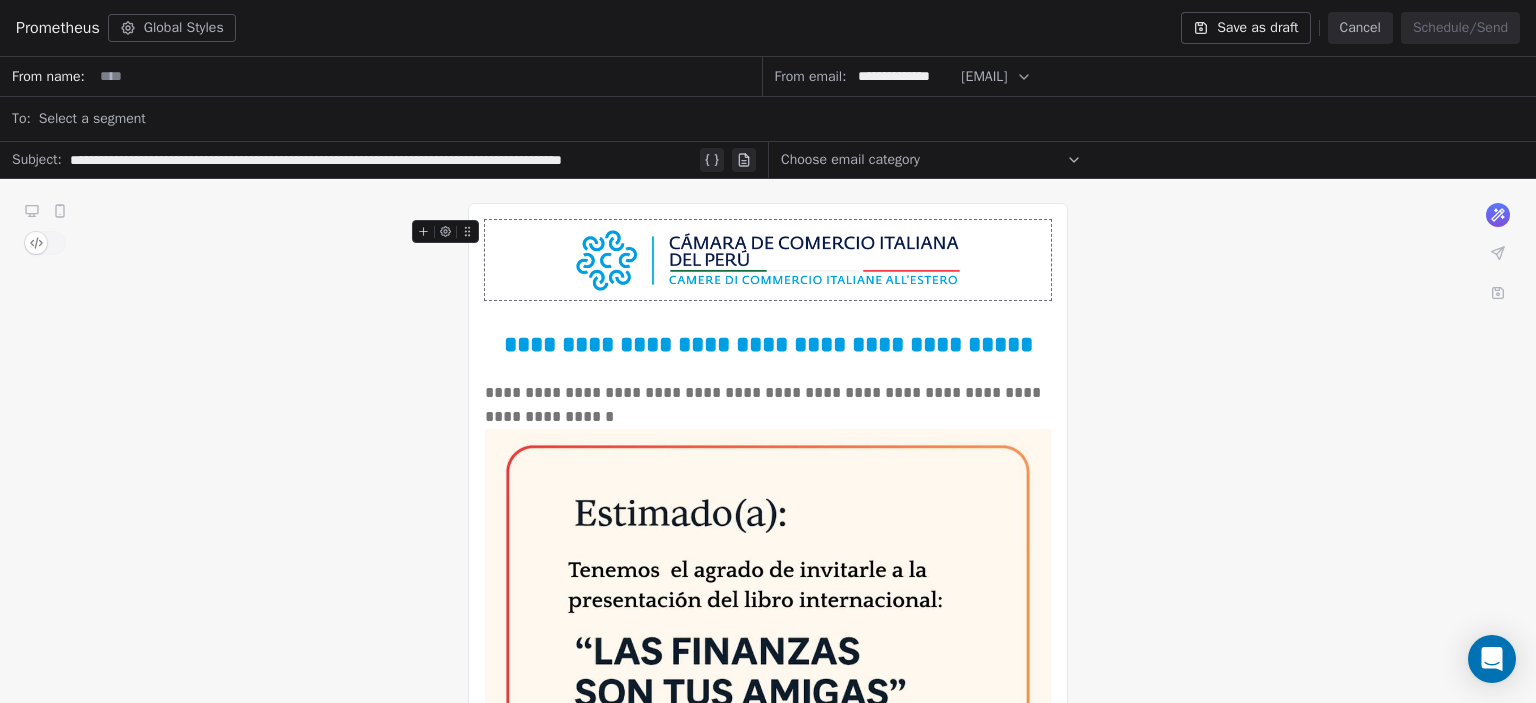 scroll, scrollTop: 0, scrollLeft: 0, axis: both 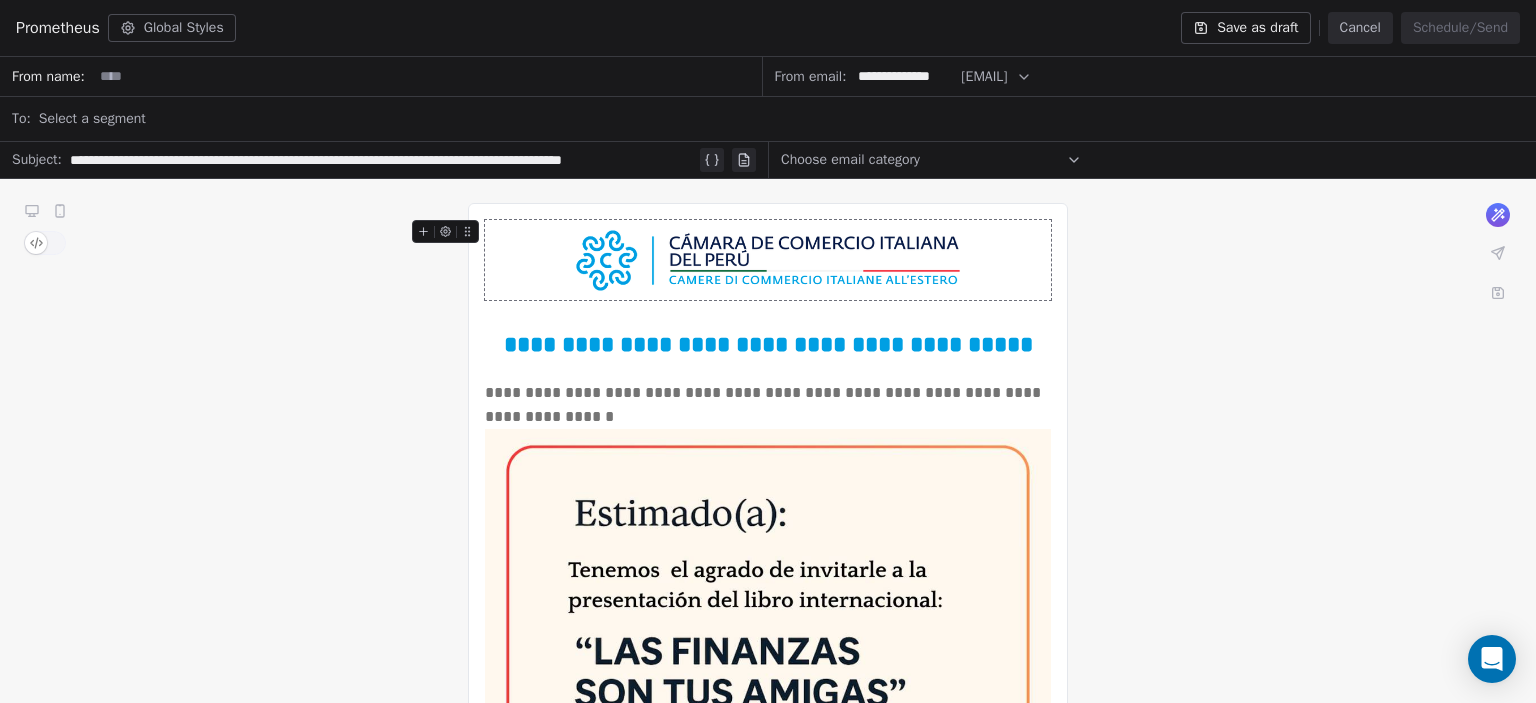 type on "**********" 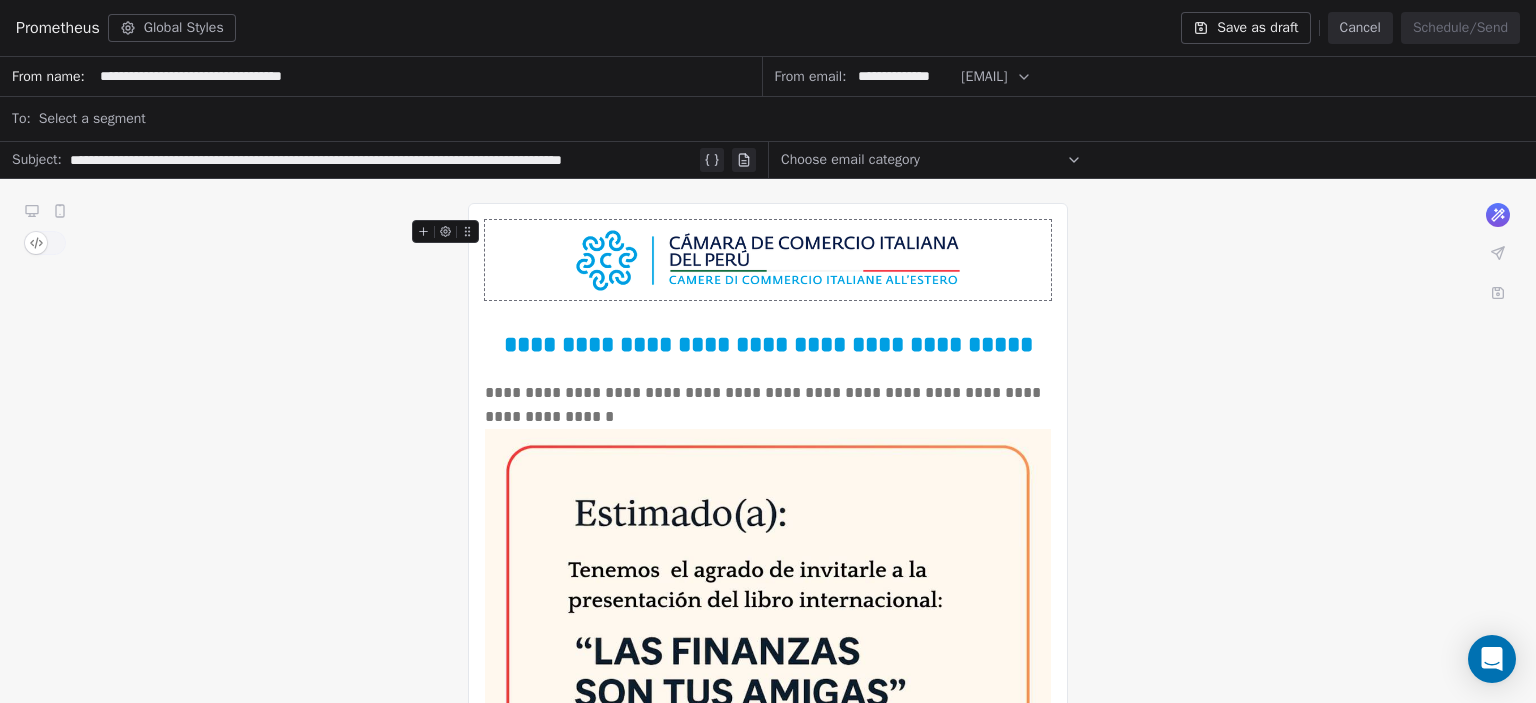 type on "**********" 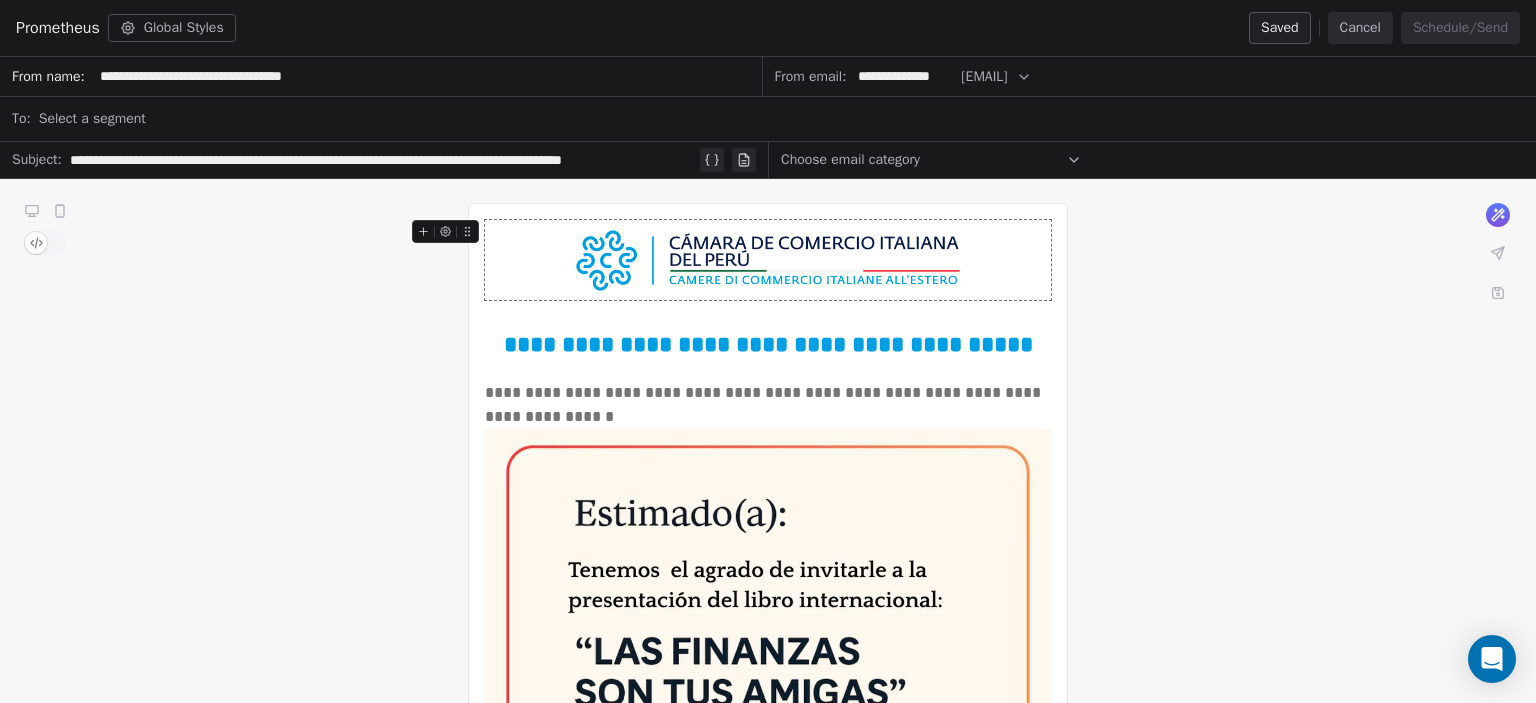 click on "Select a segment" at bounding box center [781, 119] 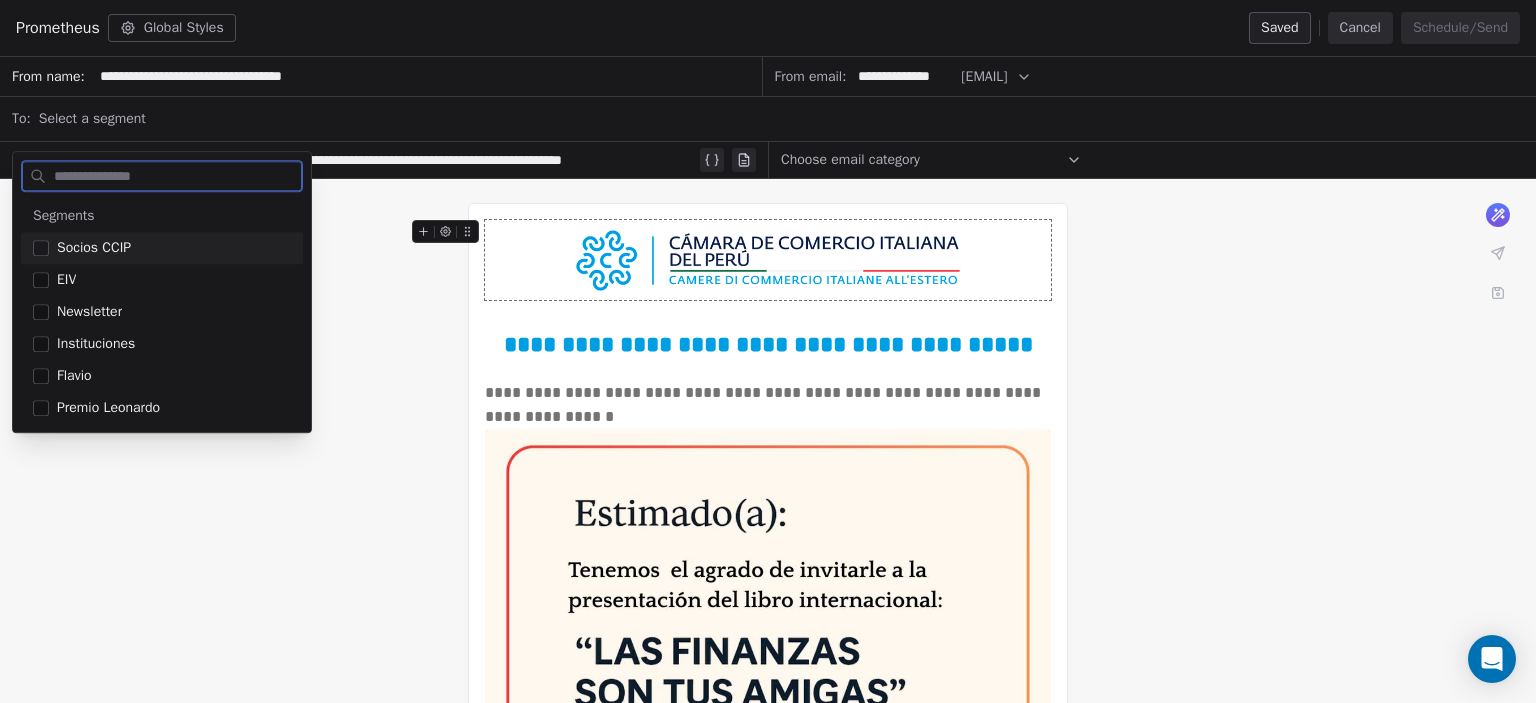 click on "Socios CCIP" at bounding box center (94, 248) 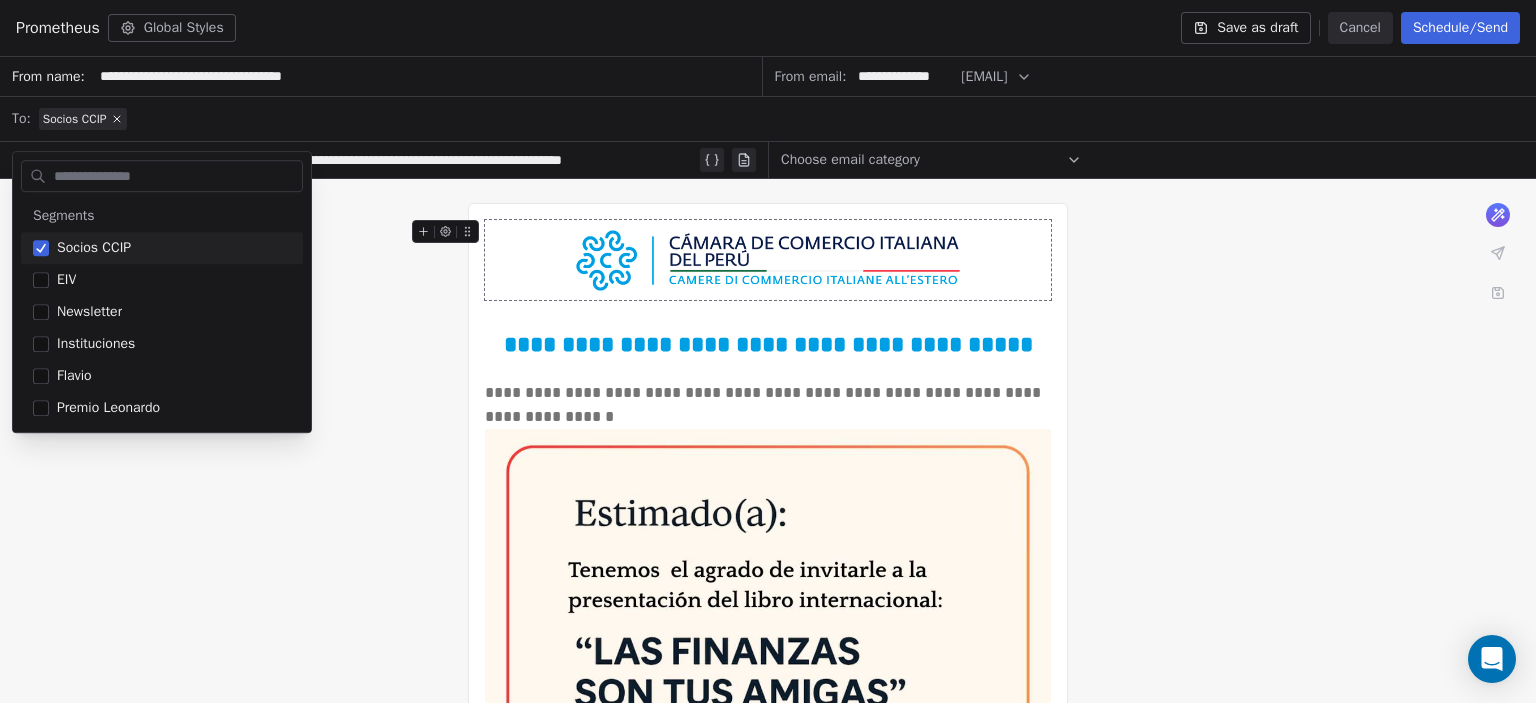 click on "Socios CCIP" at bounding box center (781, 119) 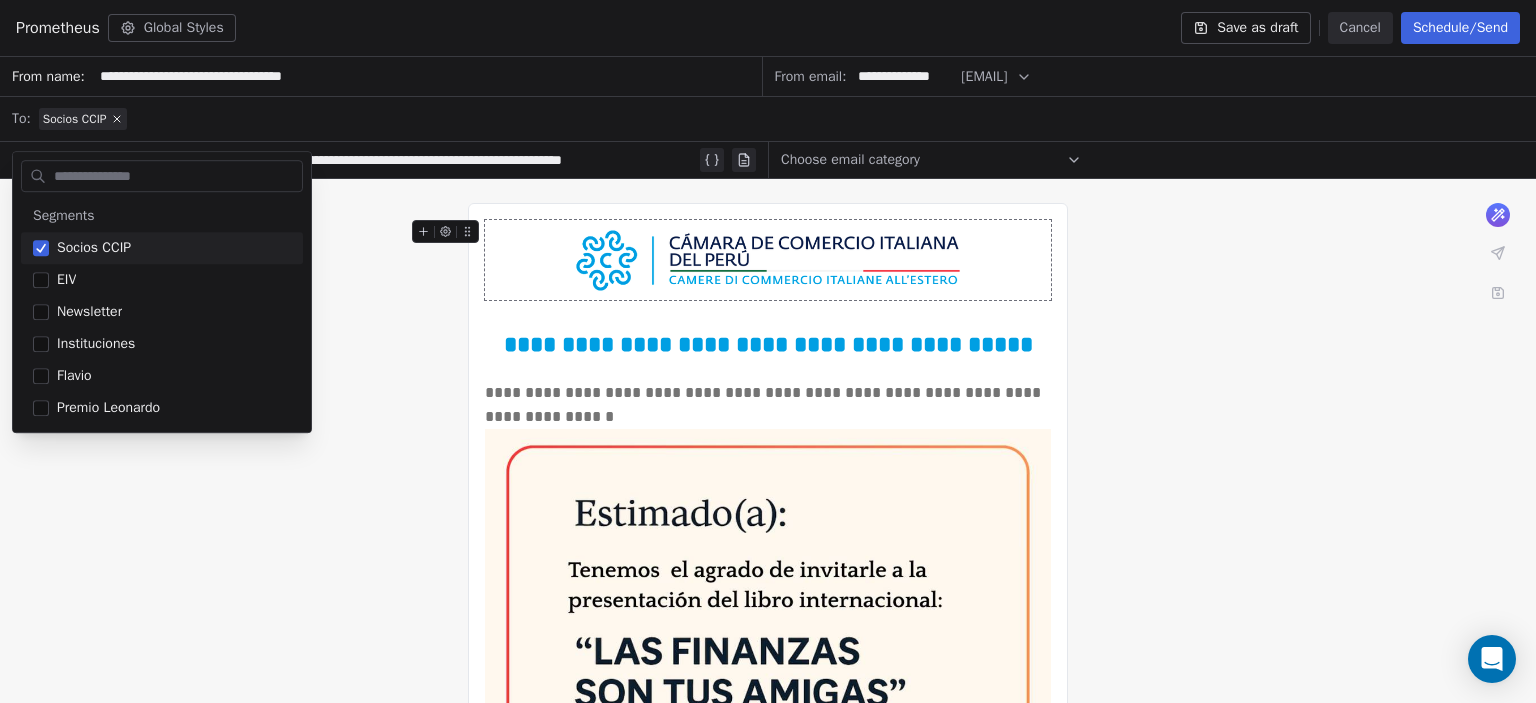 click on "**********" at bounding box center [768, 907] 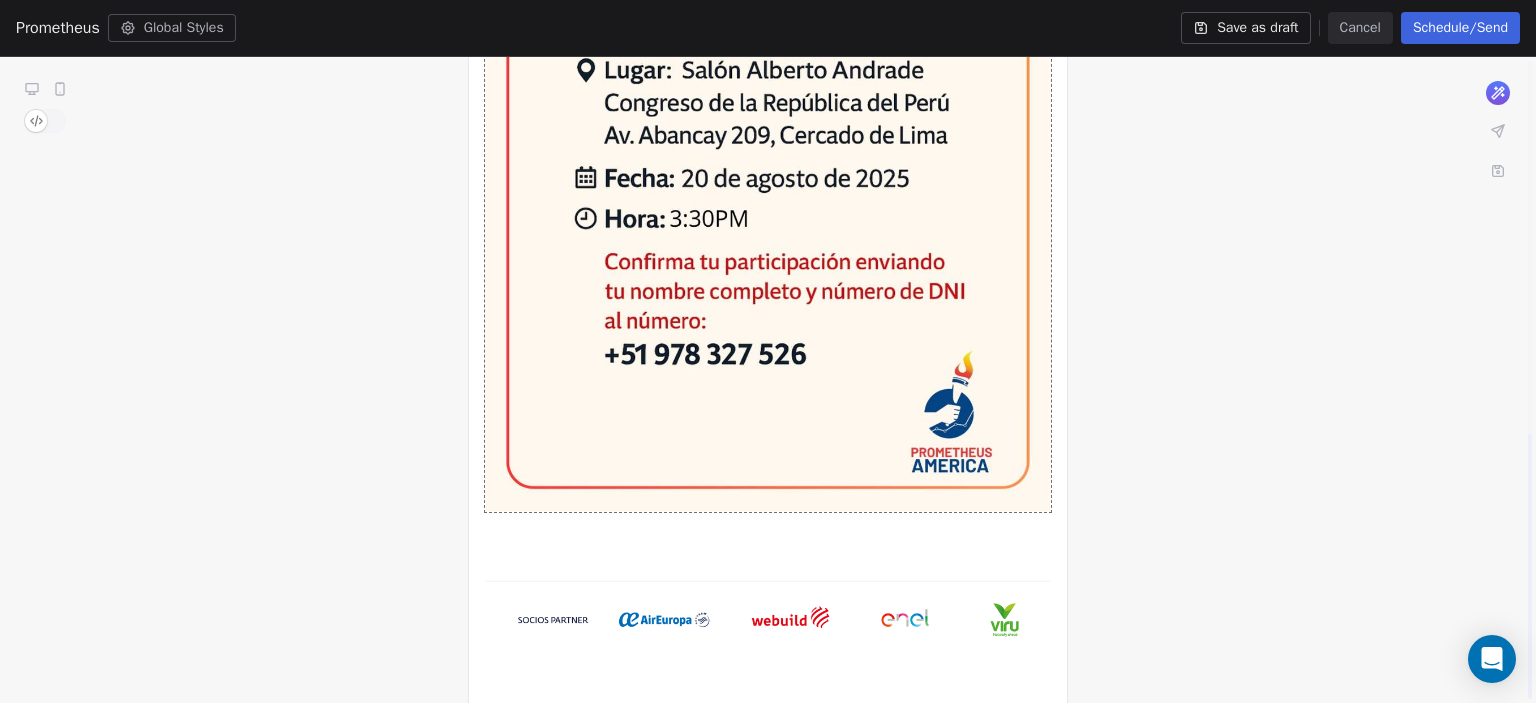 scroll, scrollTop: 908, scrollLeft: 0, axis: vertical 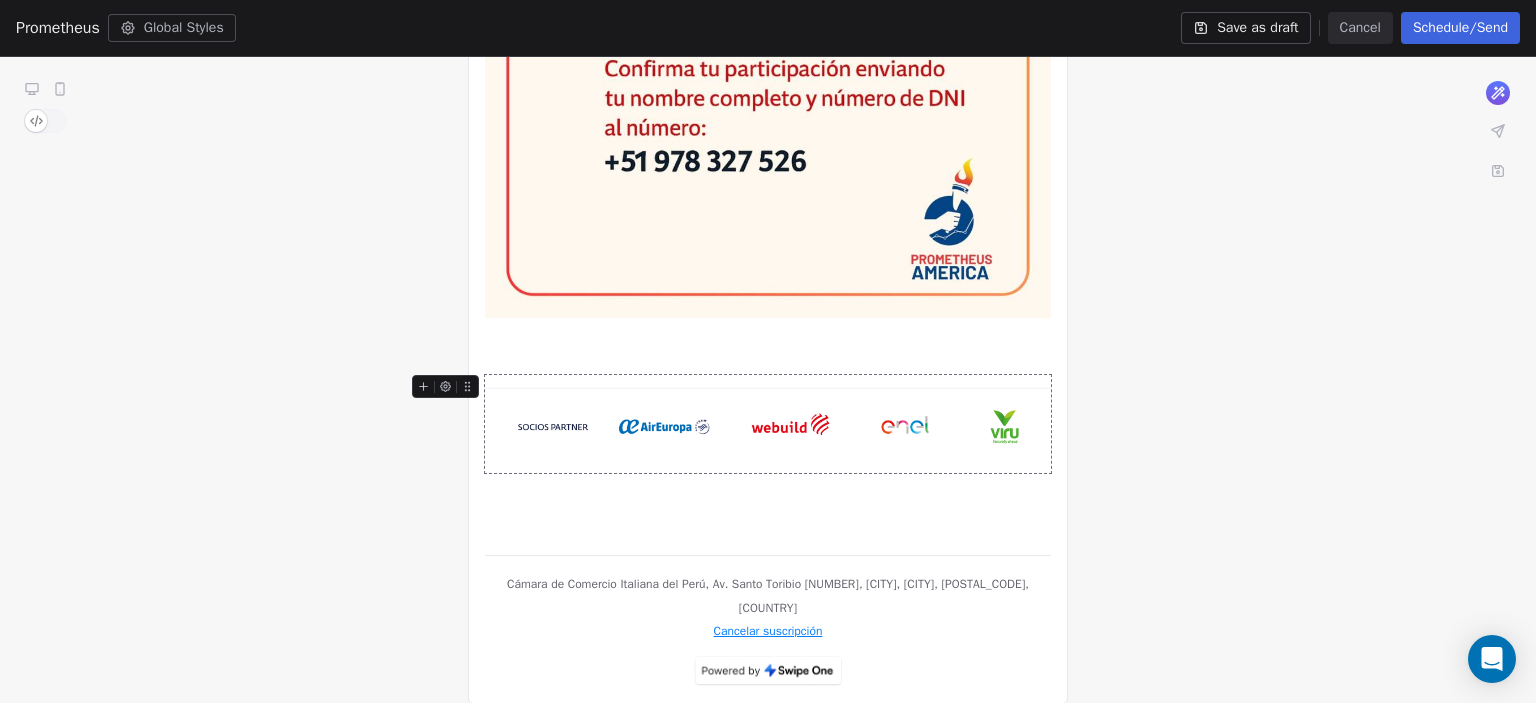 click at bounding box center (768, 423) 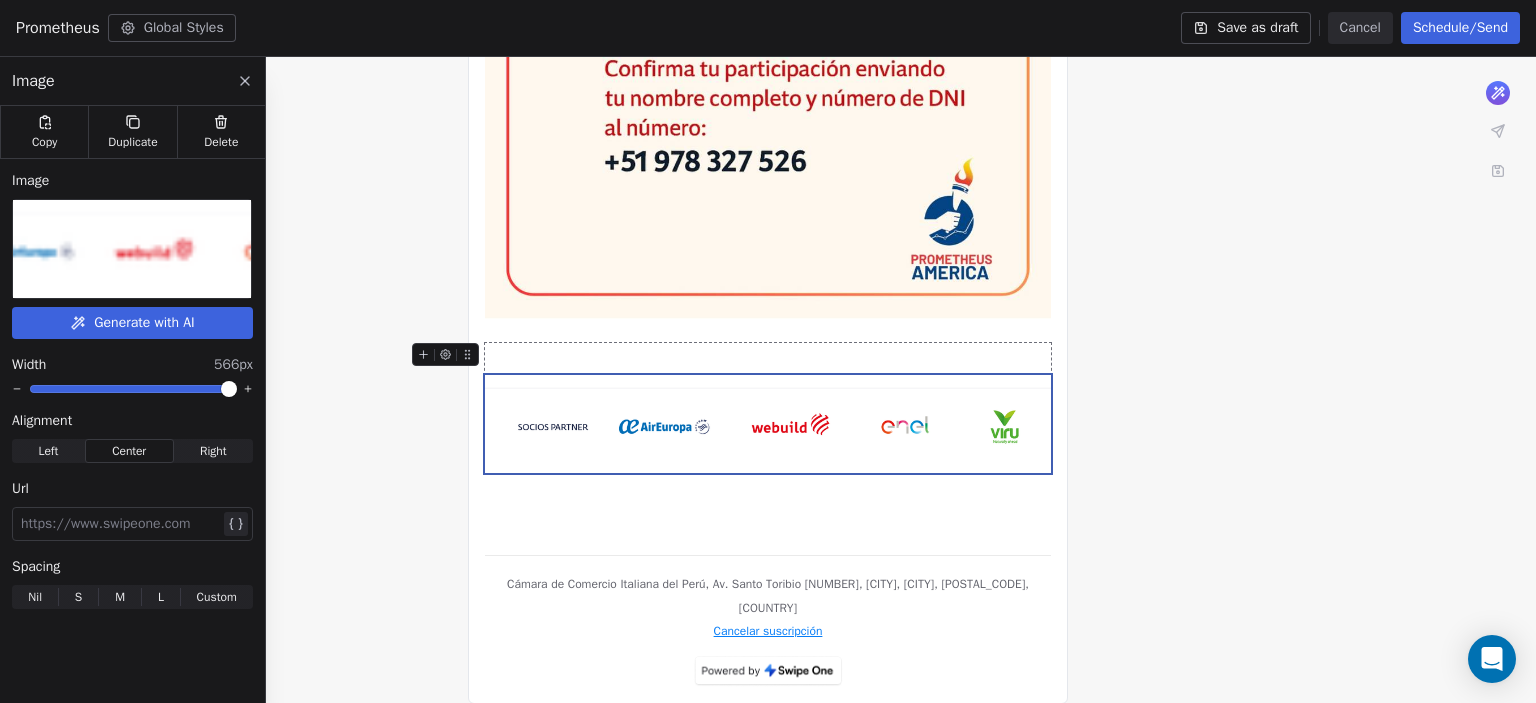 click at bounding box center (131, 249) 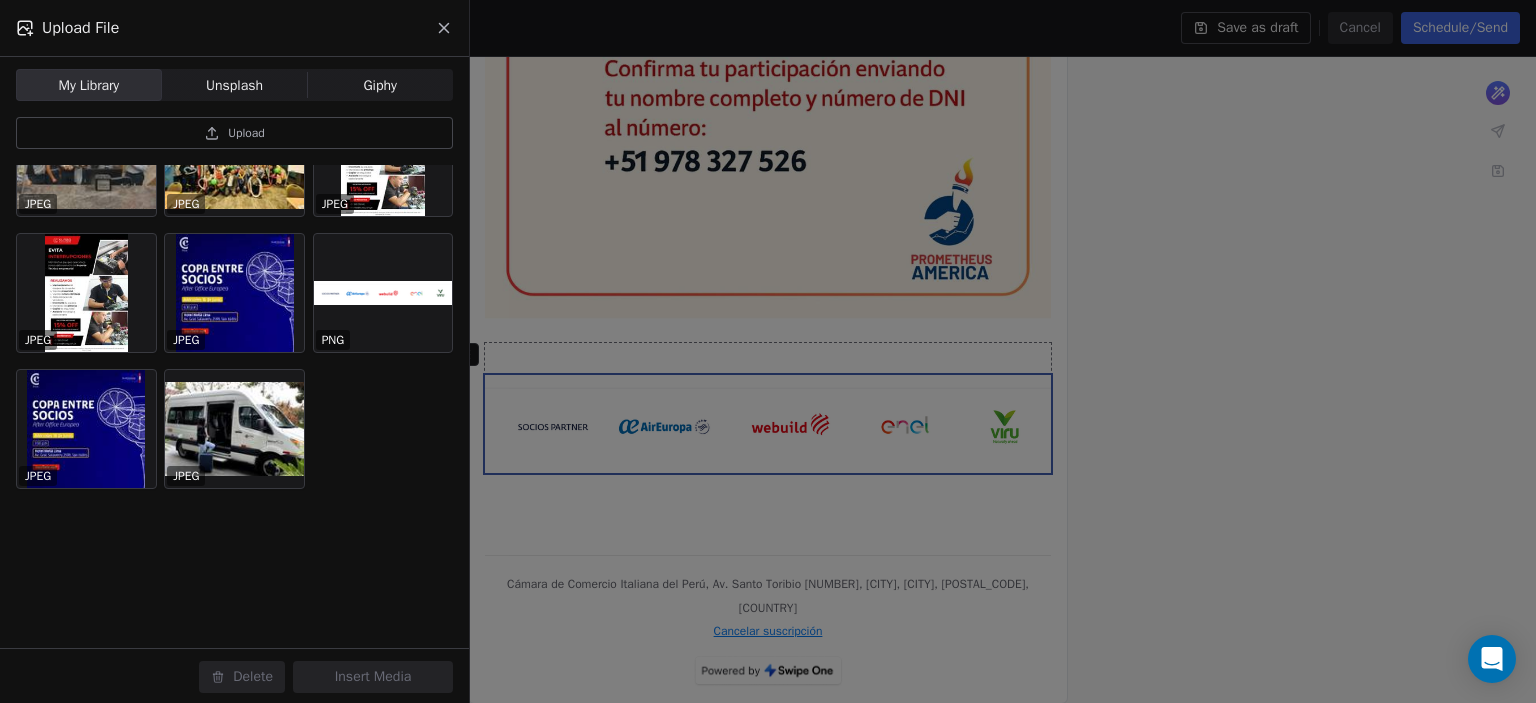 scroll, scrollTop: 612, scrollLeft: 0, axis: vertical 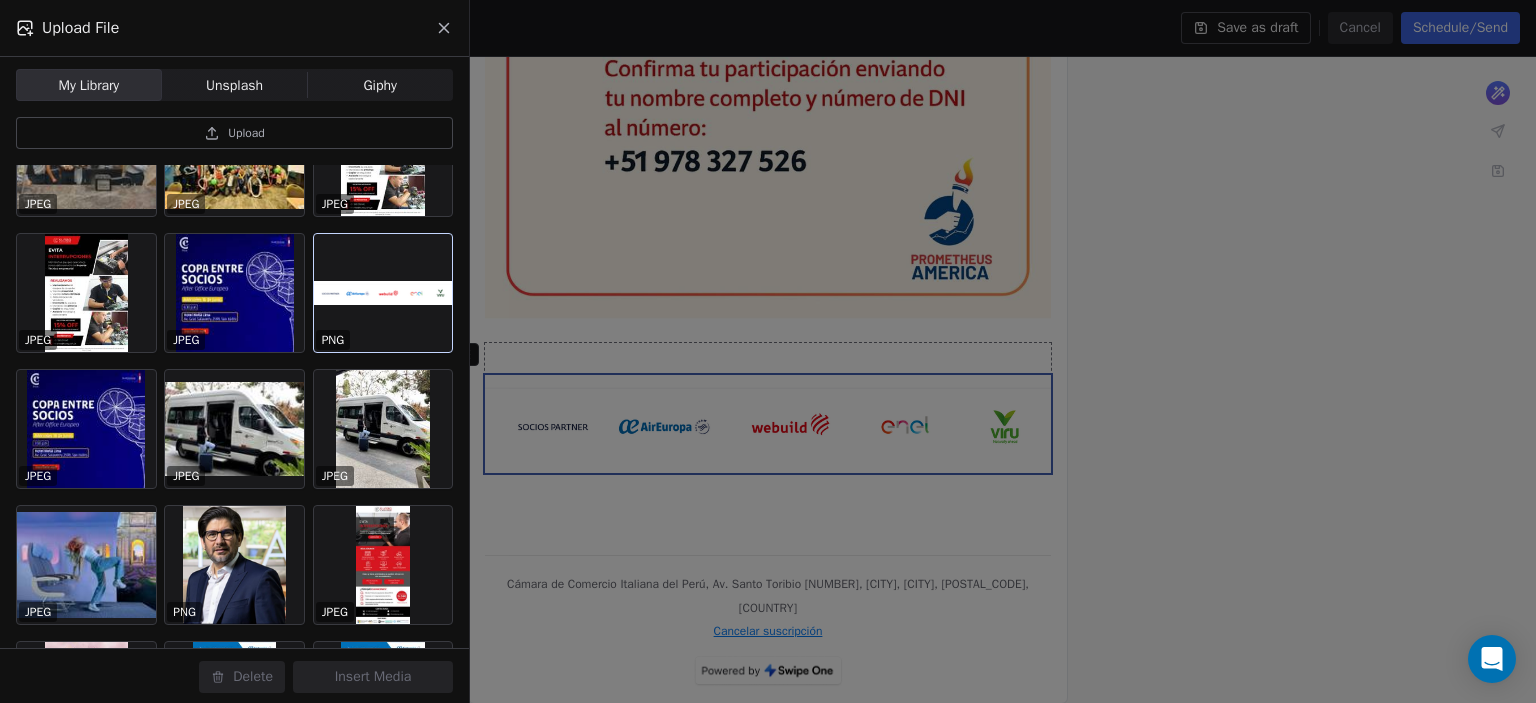 click at bounding box center [383, 293] 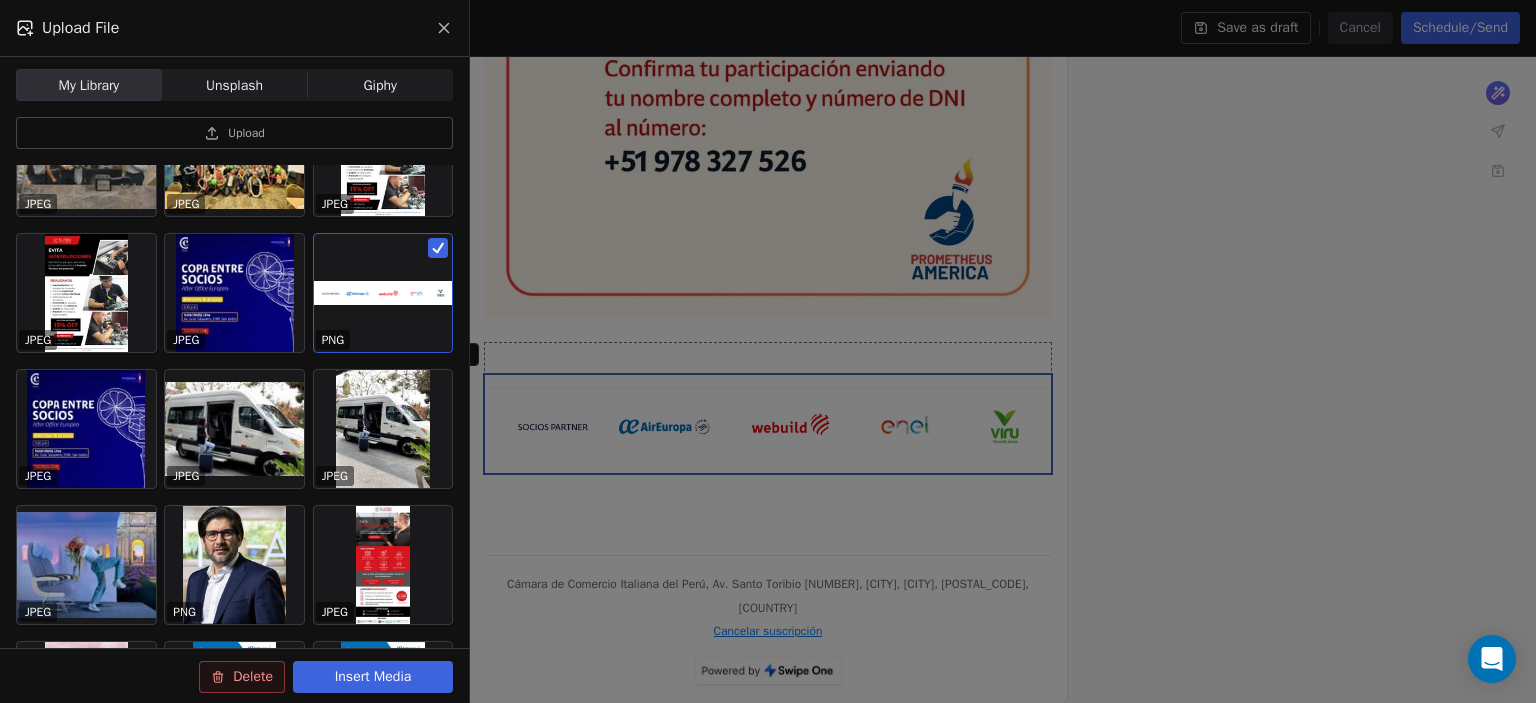 click on "Insert Media" at bounding box center (373, 677) 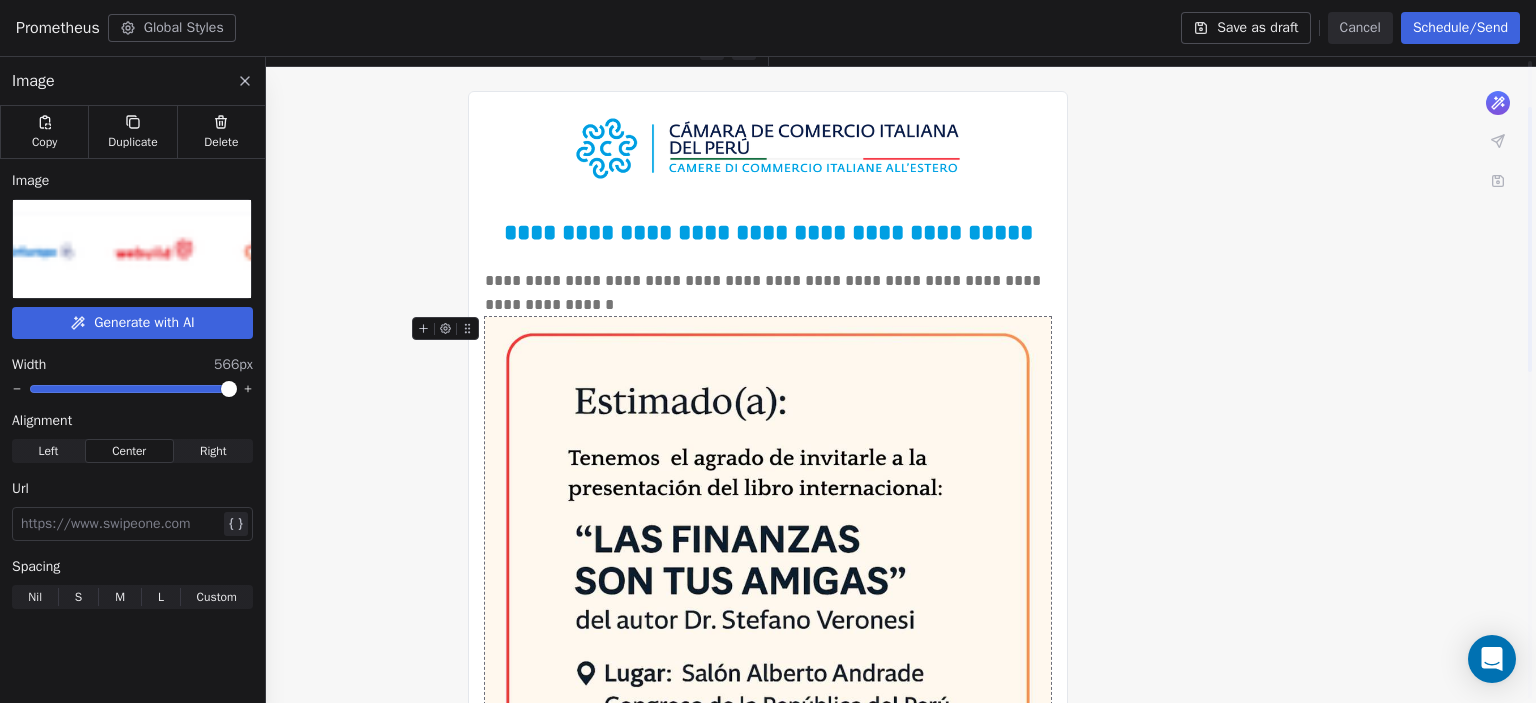 scroll, scrollTop: 105, scrollLeft: 0, axis: vertical 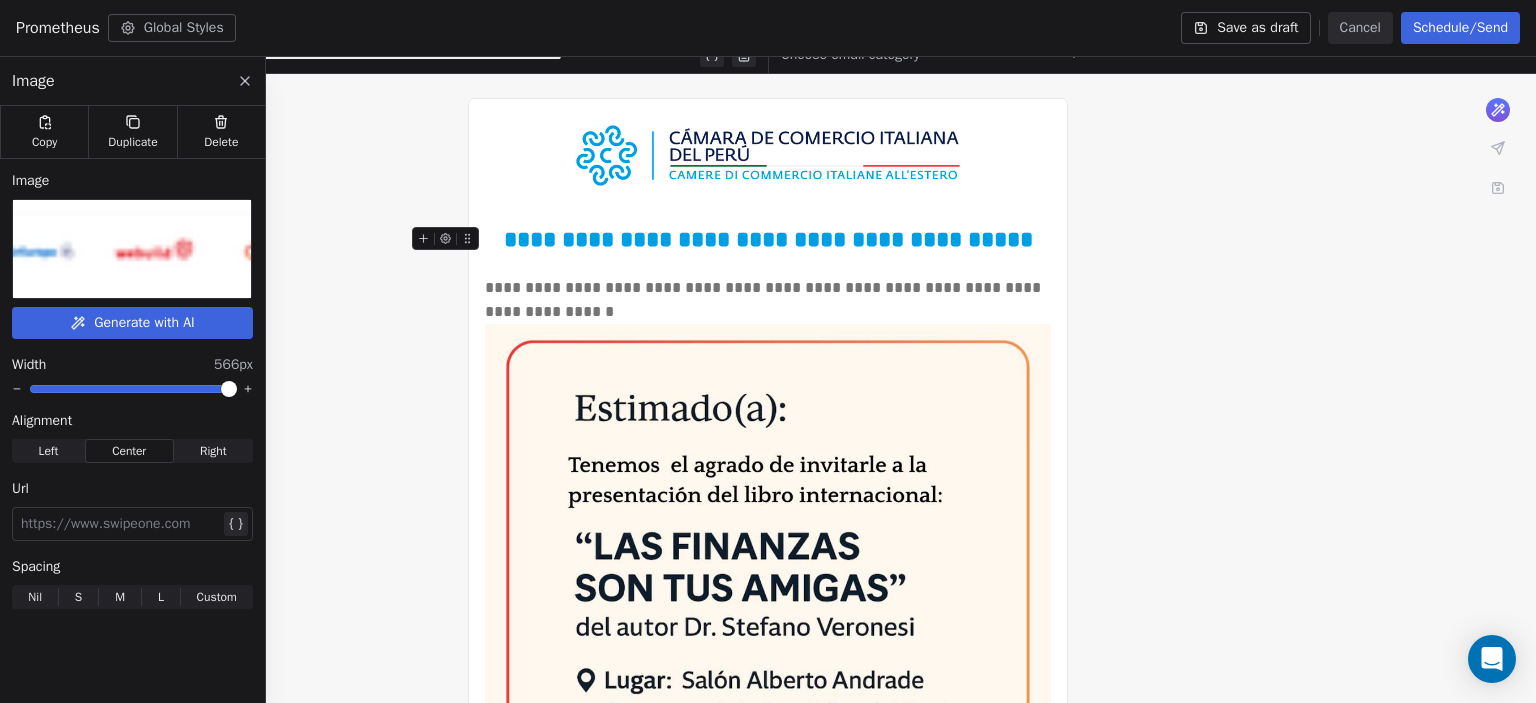 click on "**********" at bounding box center [768, 239] 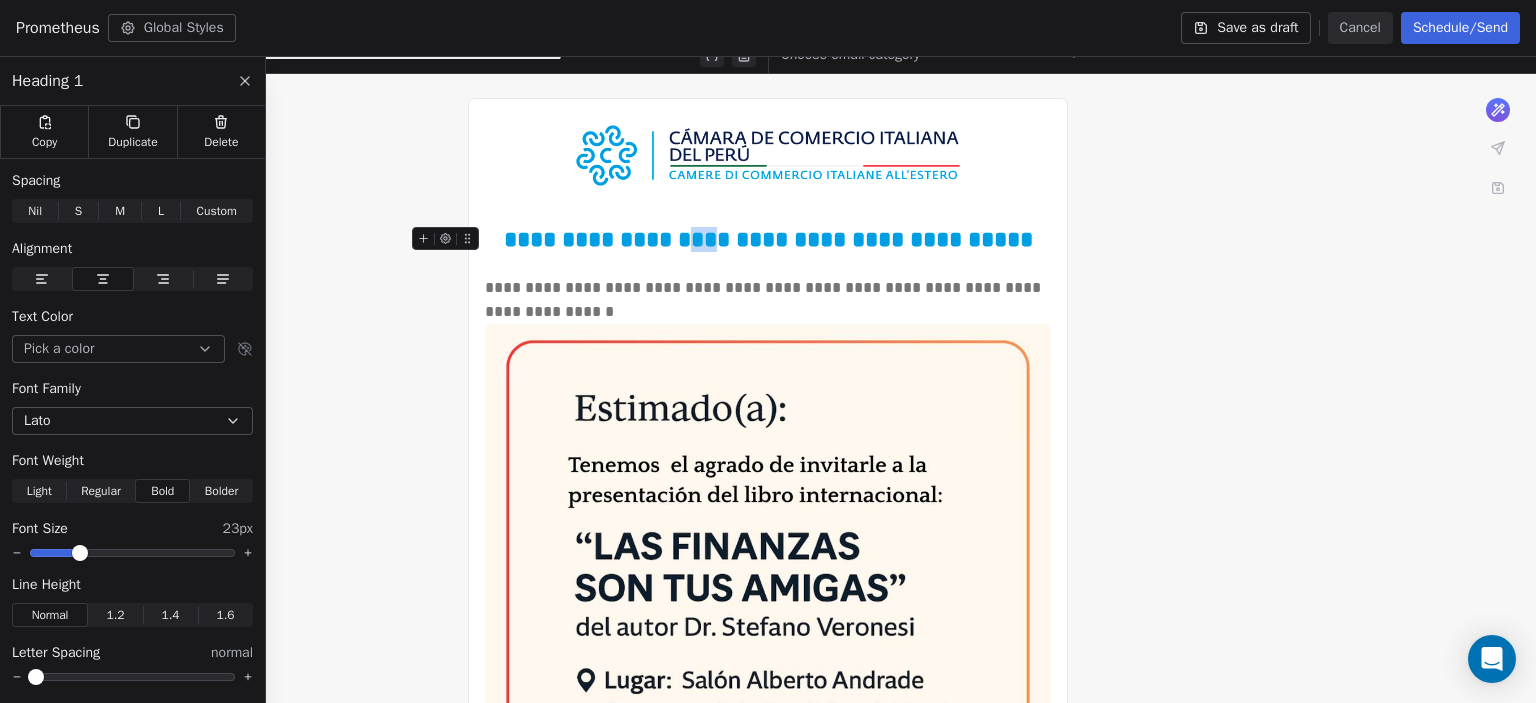 click on "**********" at bounding box center [768, 239] 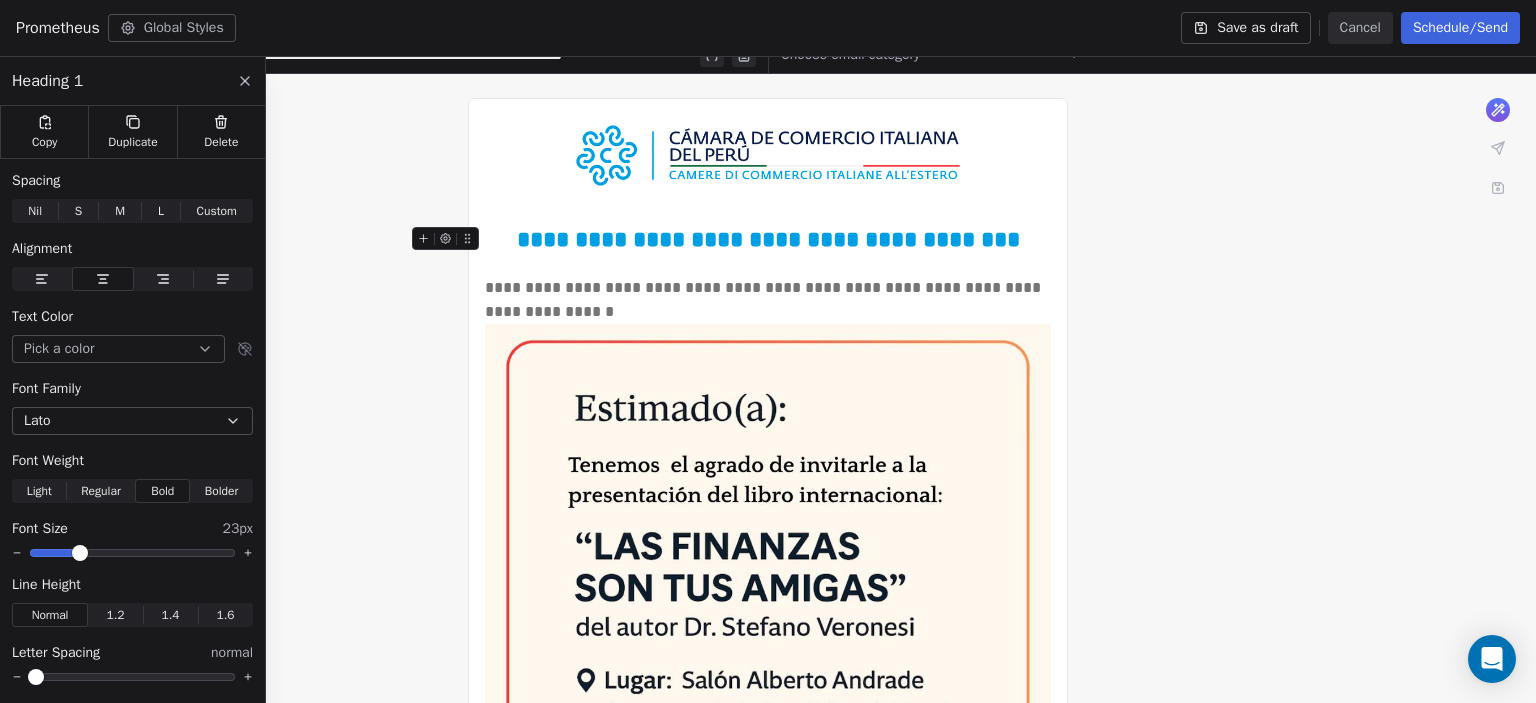 type 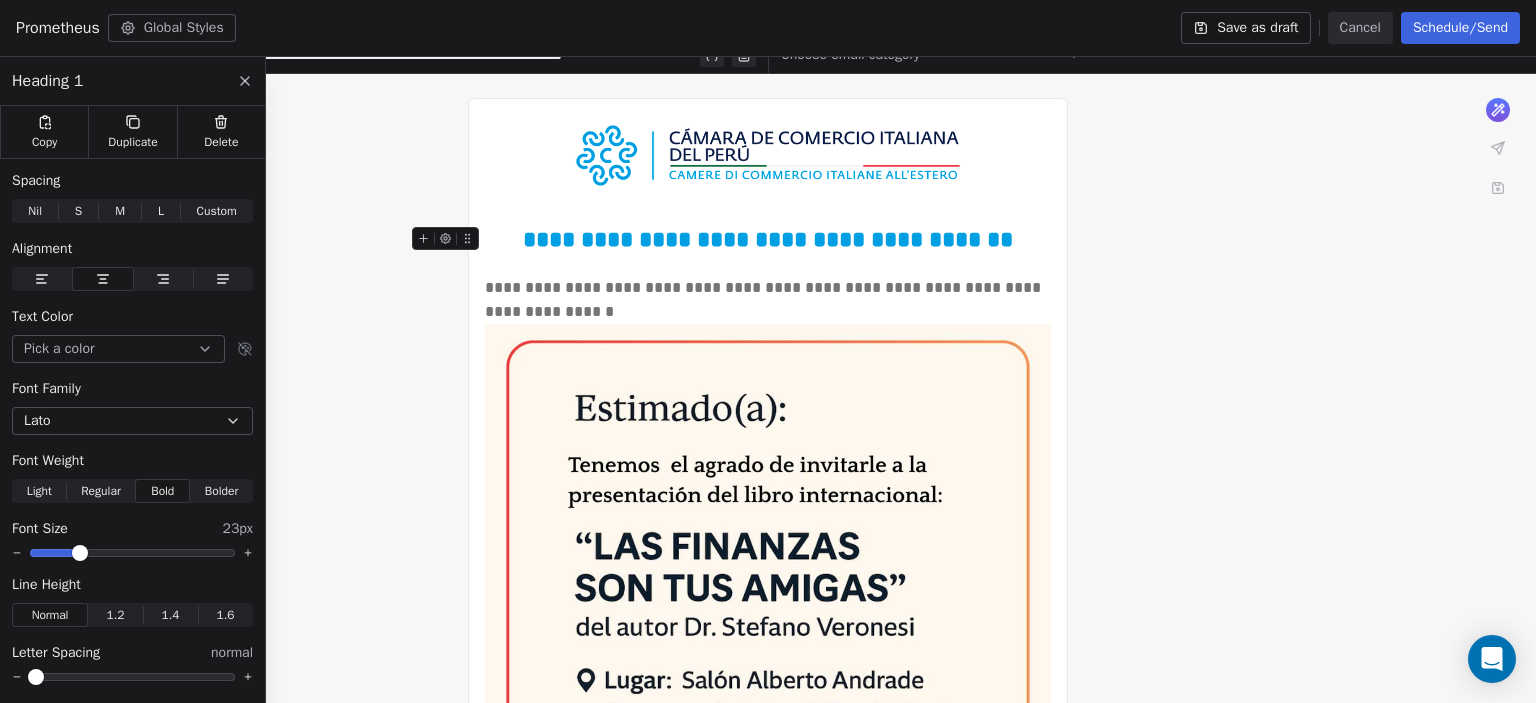click on "**********" at bounding box center [768, 239] 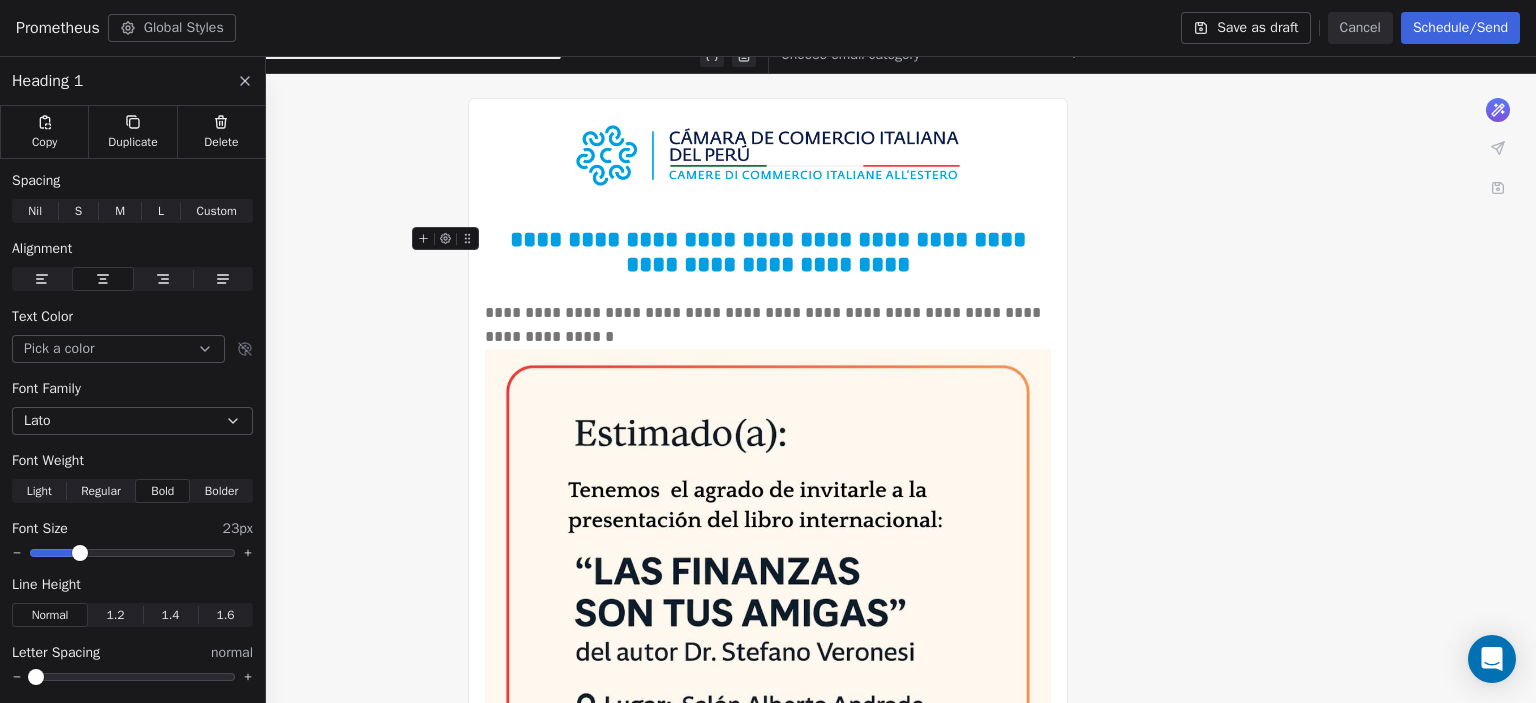 click on "**********" at bounding box center [771, 252] 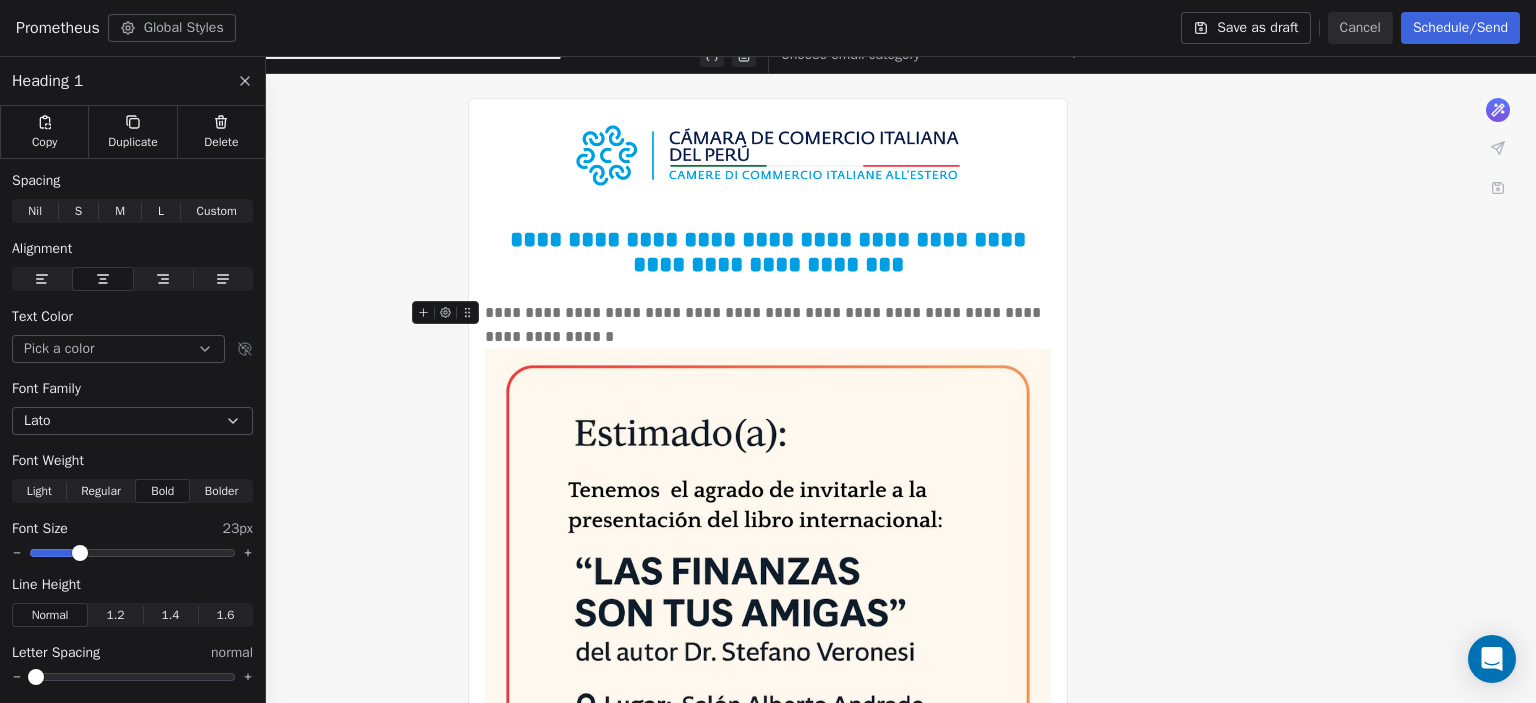 click on "**********" at bounding box center [765, 324] 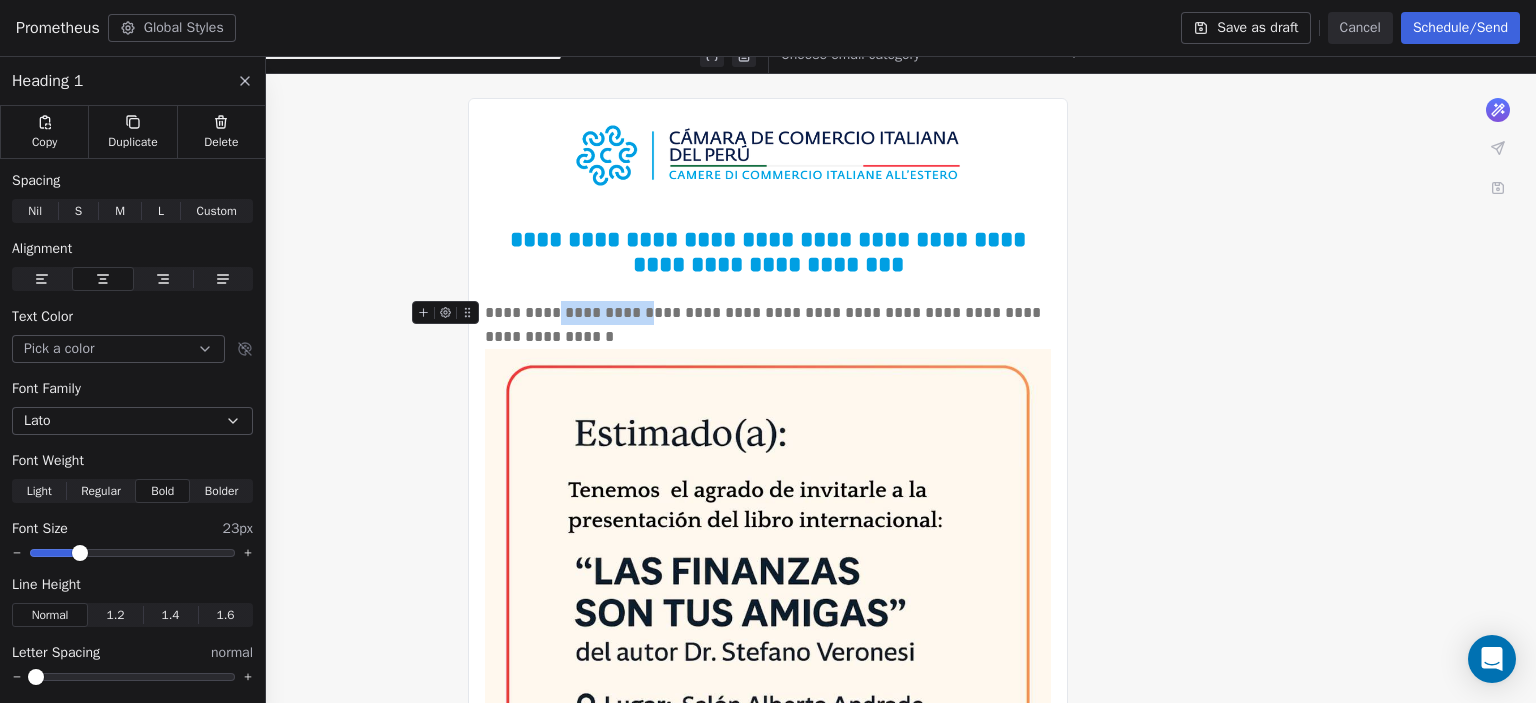 click on "**********" at bounding box center [765, 324] 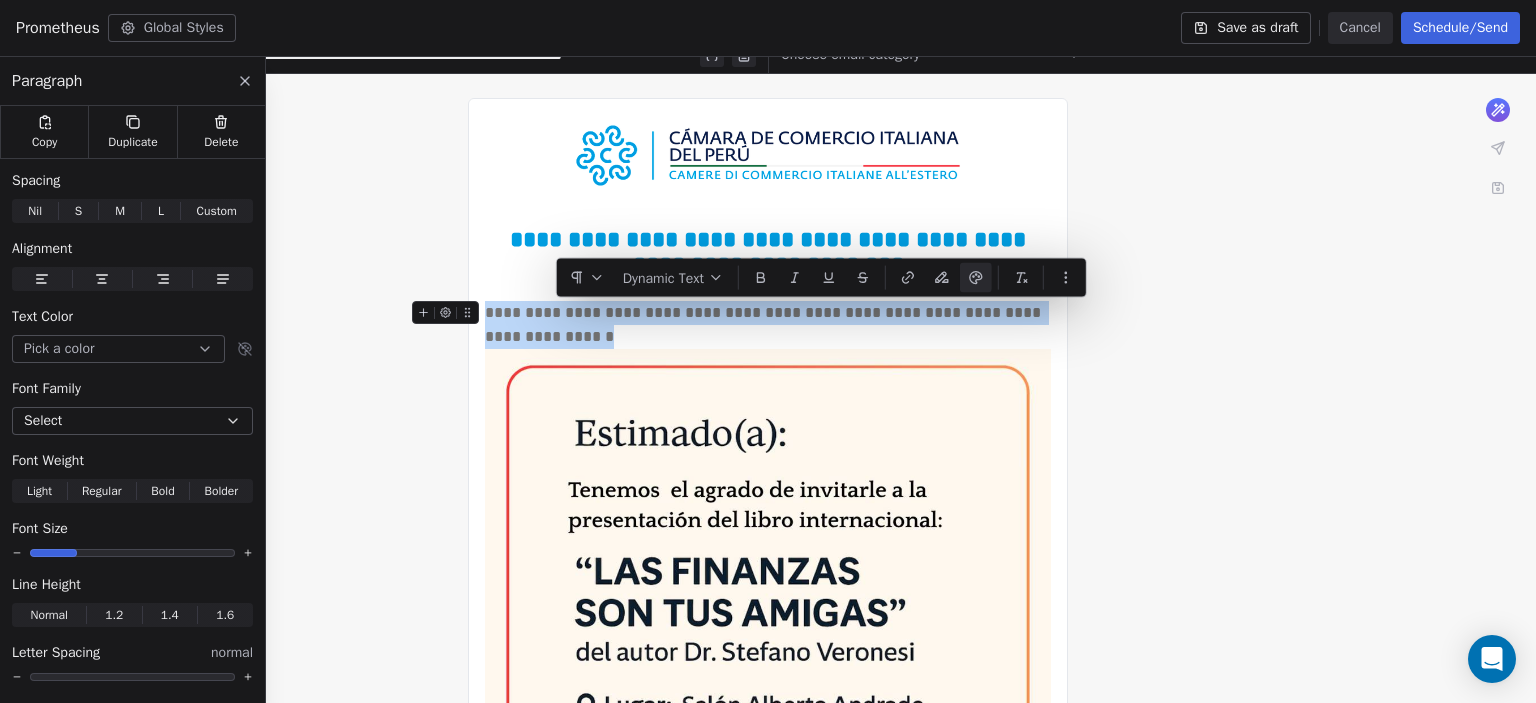 click on "**********" at bounding box center (765, 324) 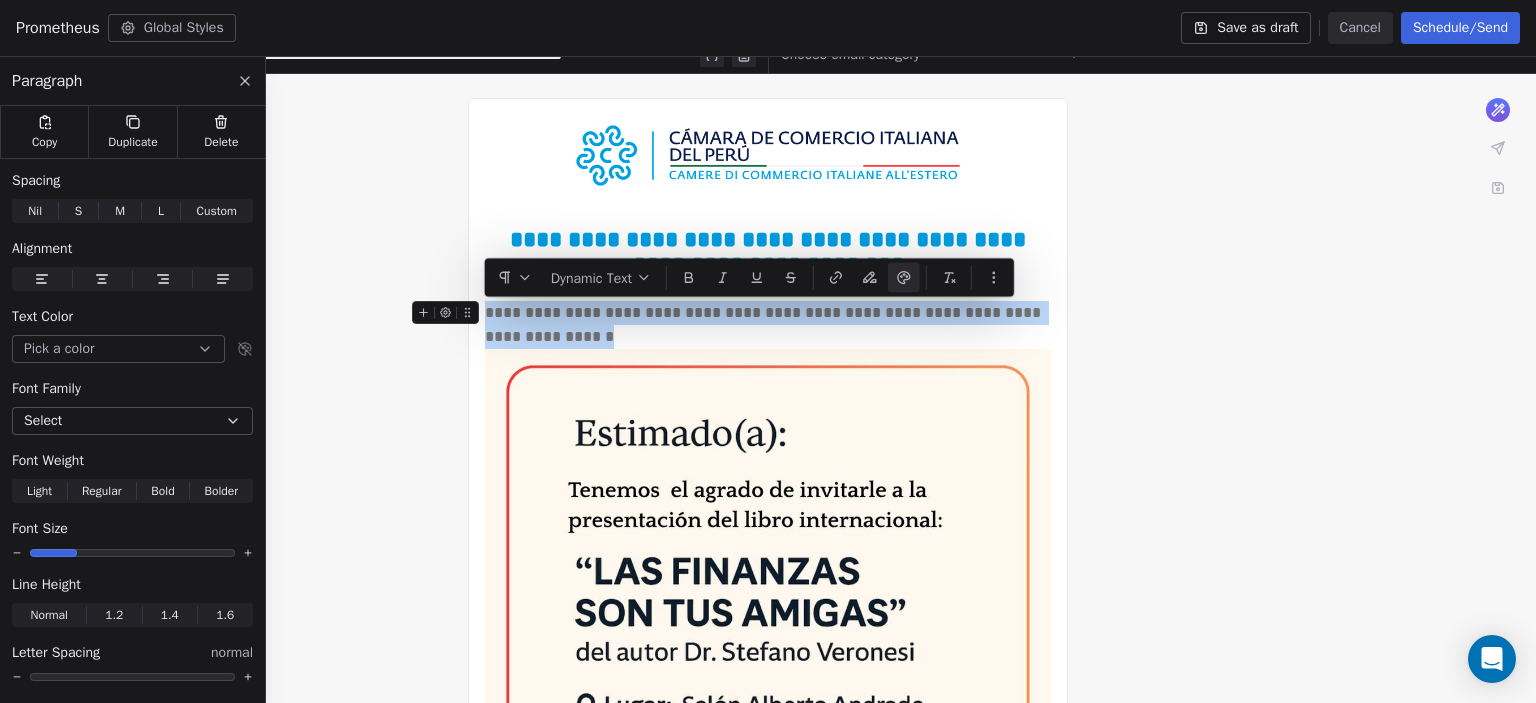 click on "**********" at bounding box center [765, 324] 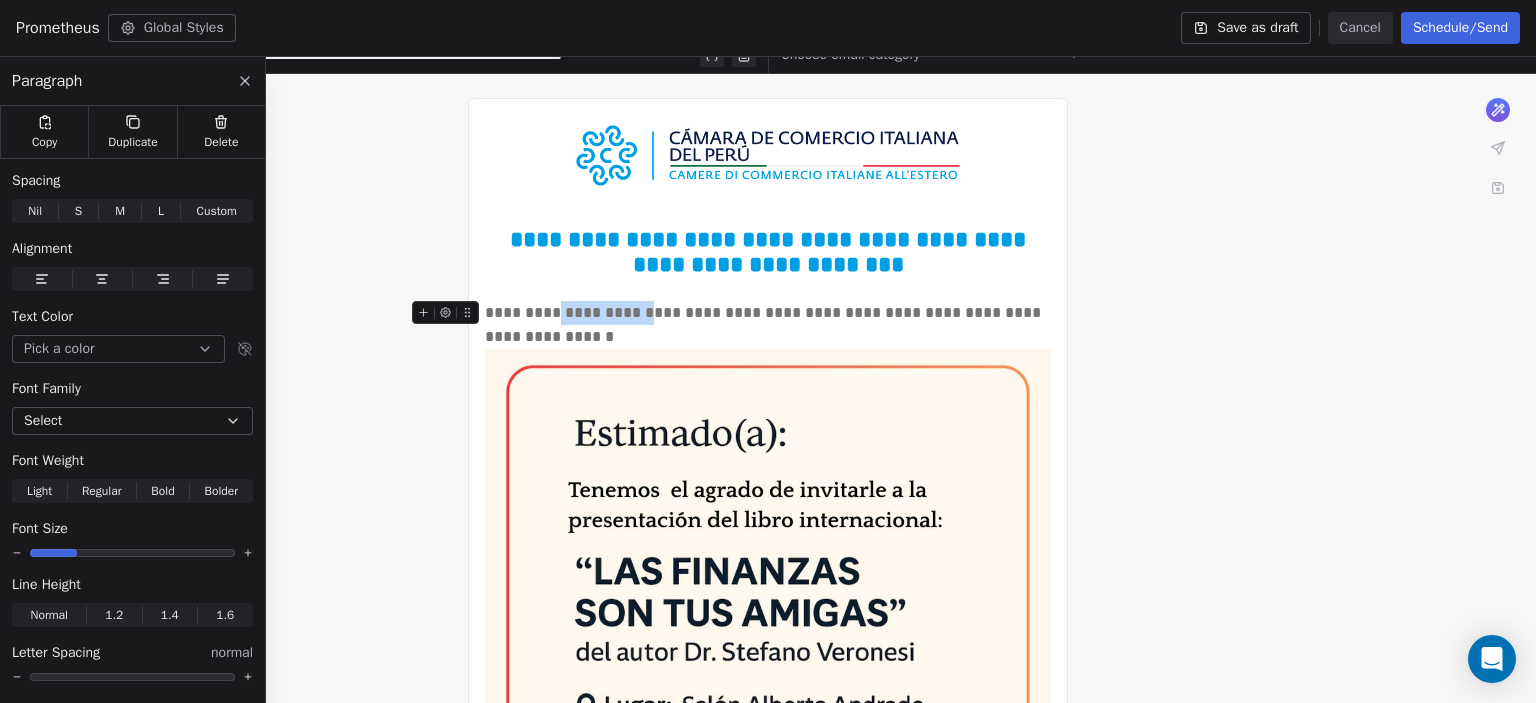 click on "**********" at bounding box center (765, 324) 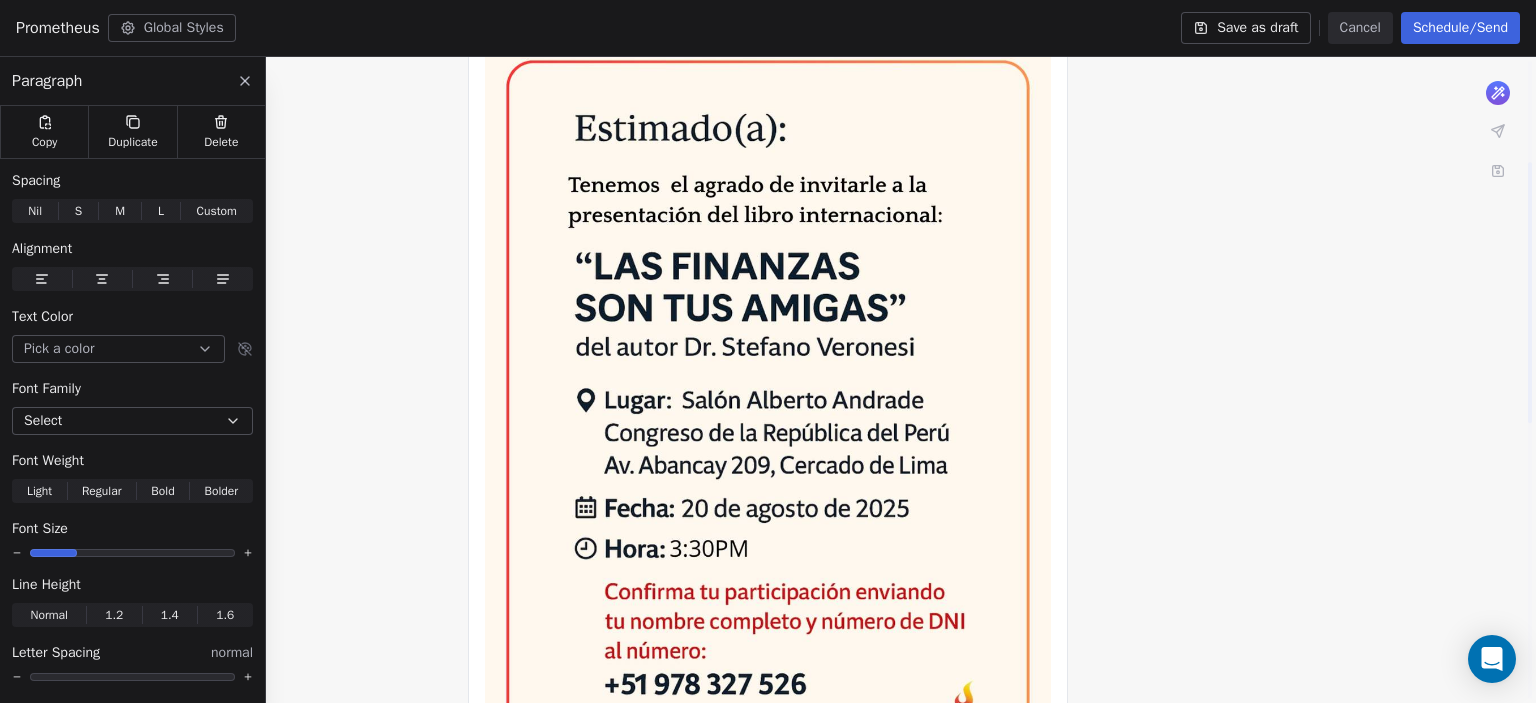 scroll, scrollTop: 0, scrollLeft: 0, axis: both 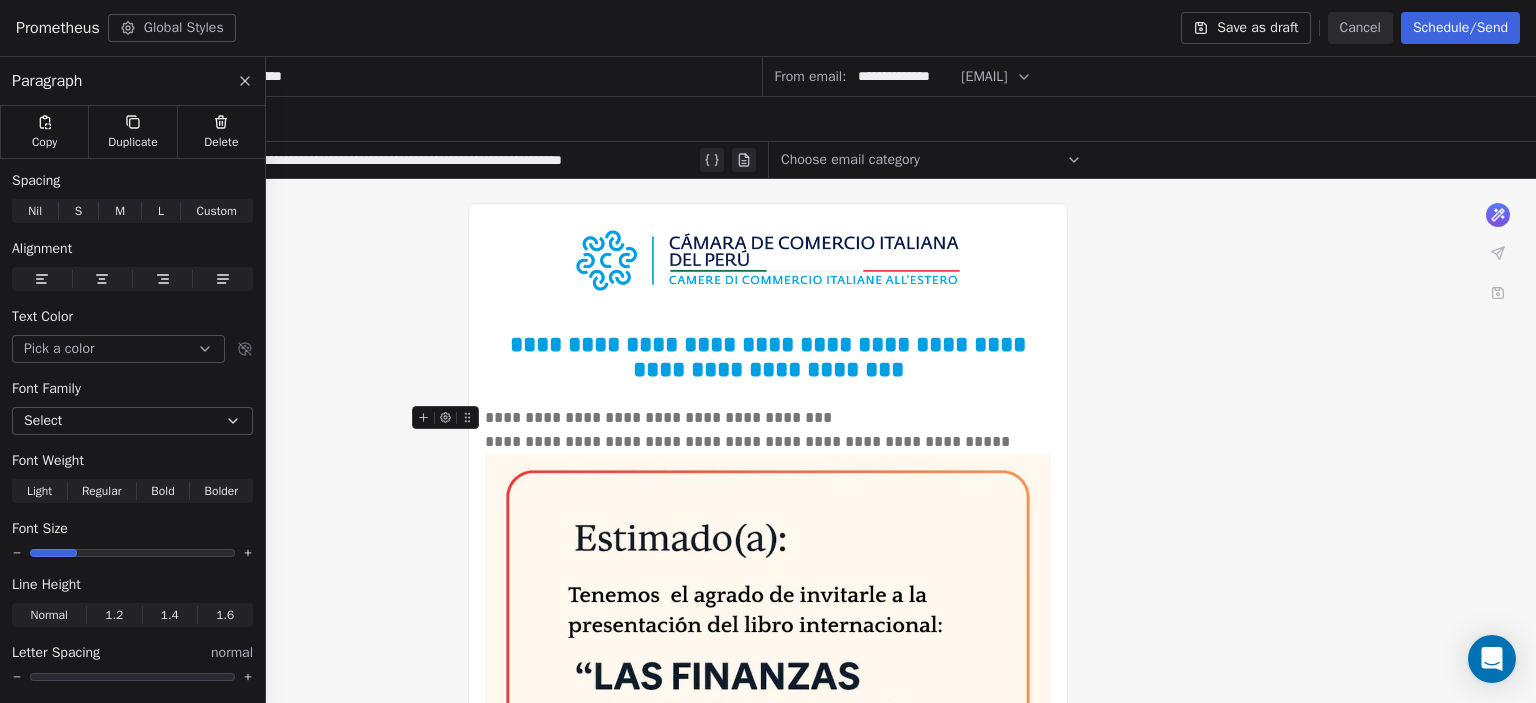 click on "**********" at bounding box center [662, 417] 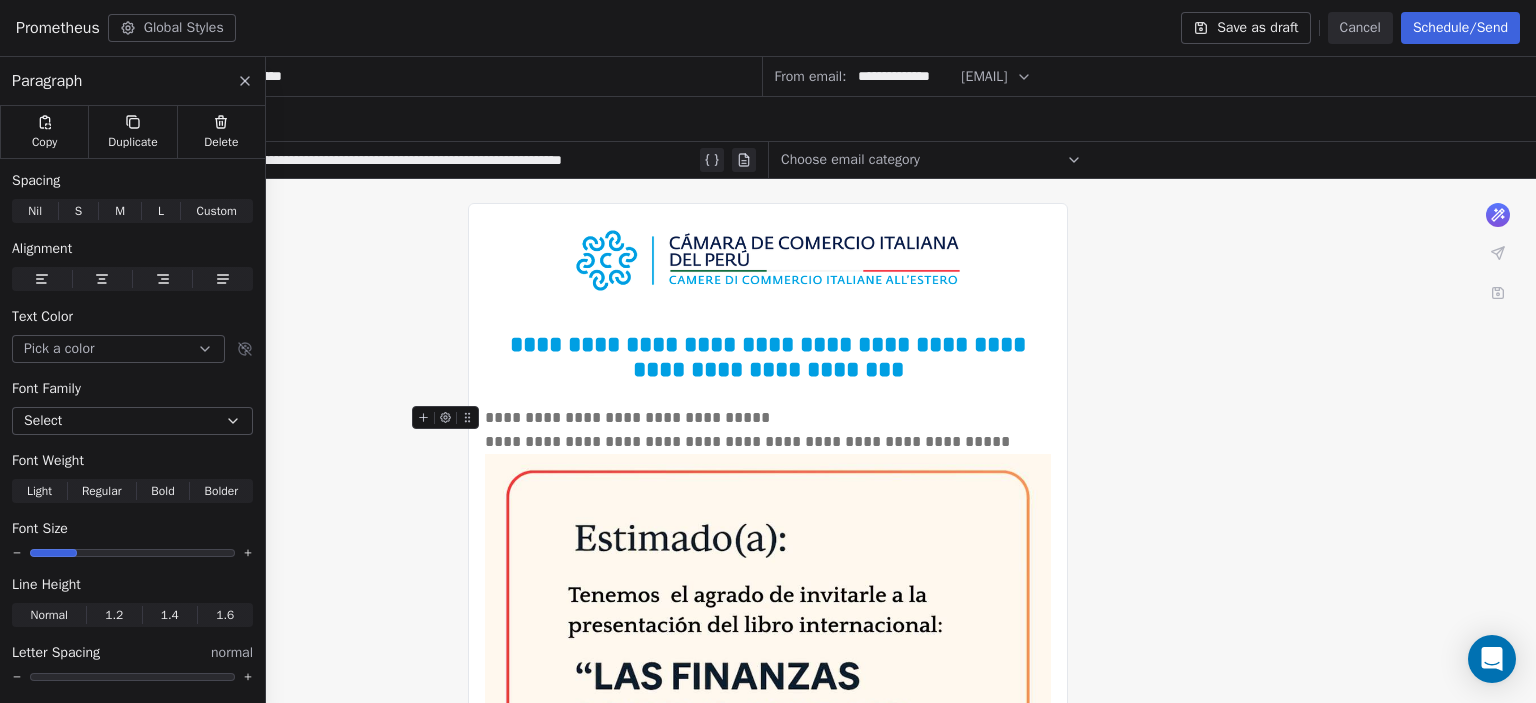 click on "**********" at bounding box center [631, 417] 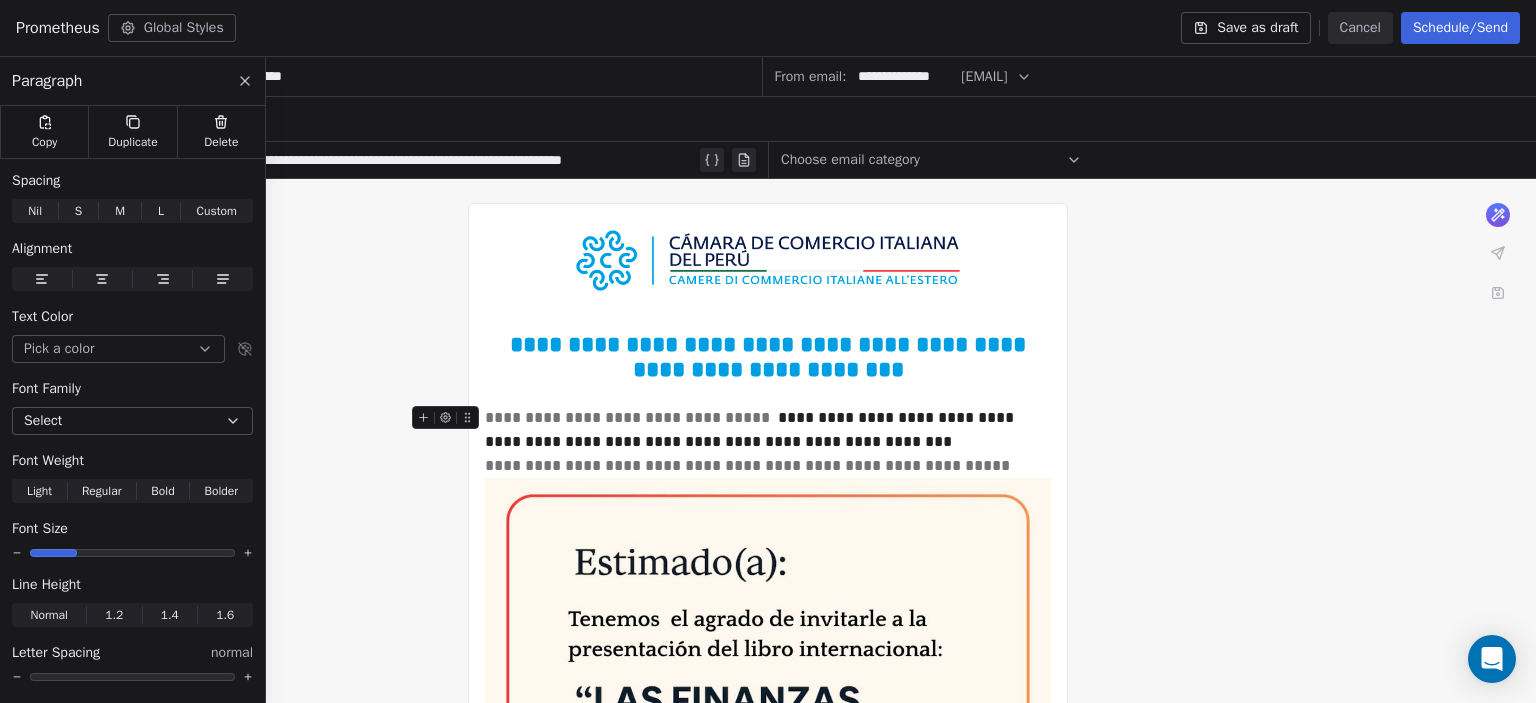click on "**********" at bounding box center [631, 417] 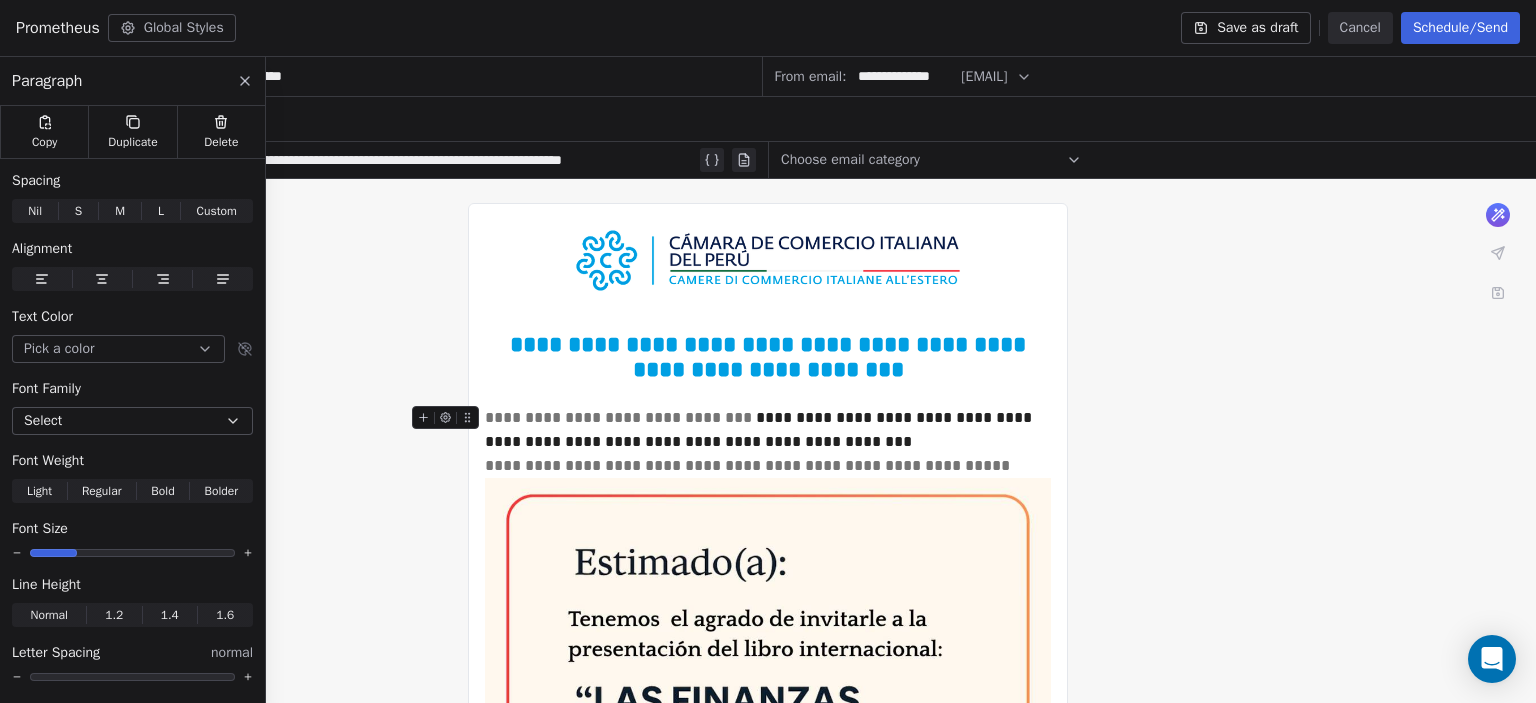 click on "**********" at bounding box center [620, 417] 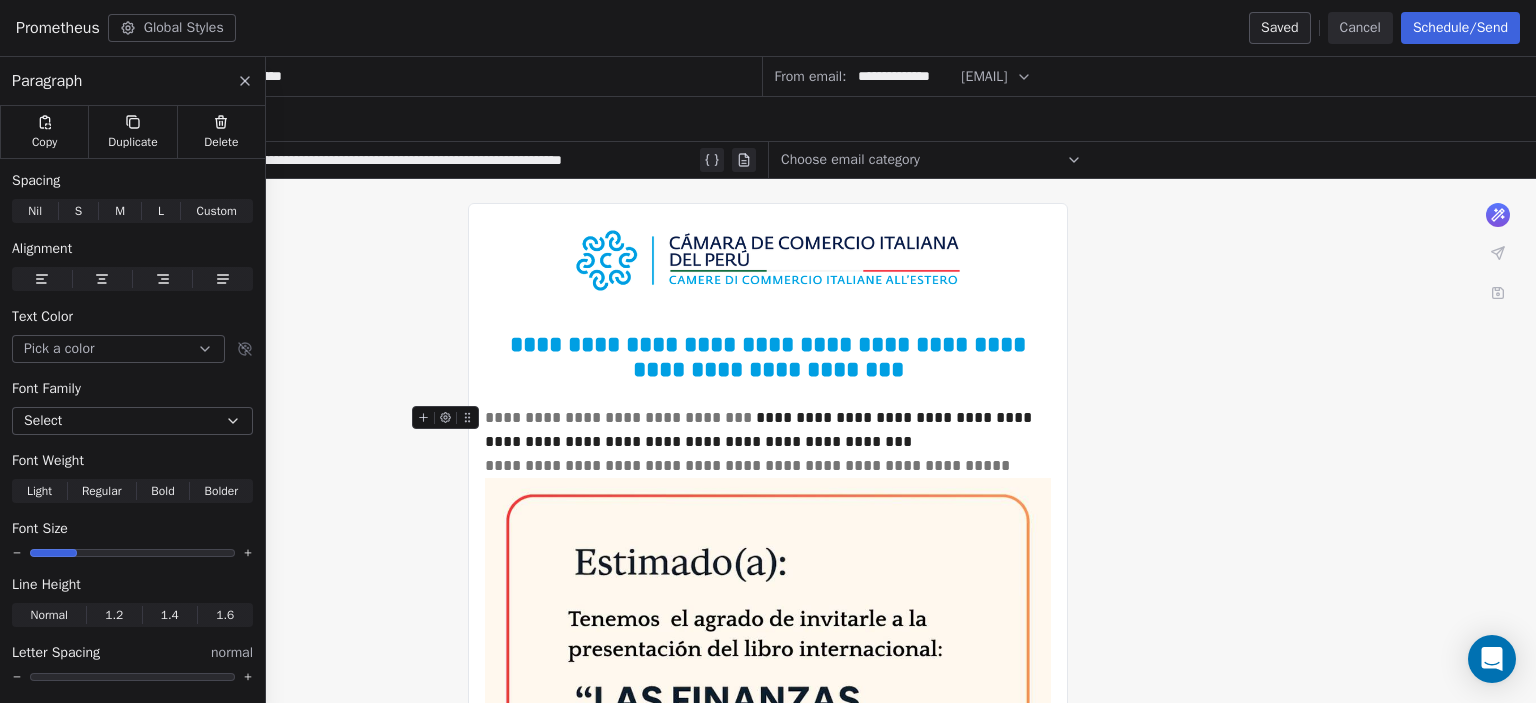 click on "**********" at bounding box center (620, 417) 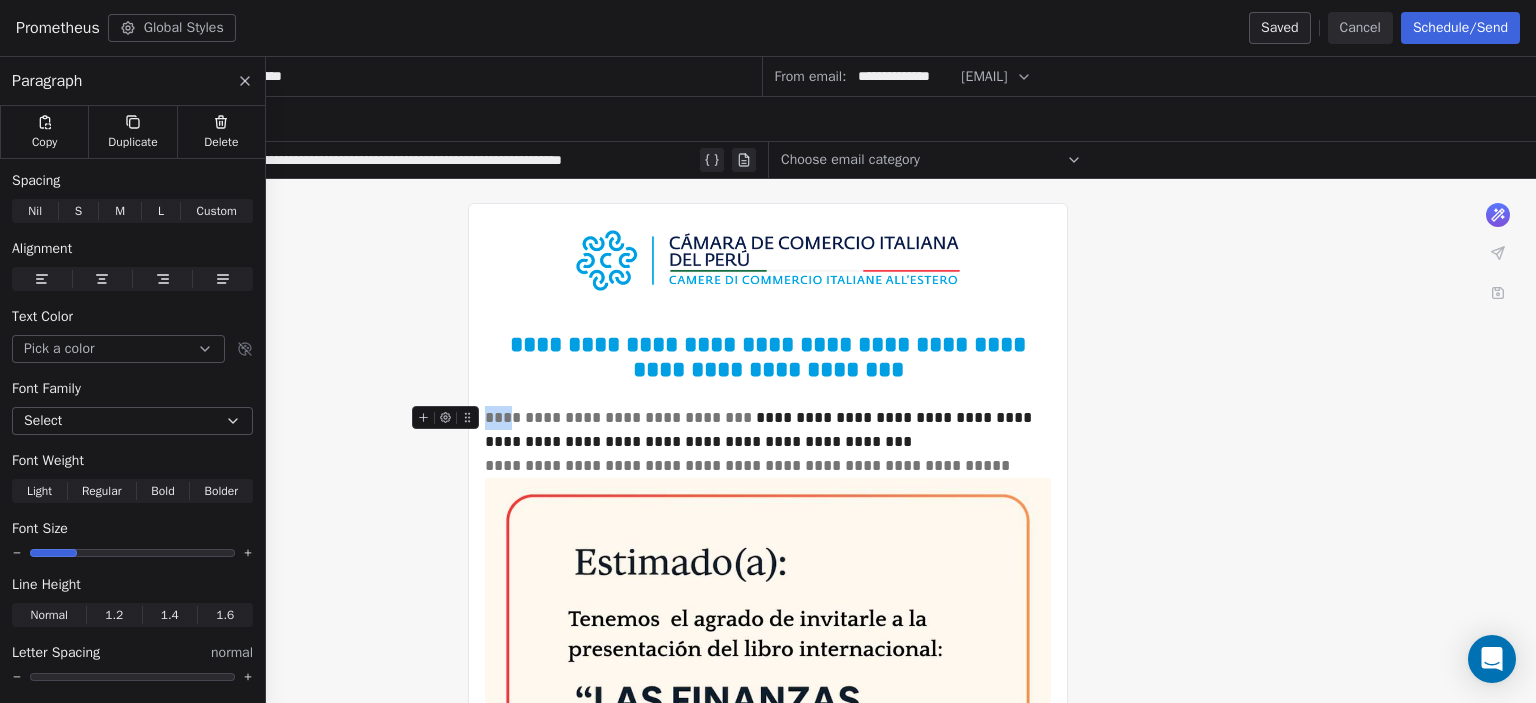 click on "**********" at bounding box center [620, 417] 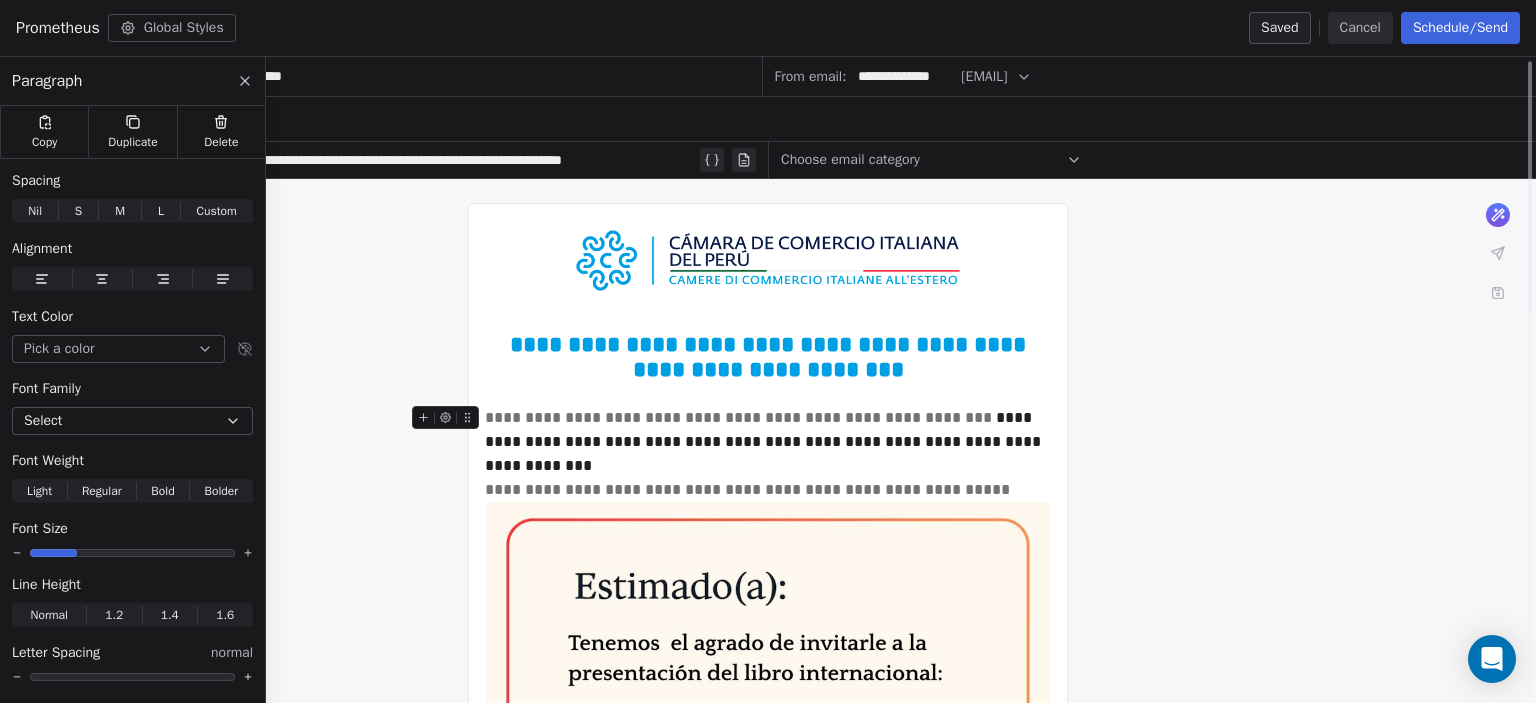 scroll, scrollTop: 0, scrollLeft: 0, axis: both 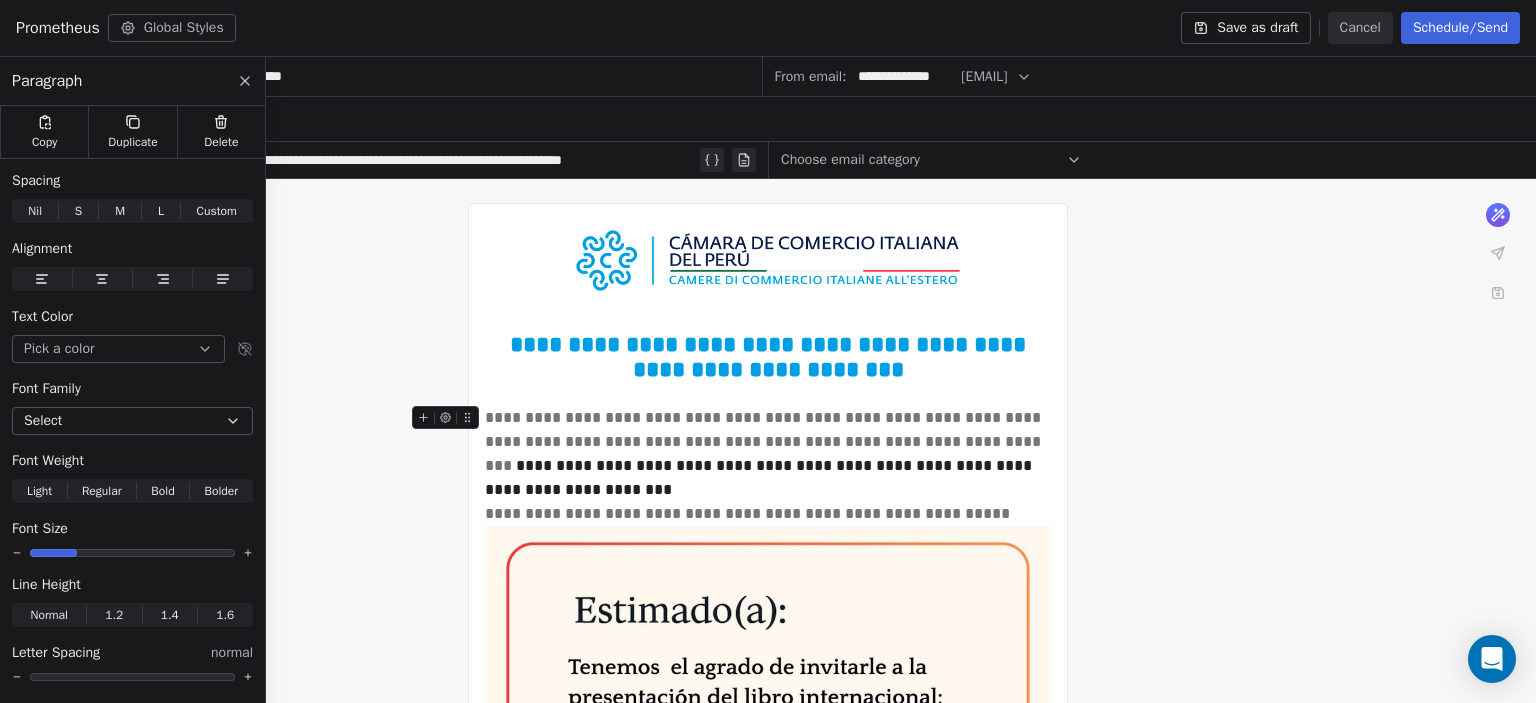 click on "**********" at bounding box center (765, 441) 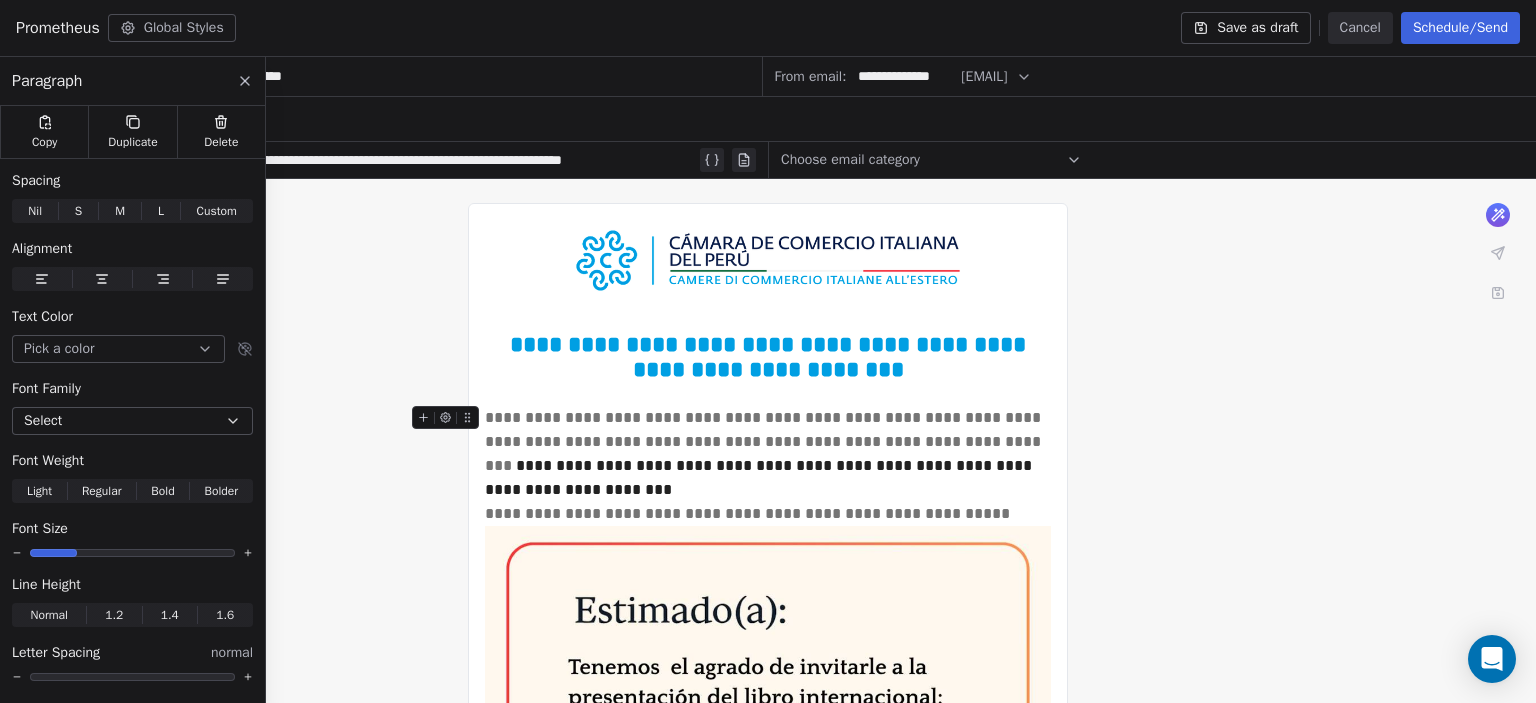 click on "**********" at bounding box center [765, 441] 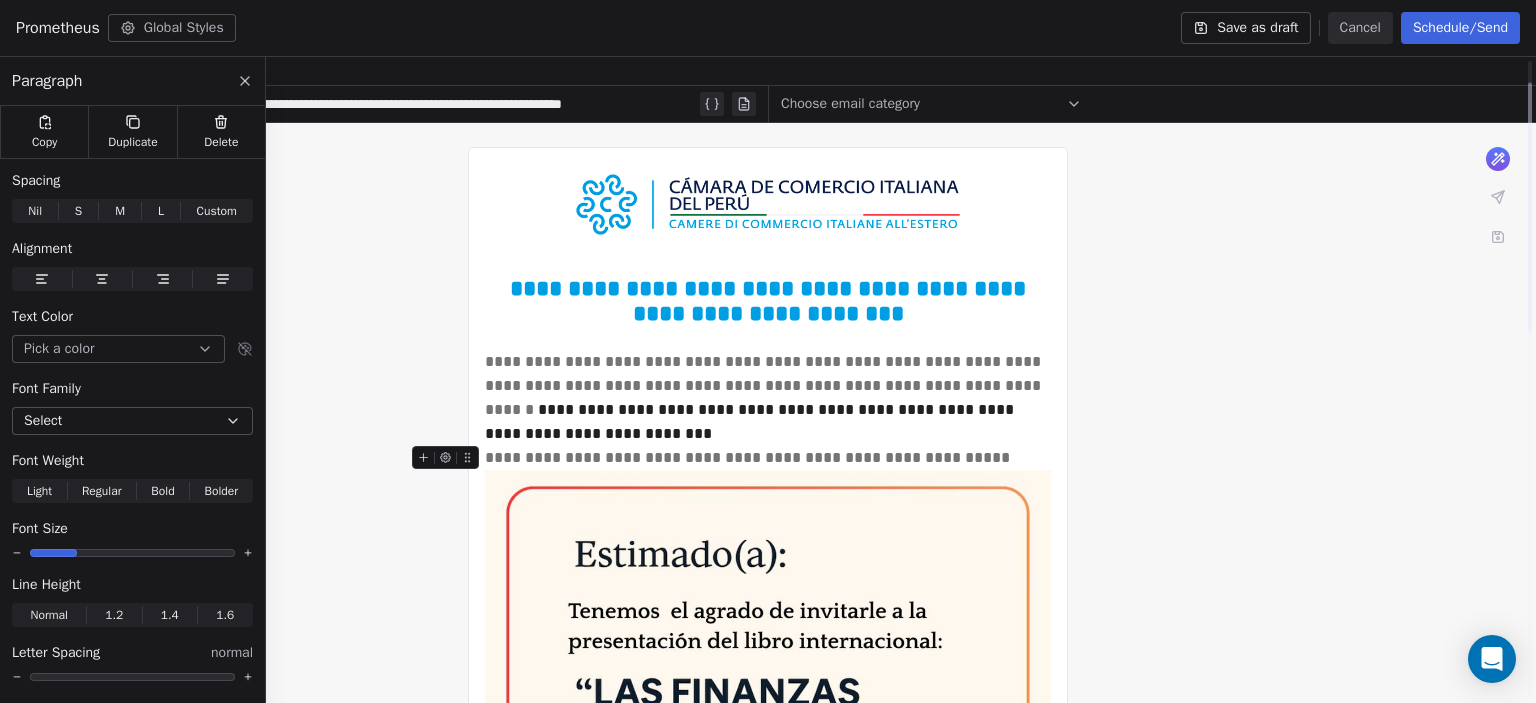 scroll, scrollTop: 16, scrollLeft: 0, axis: vertical 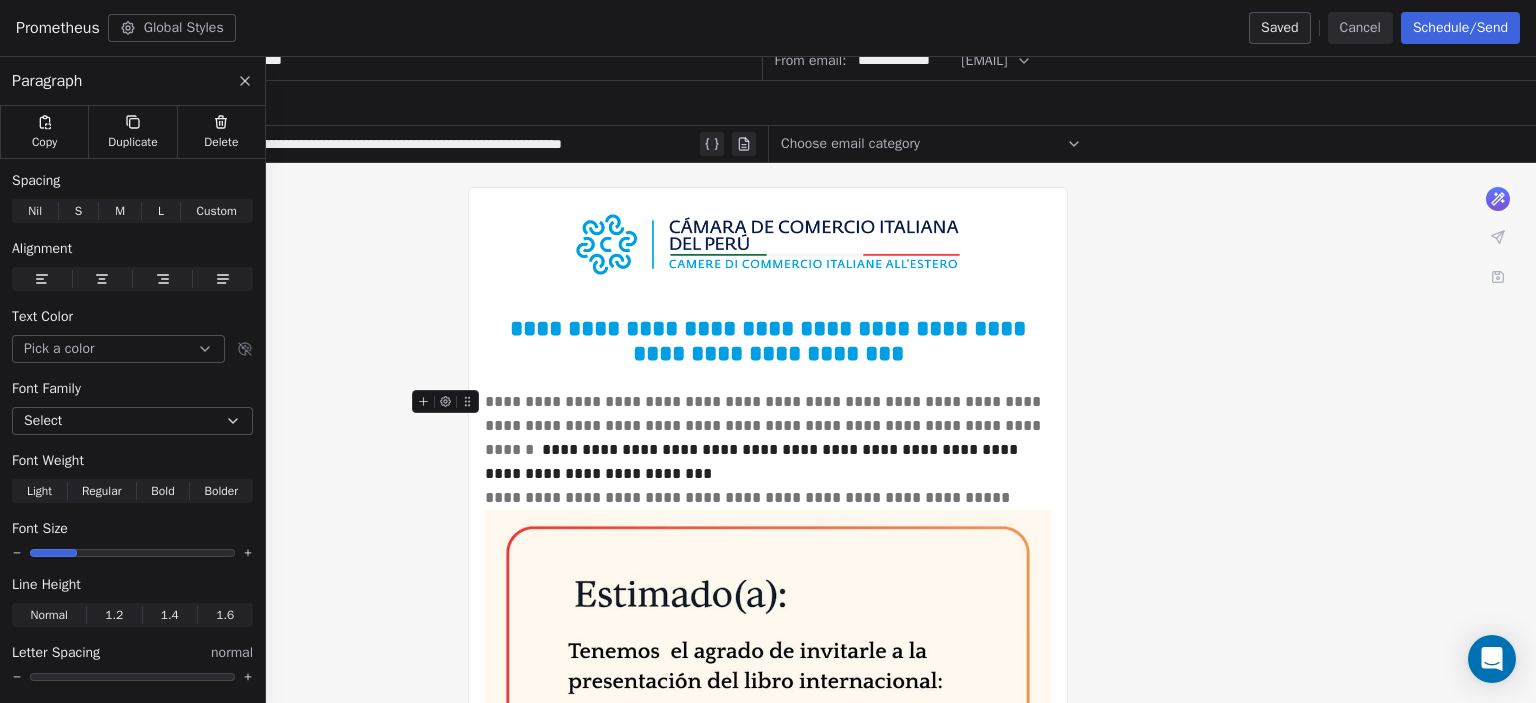 click on "**********" at bounding box center [765, 425] 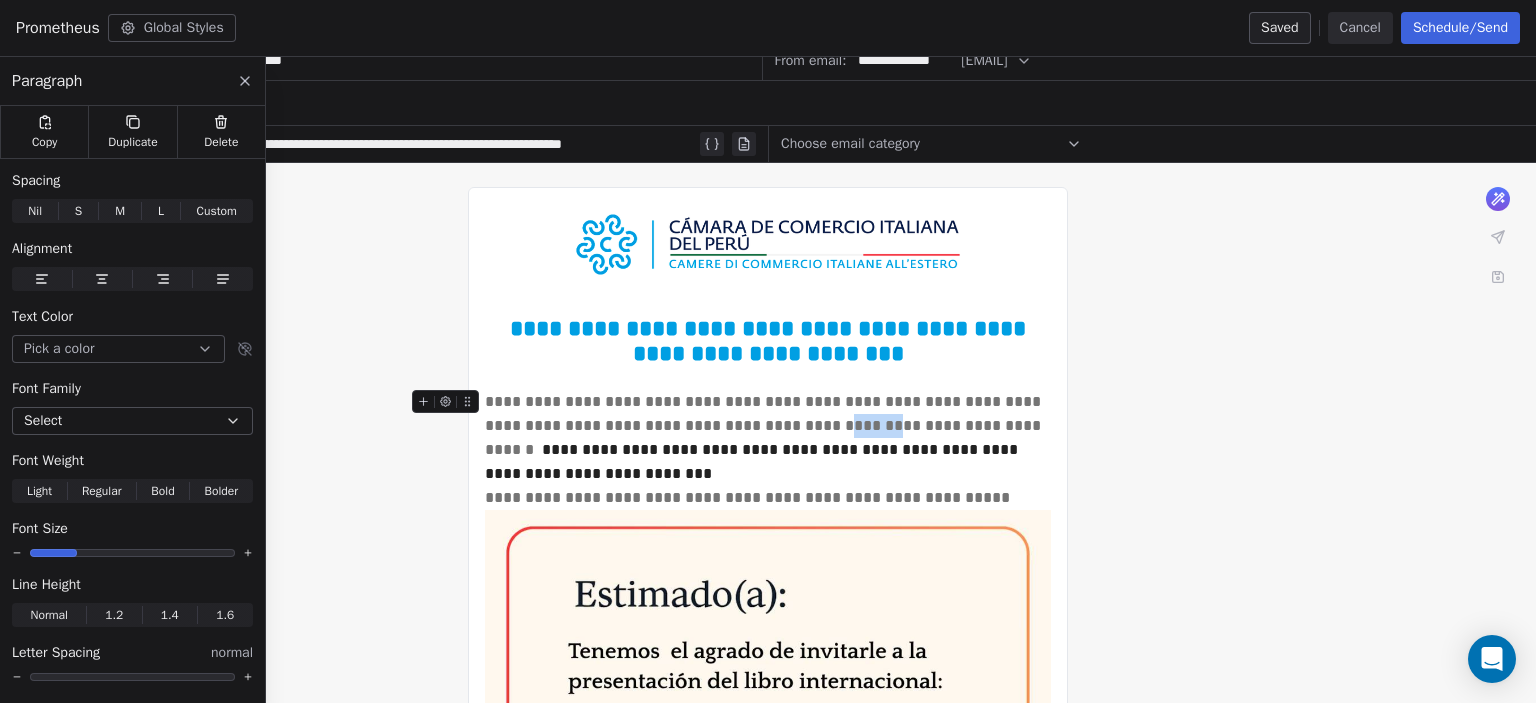 click on "**********" at bounding box center [765, 425] 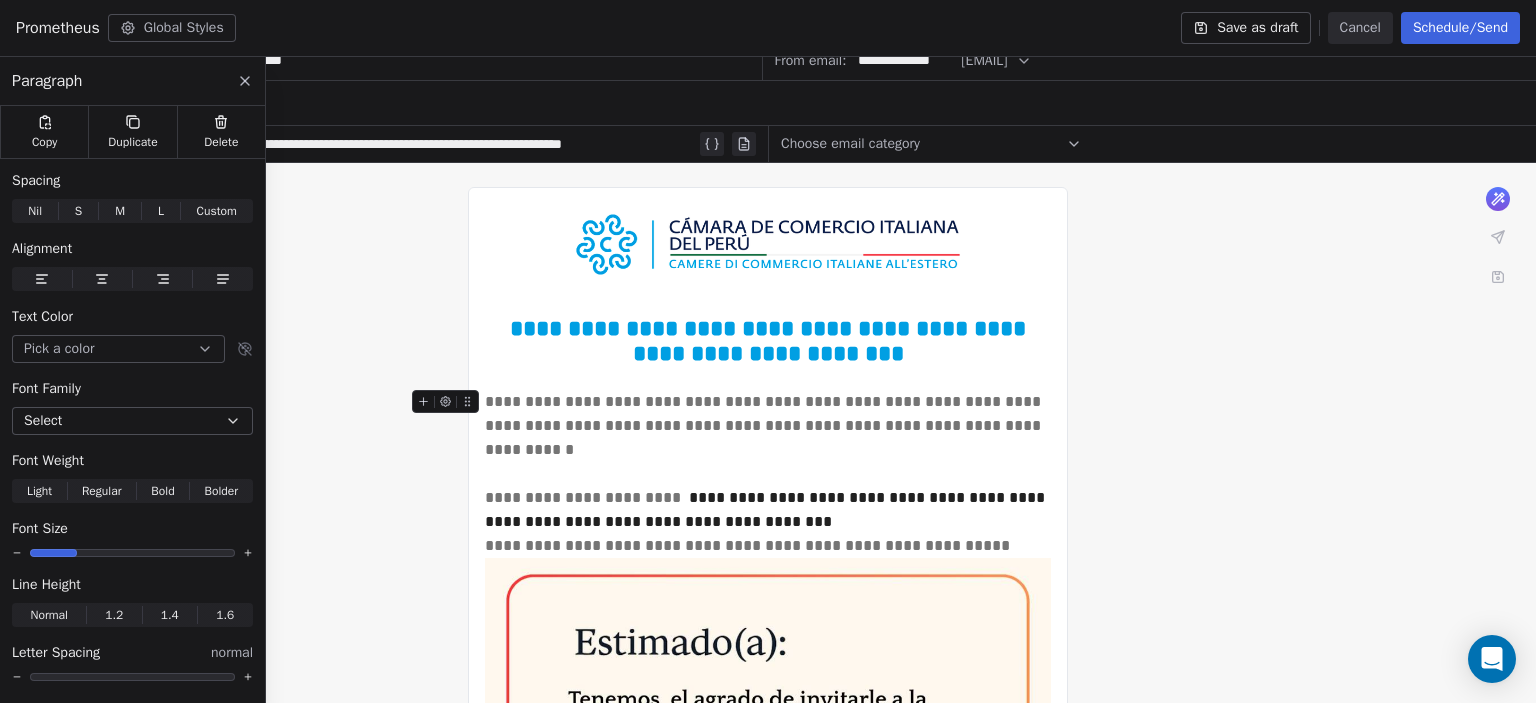 click on "**********" at bounding box center [765, 425] 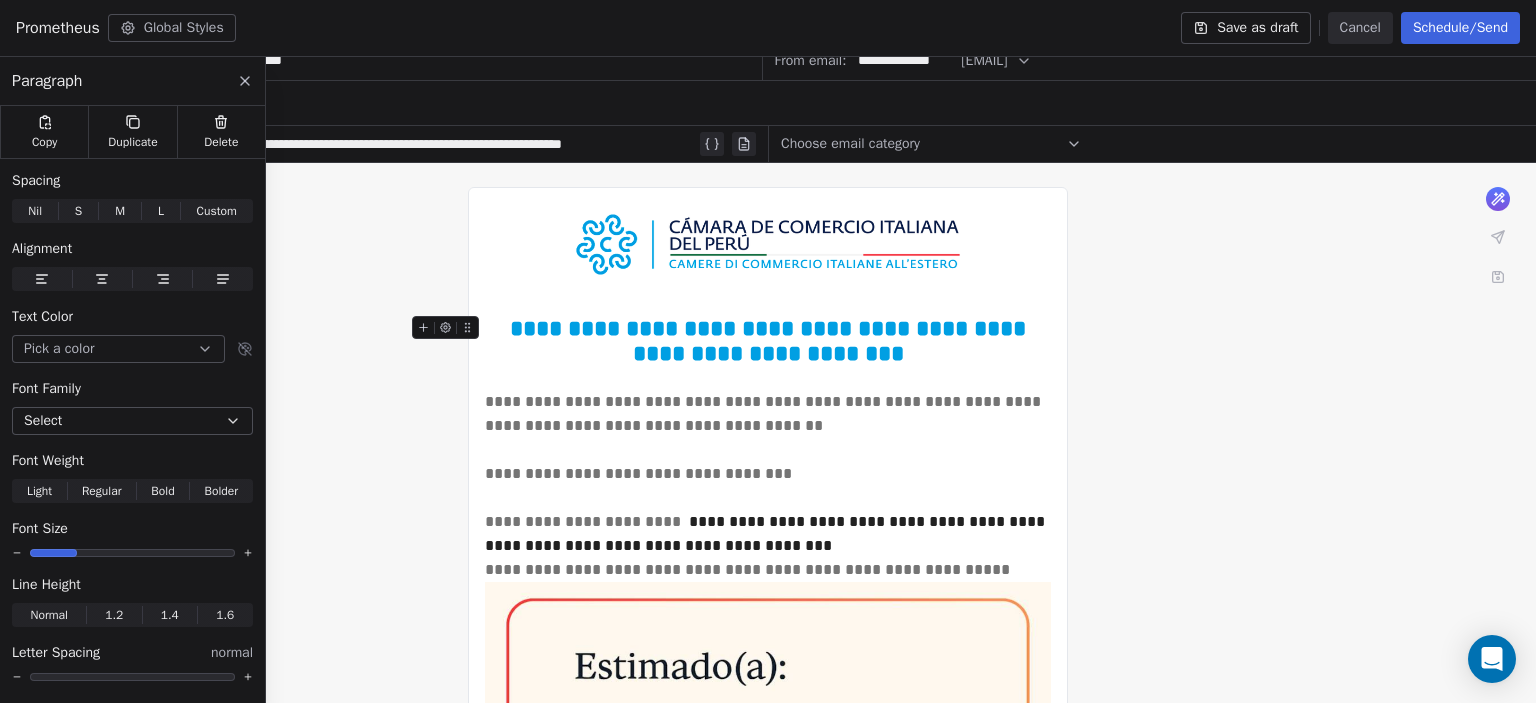 click on "**********" at bounding box center [771, 341] 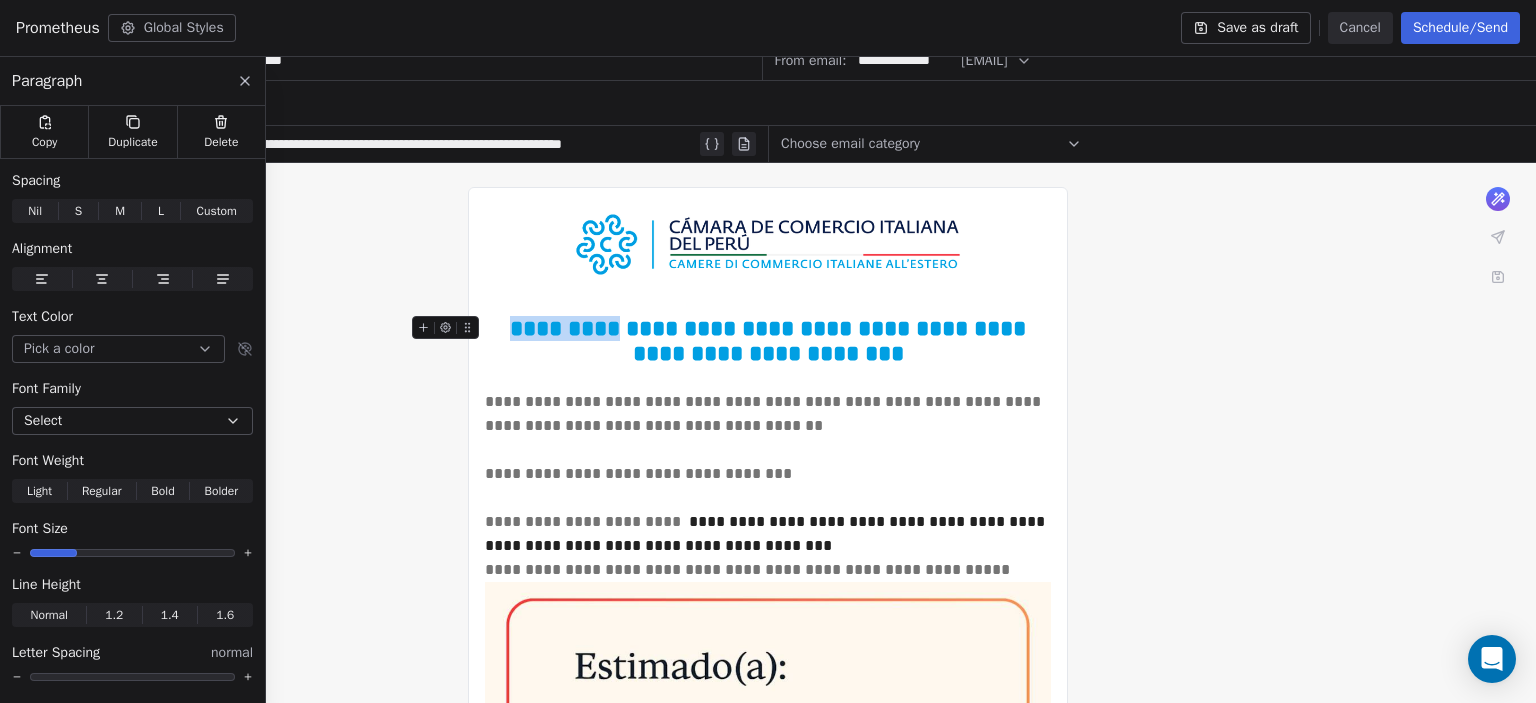 click on "**********" at bounding box center [771, 341] 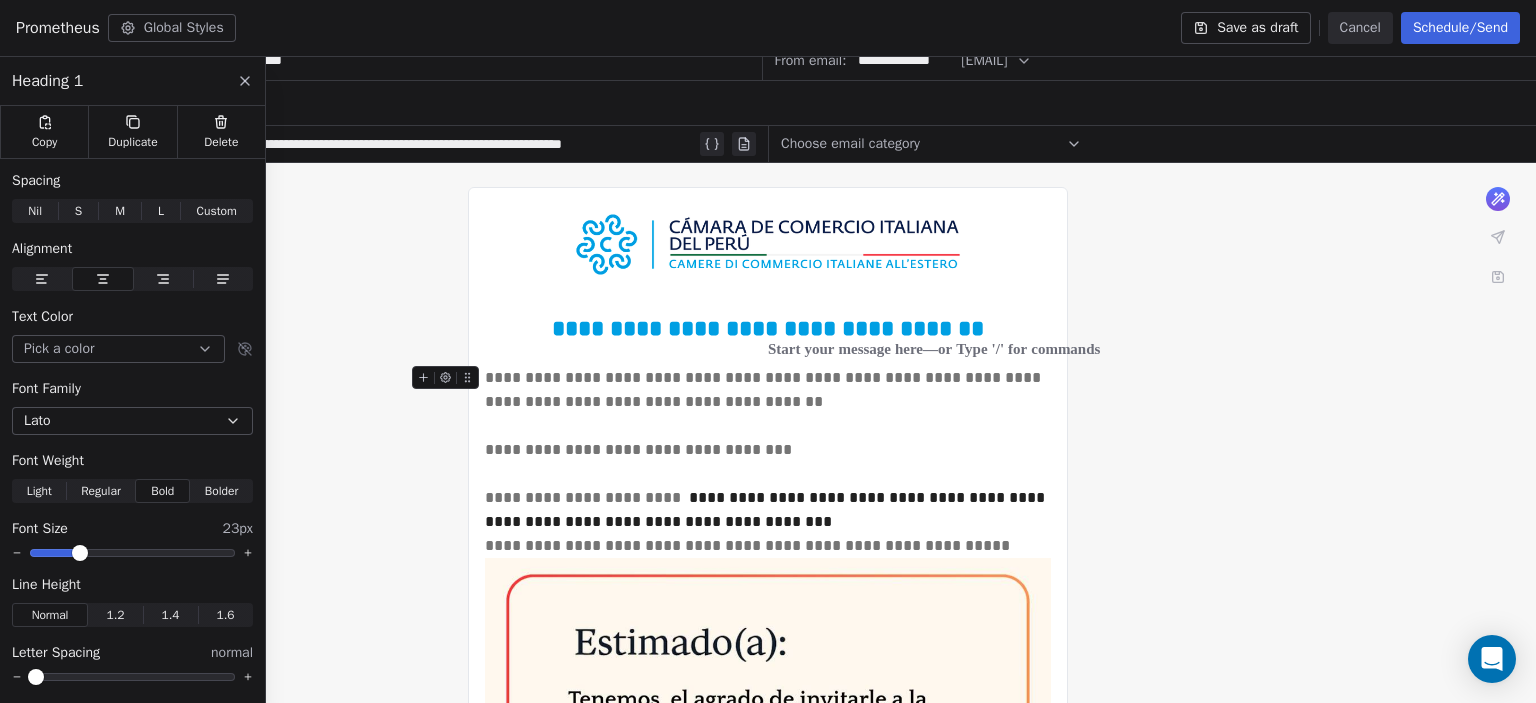 click on "**********" at bounding box center (765, 389) 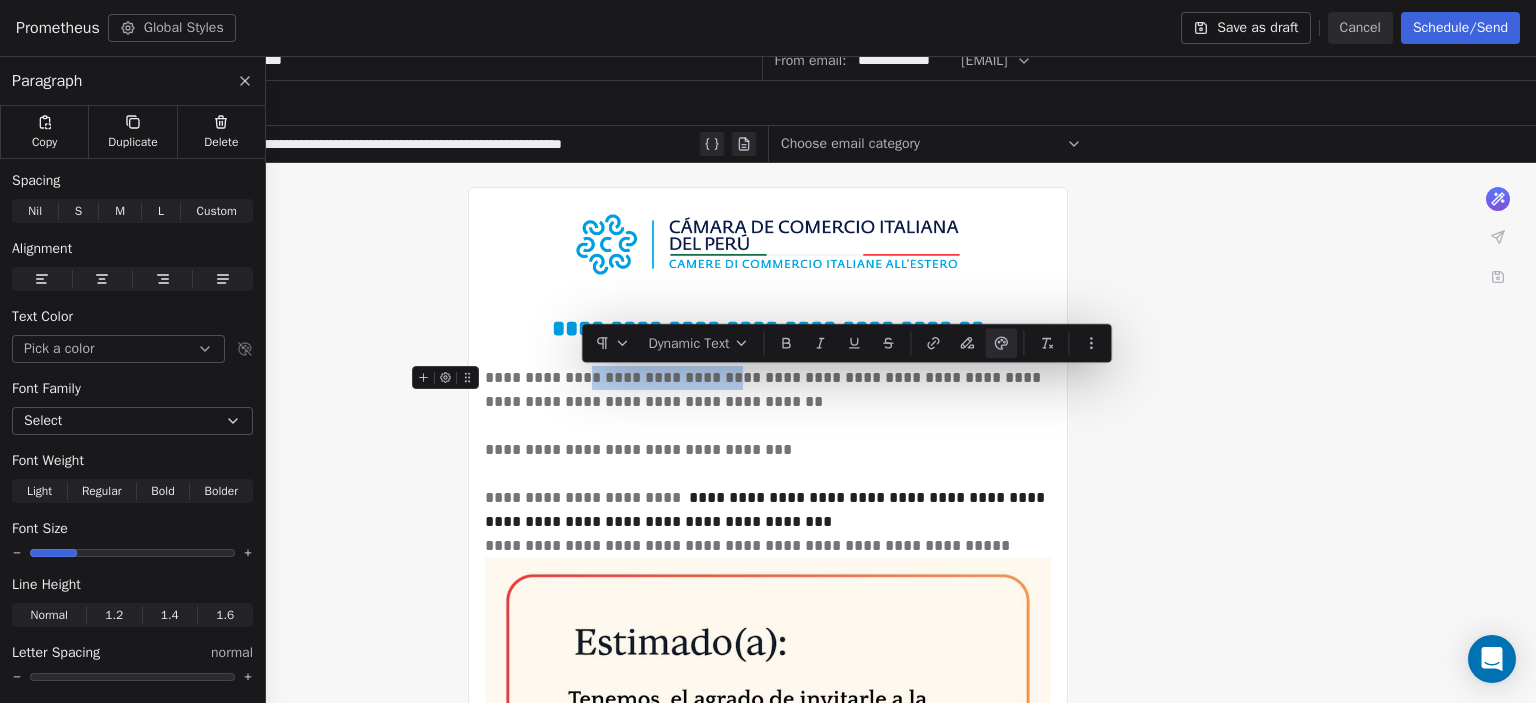 drag, startPoint x: 734, startPoint y: 377, endPoint x: 580, endPoint y: 382, distance: 154.08115 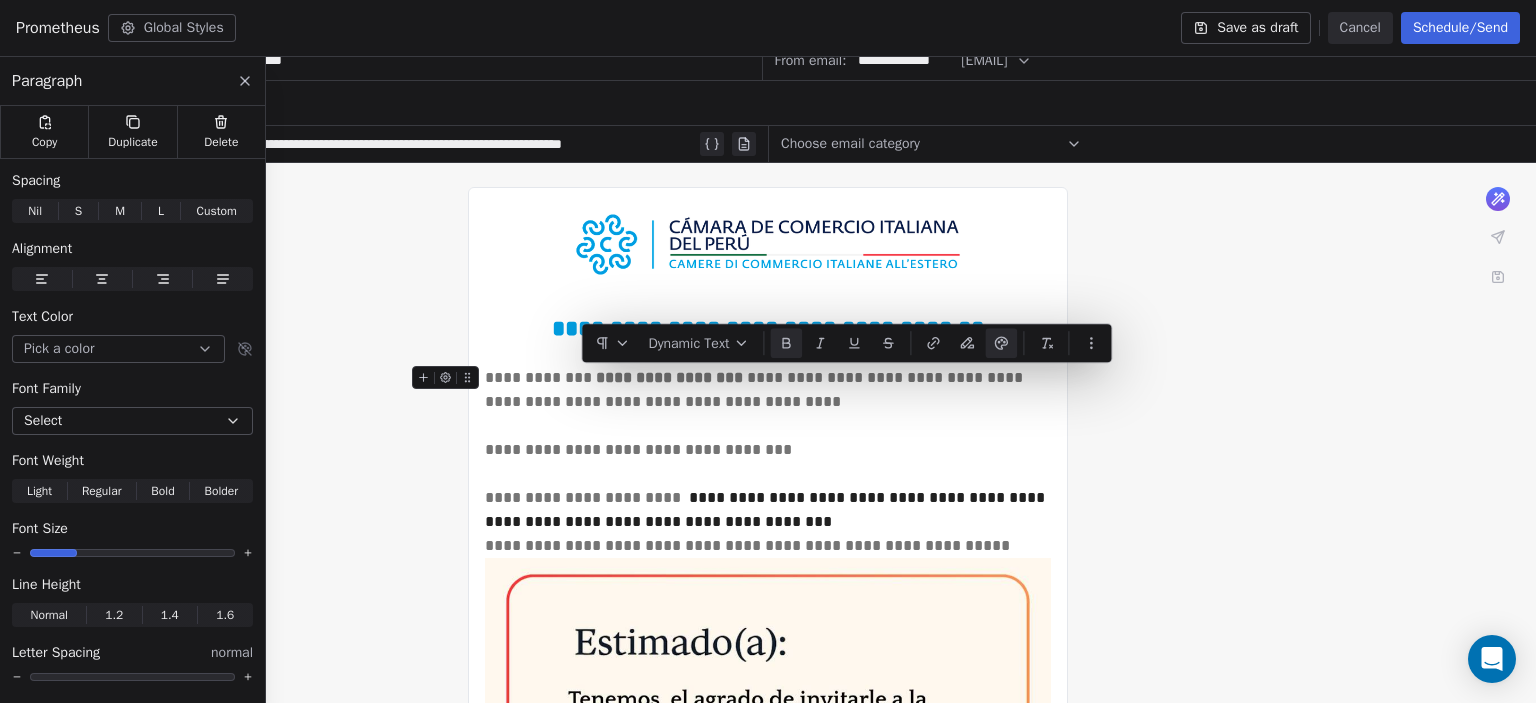 click on "**********" at bounding box center [768, 390] 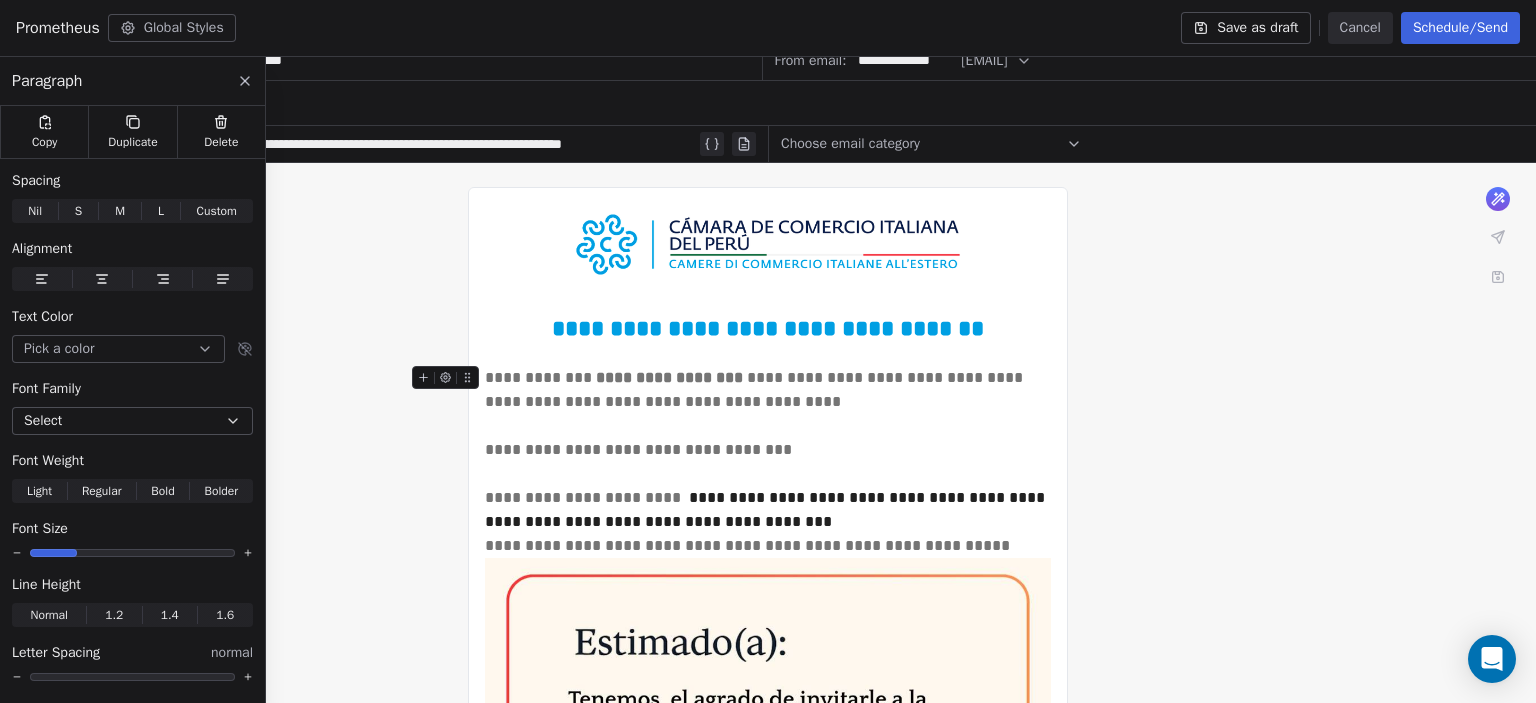 click on "**********" at bounding box center (756, 389) 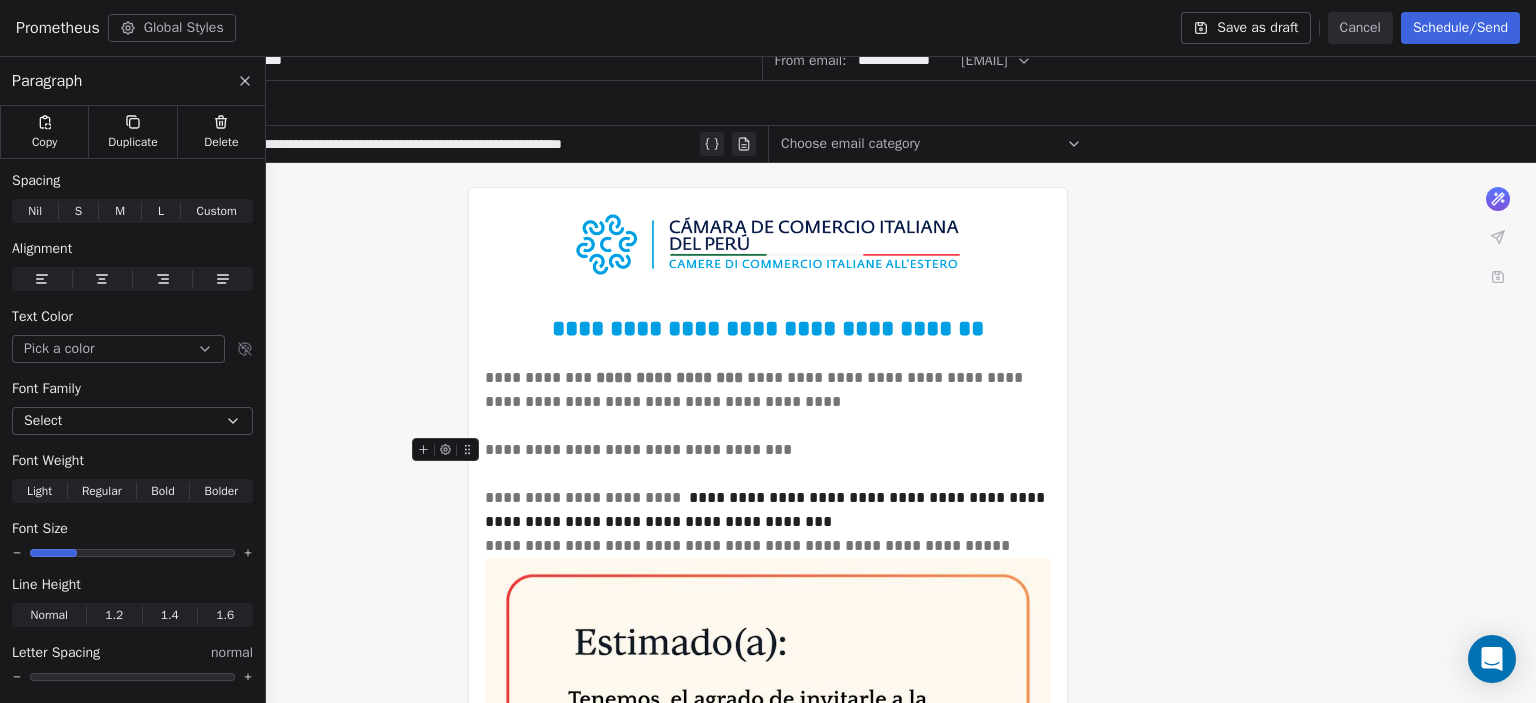 click on "**********" at bounding box center (640, 449) 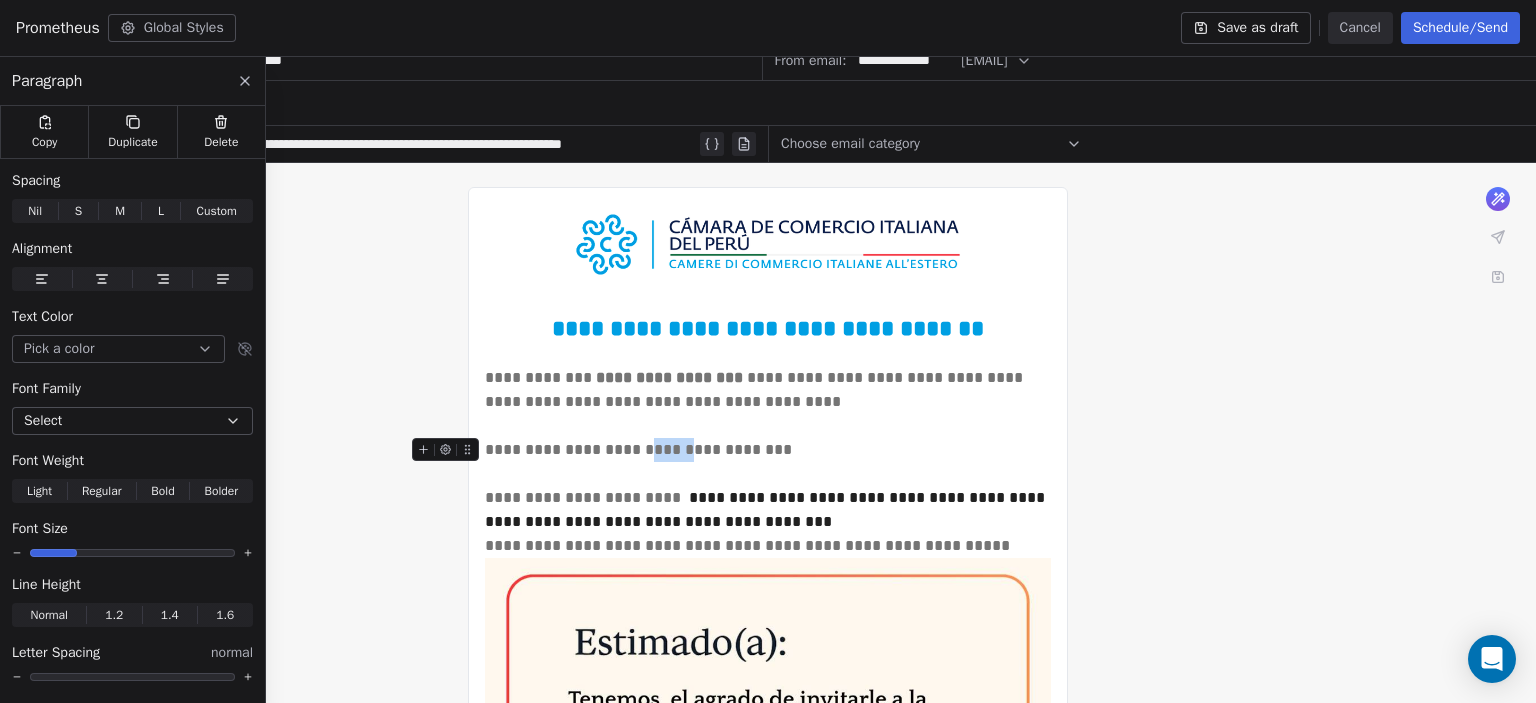 click on "**********" at bounding box center [640, 449] 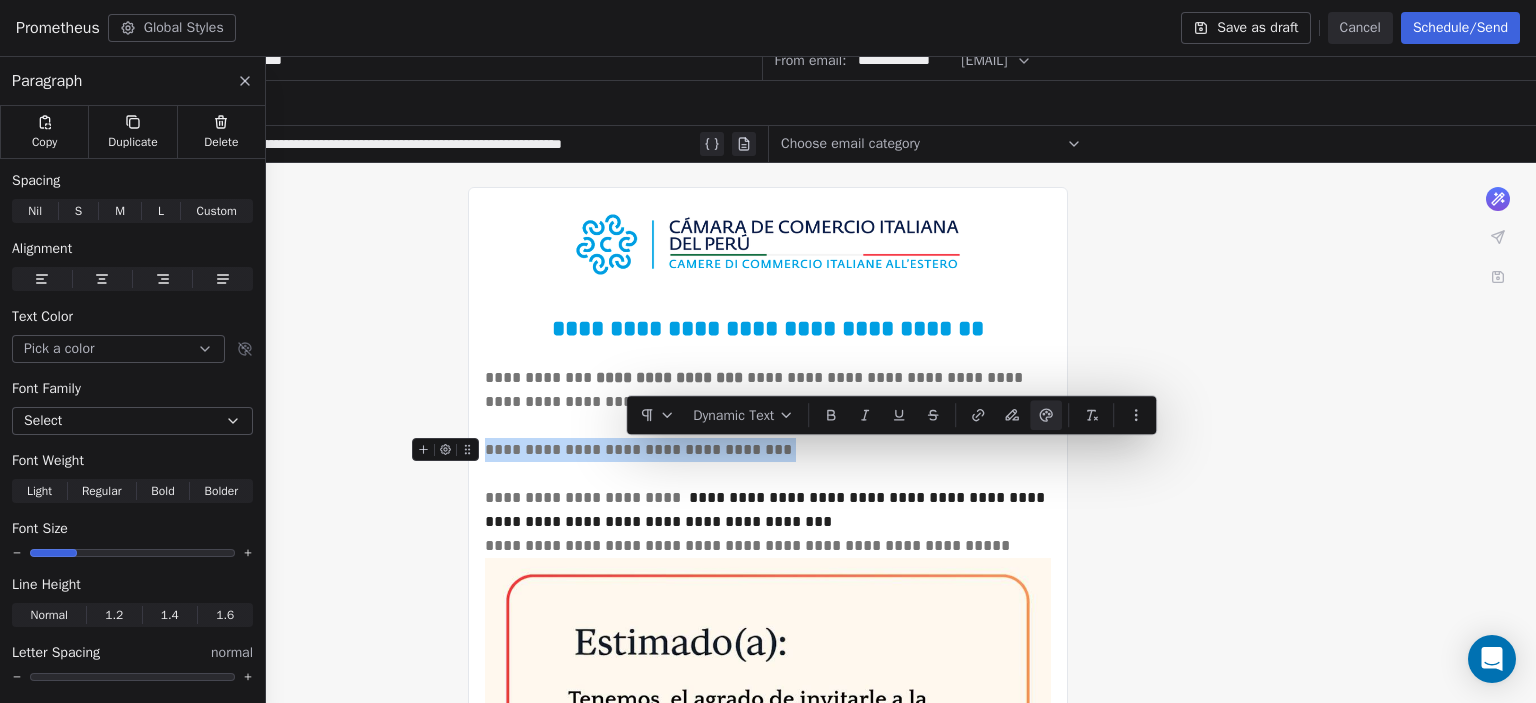 click on "**********" at bounding box center (640, 449) 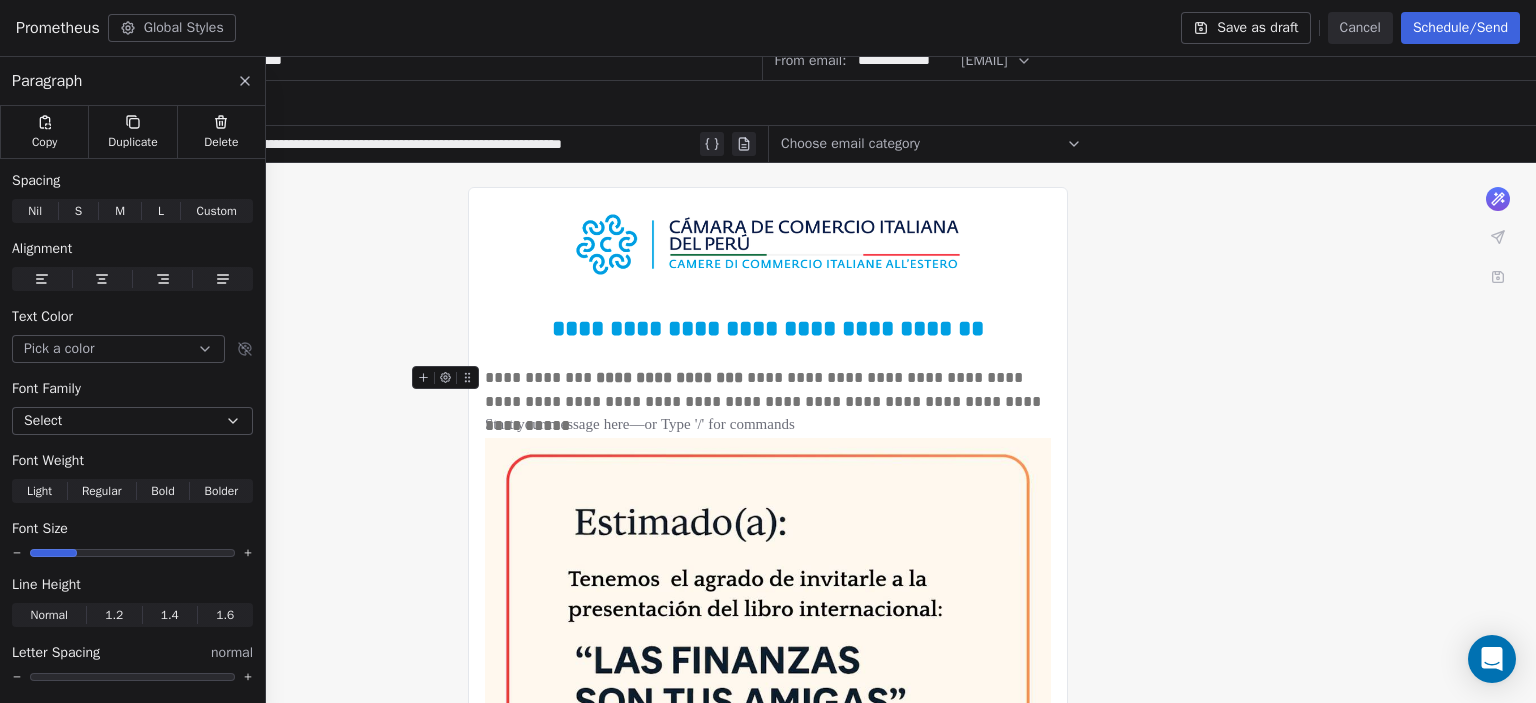 click on "**********" at bounding box center [765, 401] 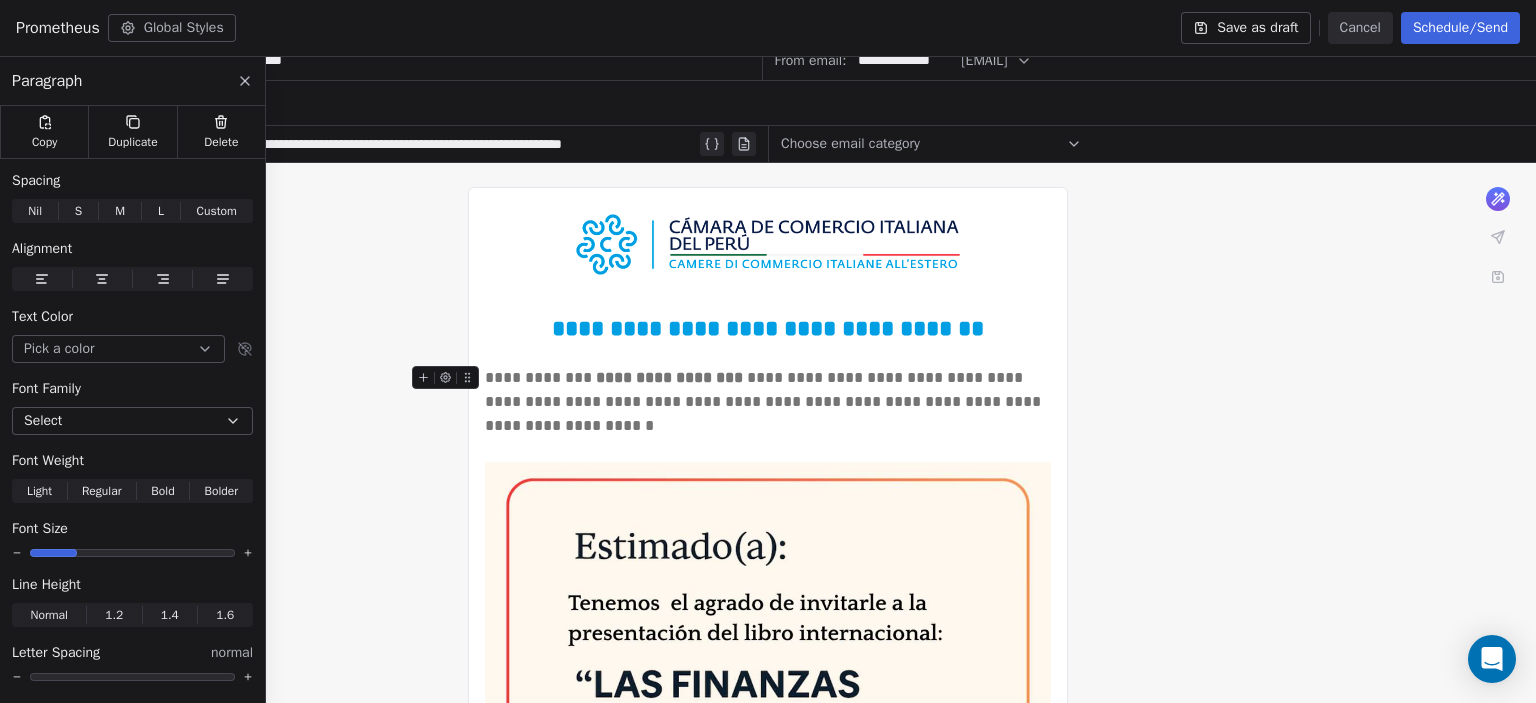 click on "**********" at bounding box center [768, 402] 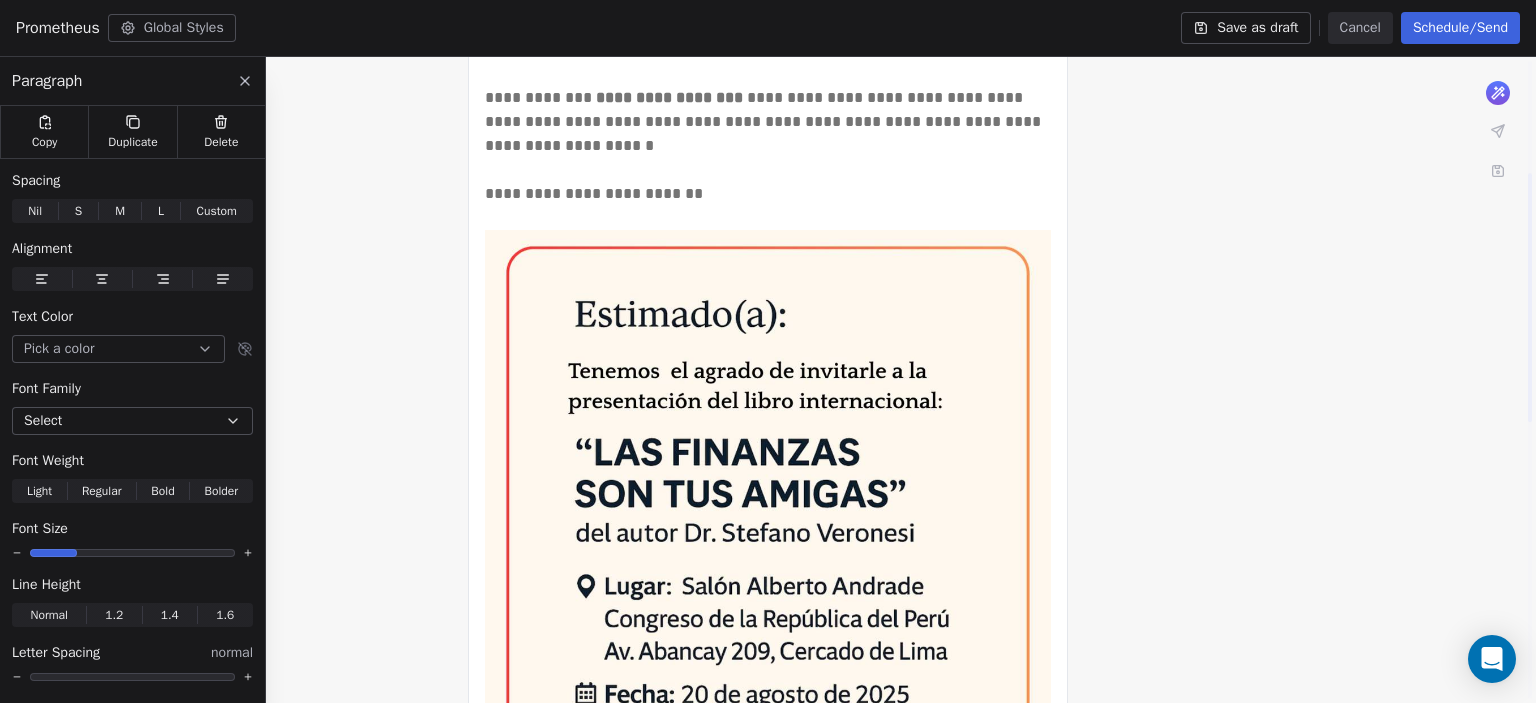 scroll, scrollTop: 291, scrollLeft: 0, axis: vertical 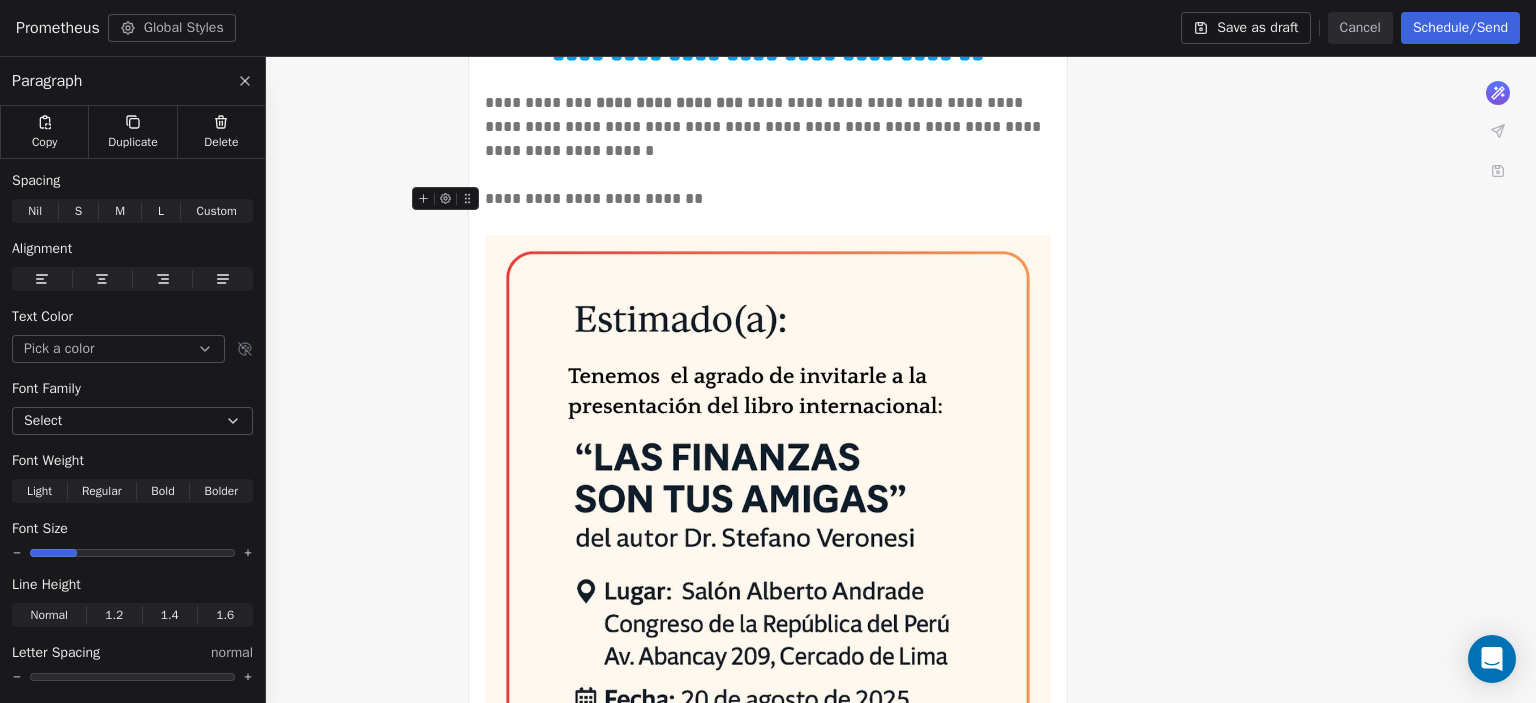 click on "**********" at bounding box center (594, 198) 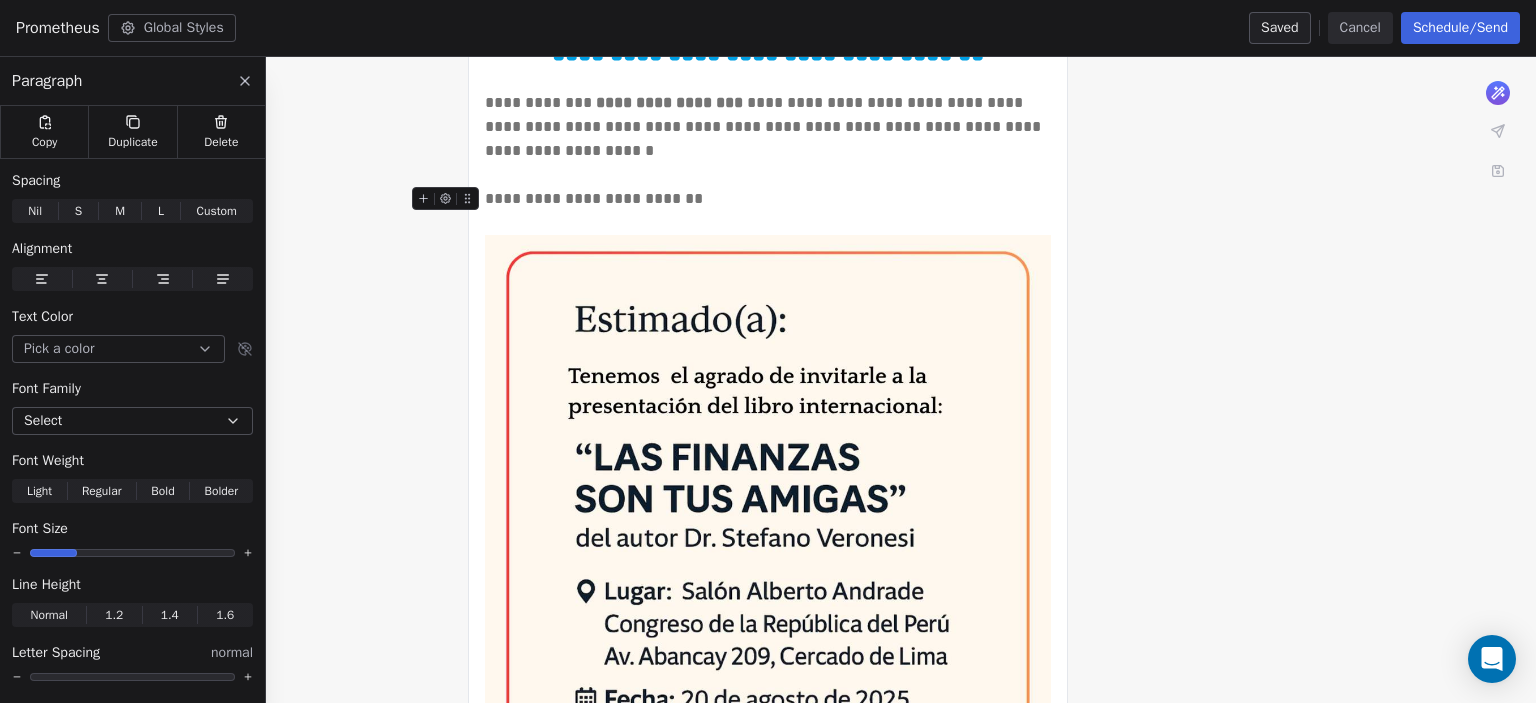 click on "**********" at bounding box center (594, 198) 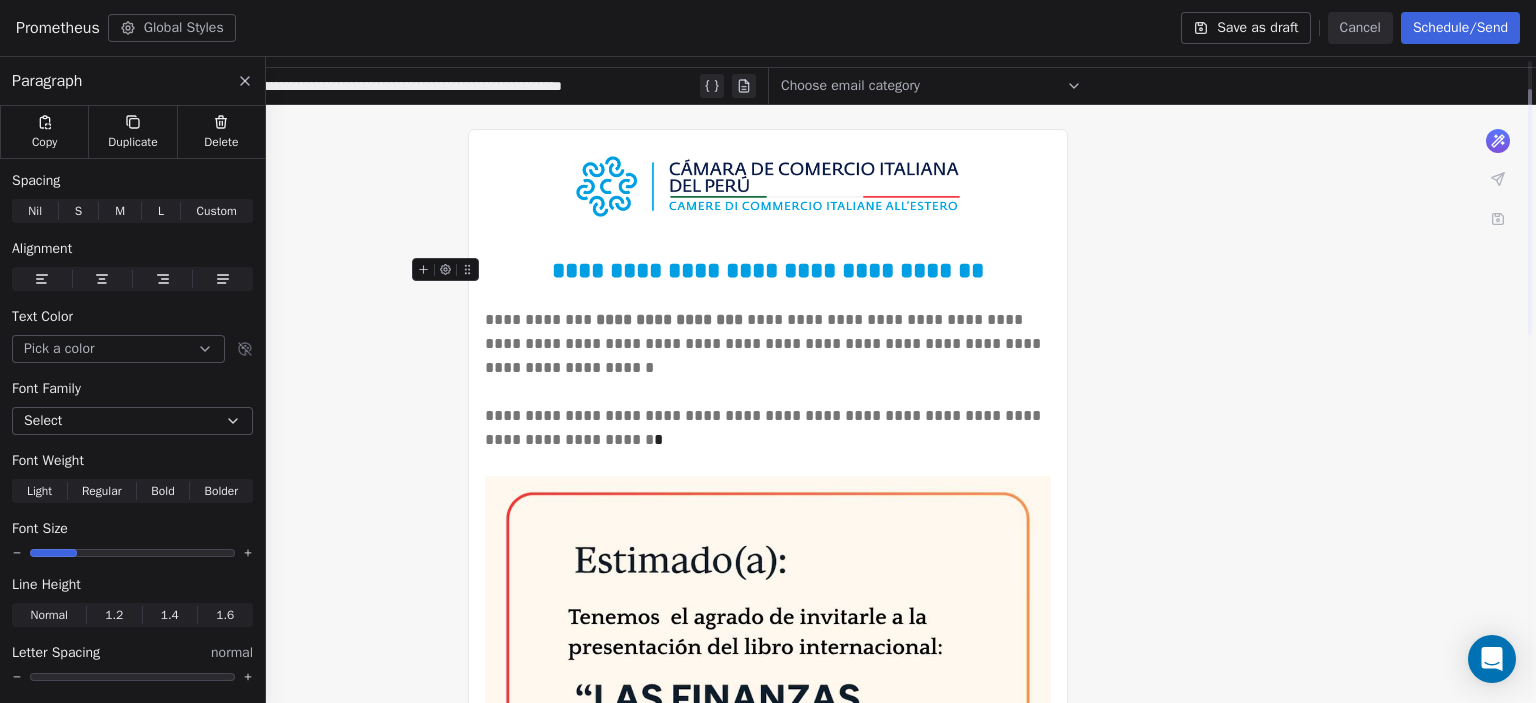 scroll, scrollTop: 72, scrollLeft: 0, axis: vertical 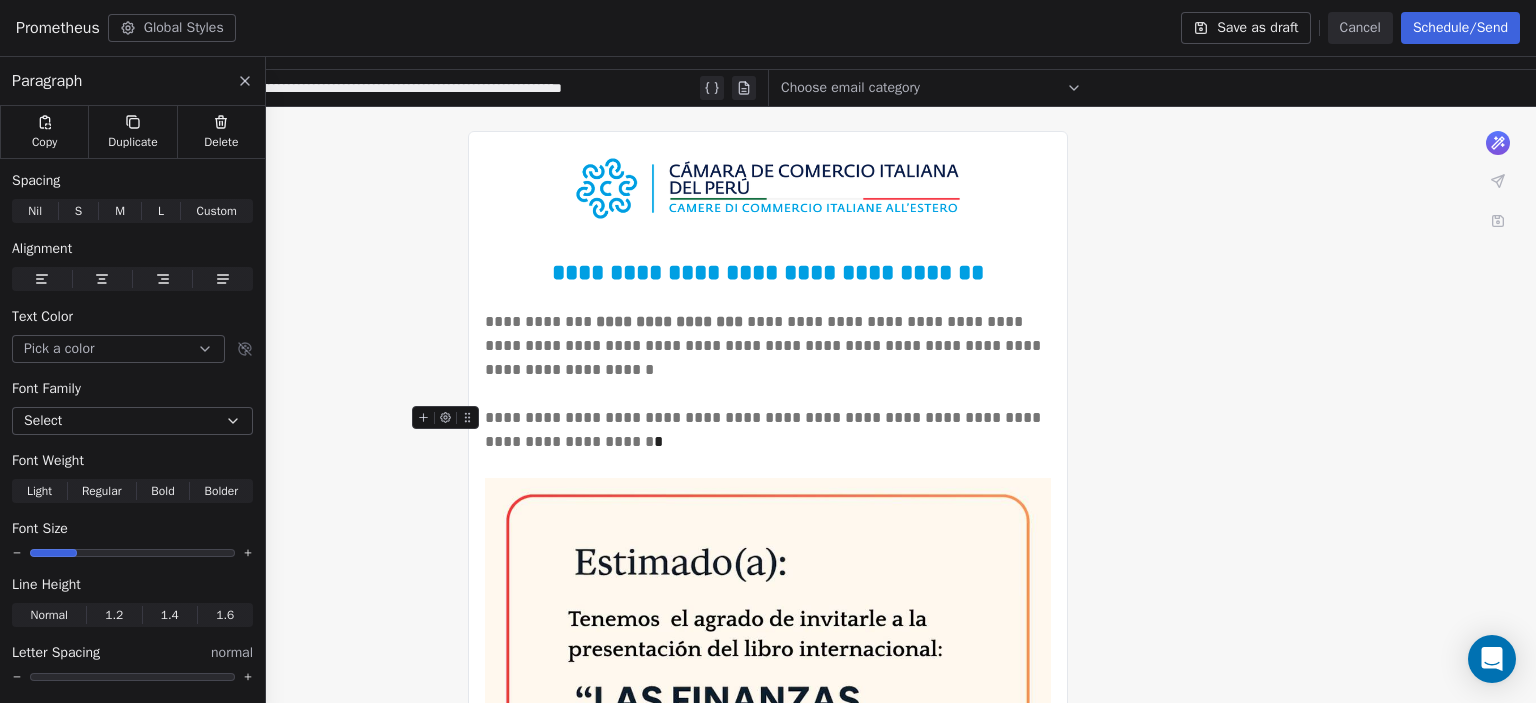 click on "**********" at bounding box center [765, 429] 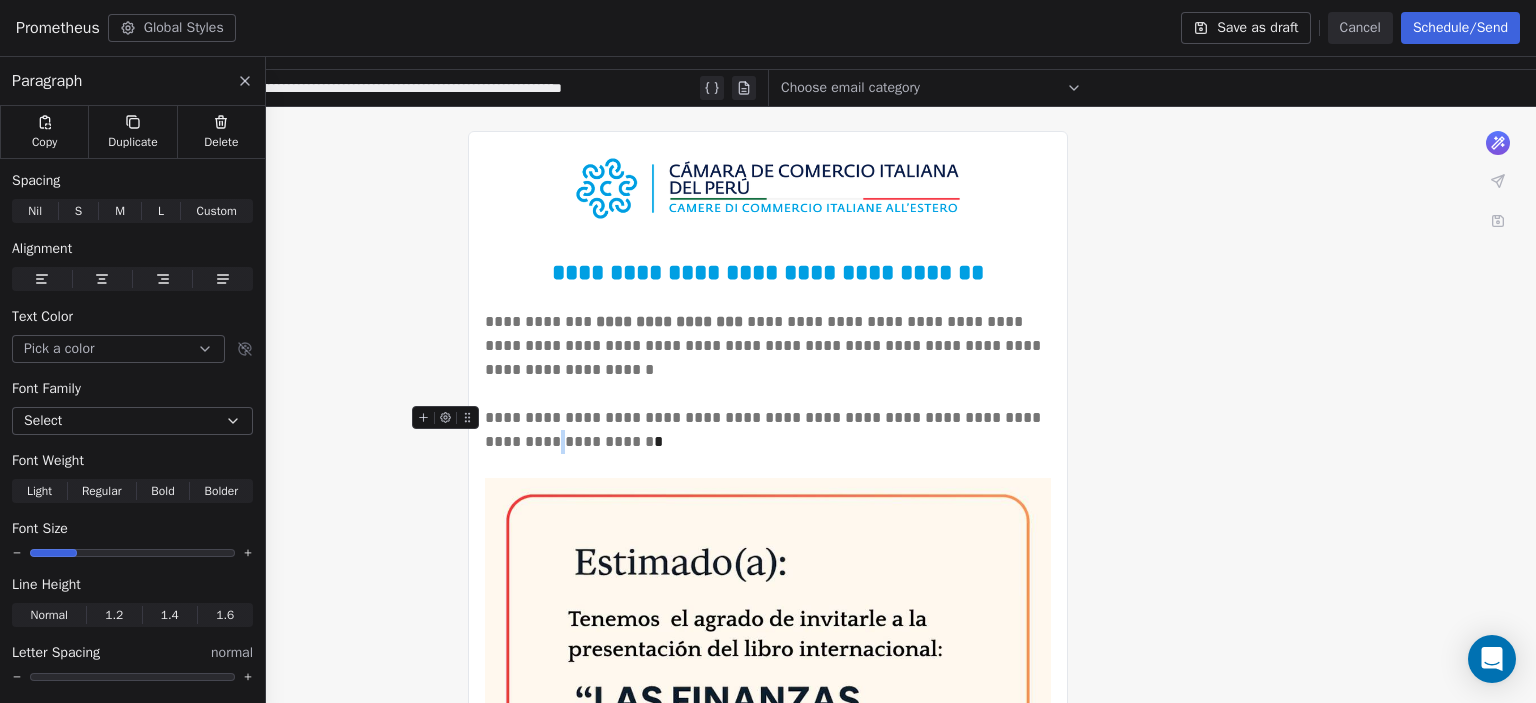 click on "**********" at bounding box center [765, 429] 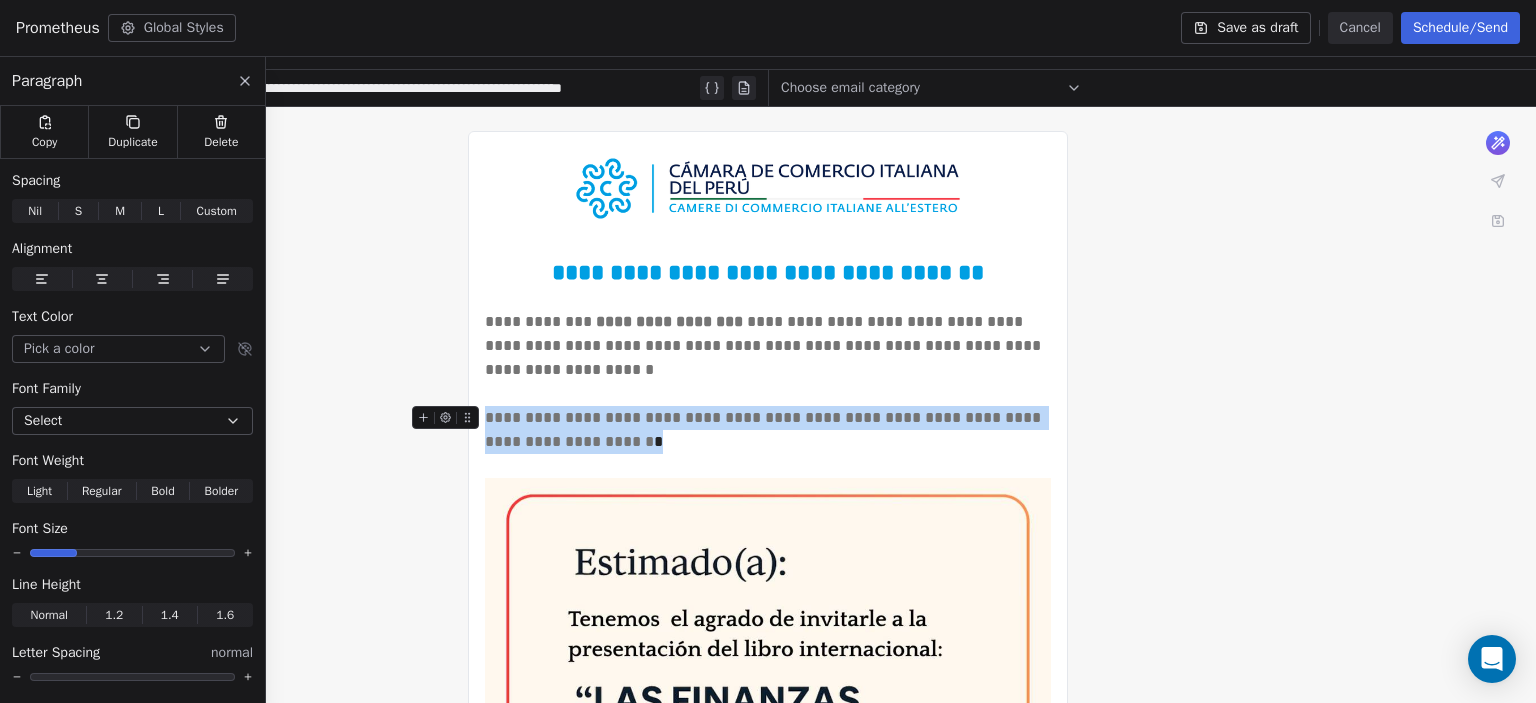 click on "**********" at bounding box center (765, 429) 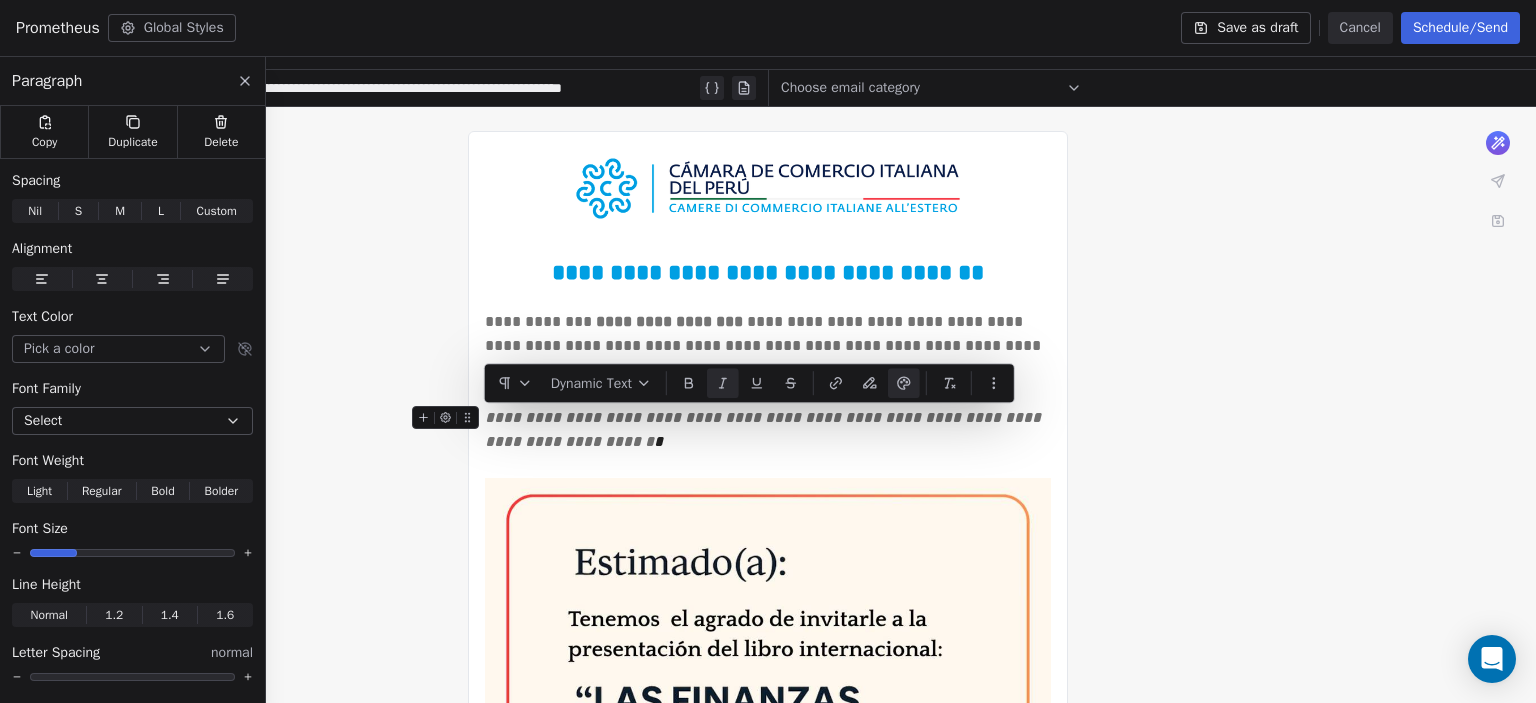click on "**********" at bounding box center [765, 429] 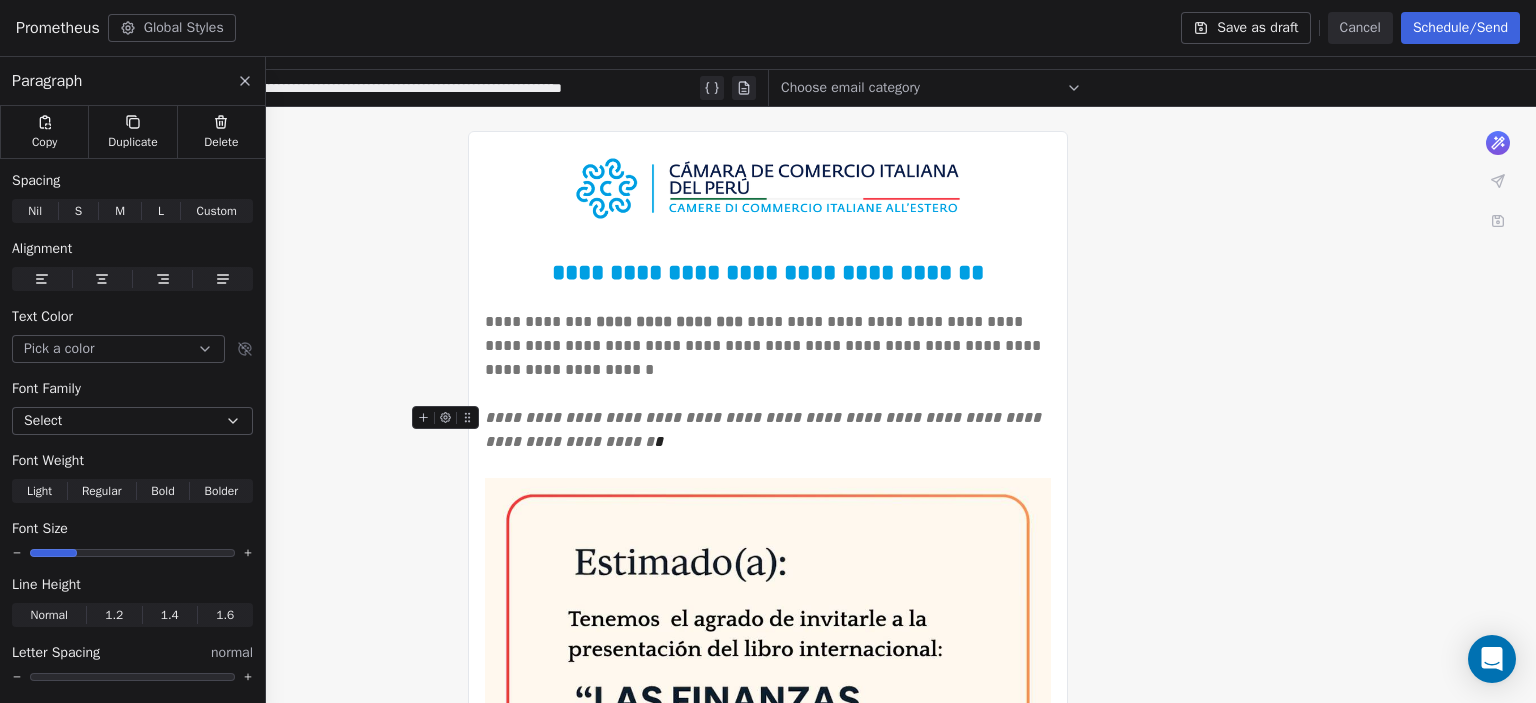 click on "**********" at bounding box center [768, 430] 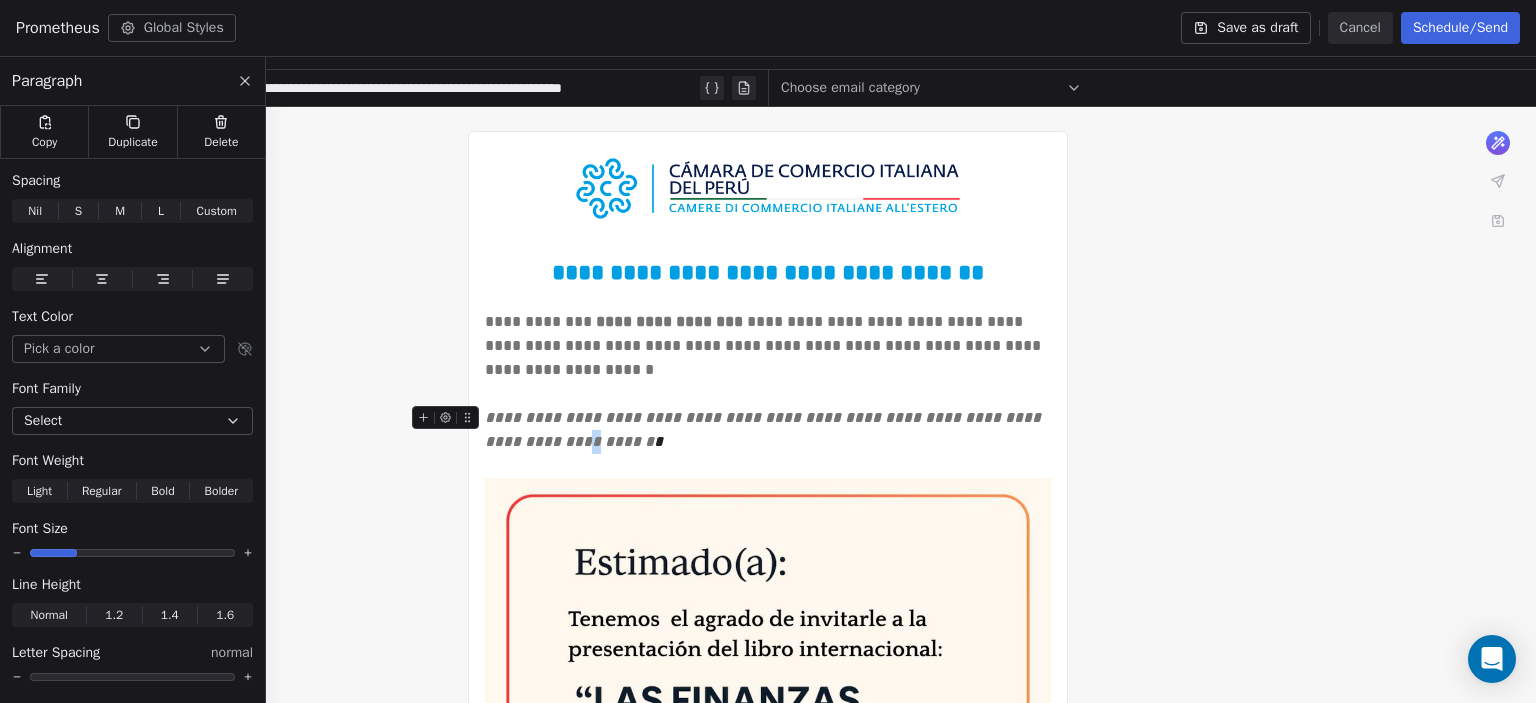 click on "**********" at bounding box center [768, 430] 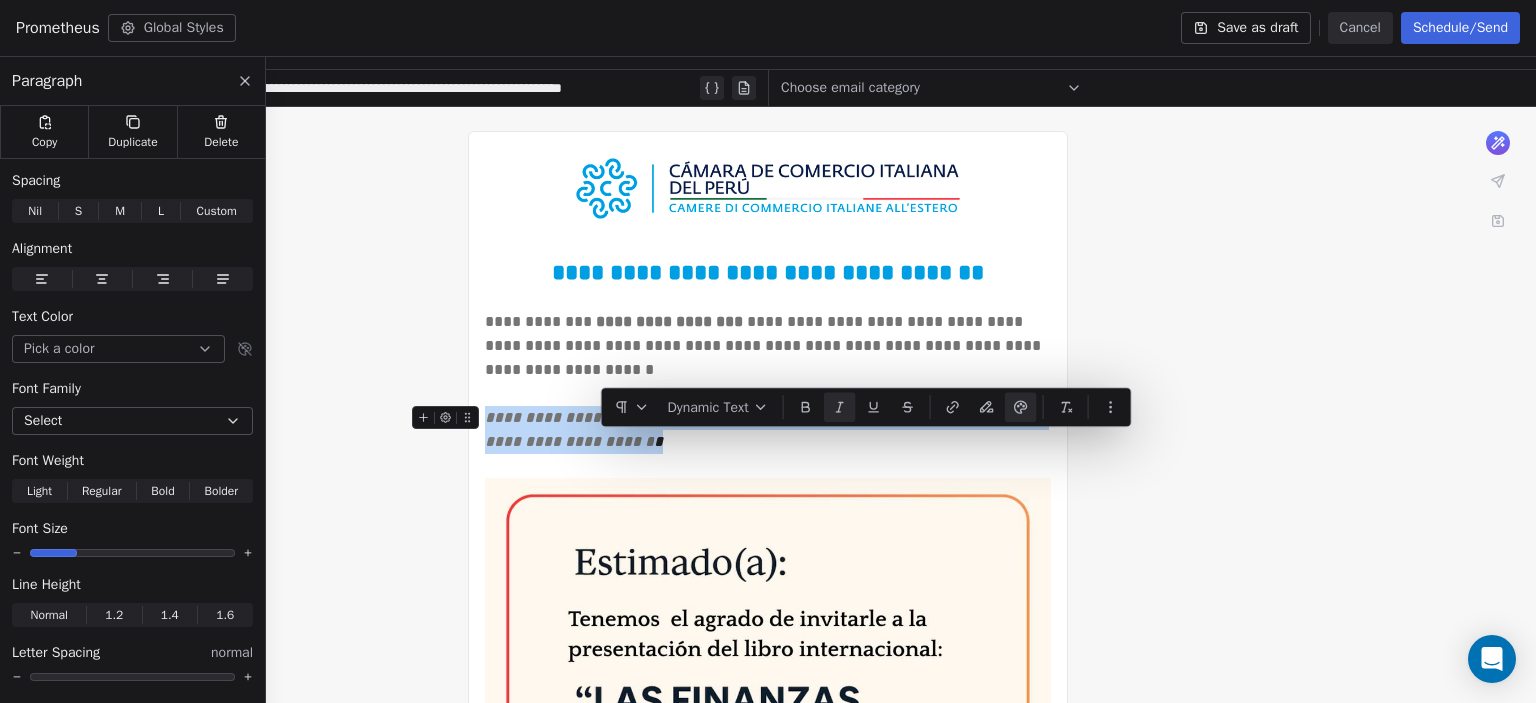 click on "**********" at bounding box center [768, 430] 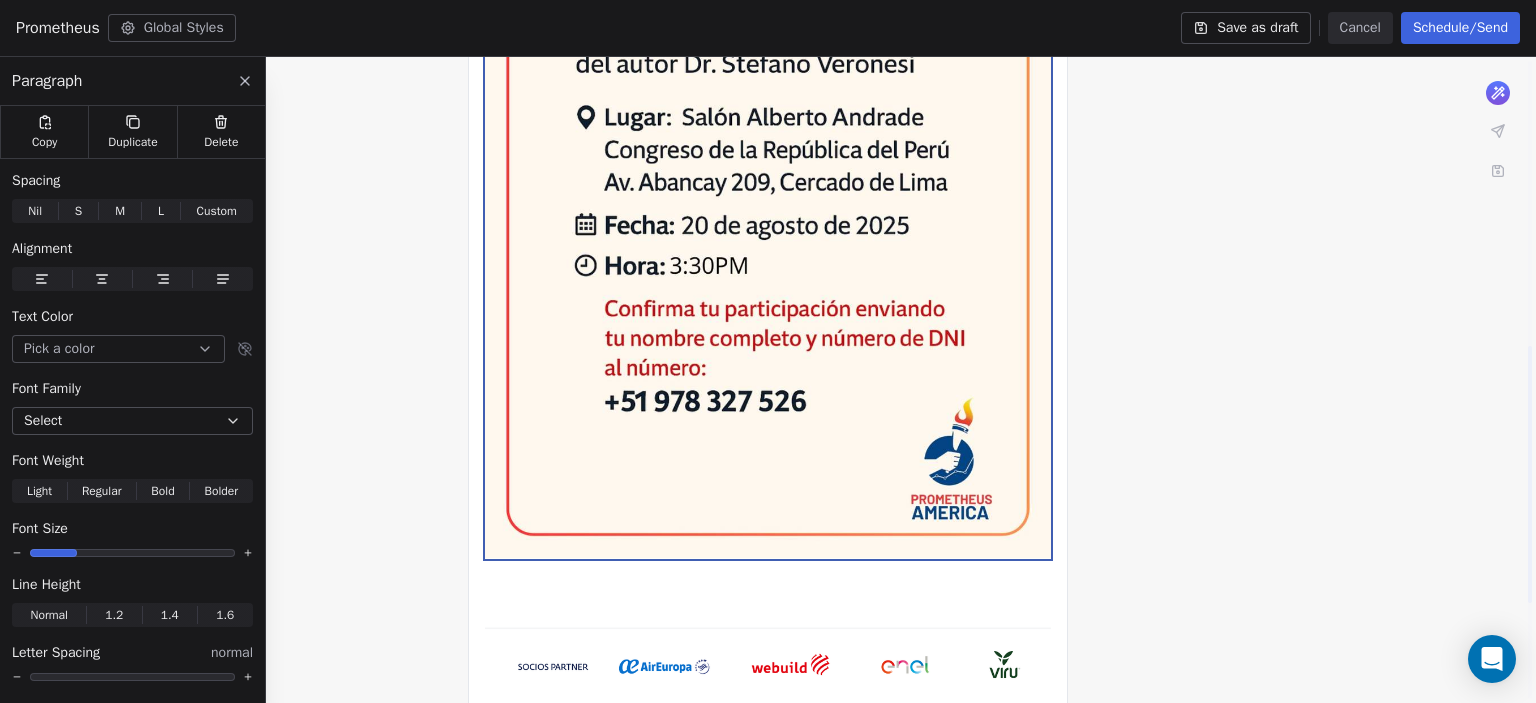scroll, scrollTop: 719, scrollLeft: 0, axis: vertical 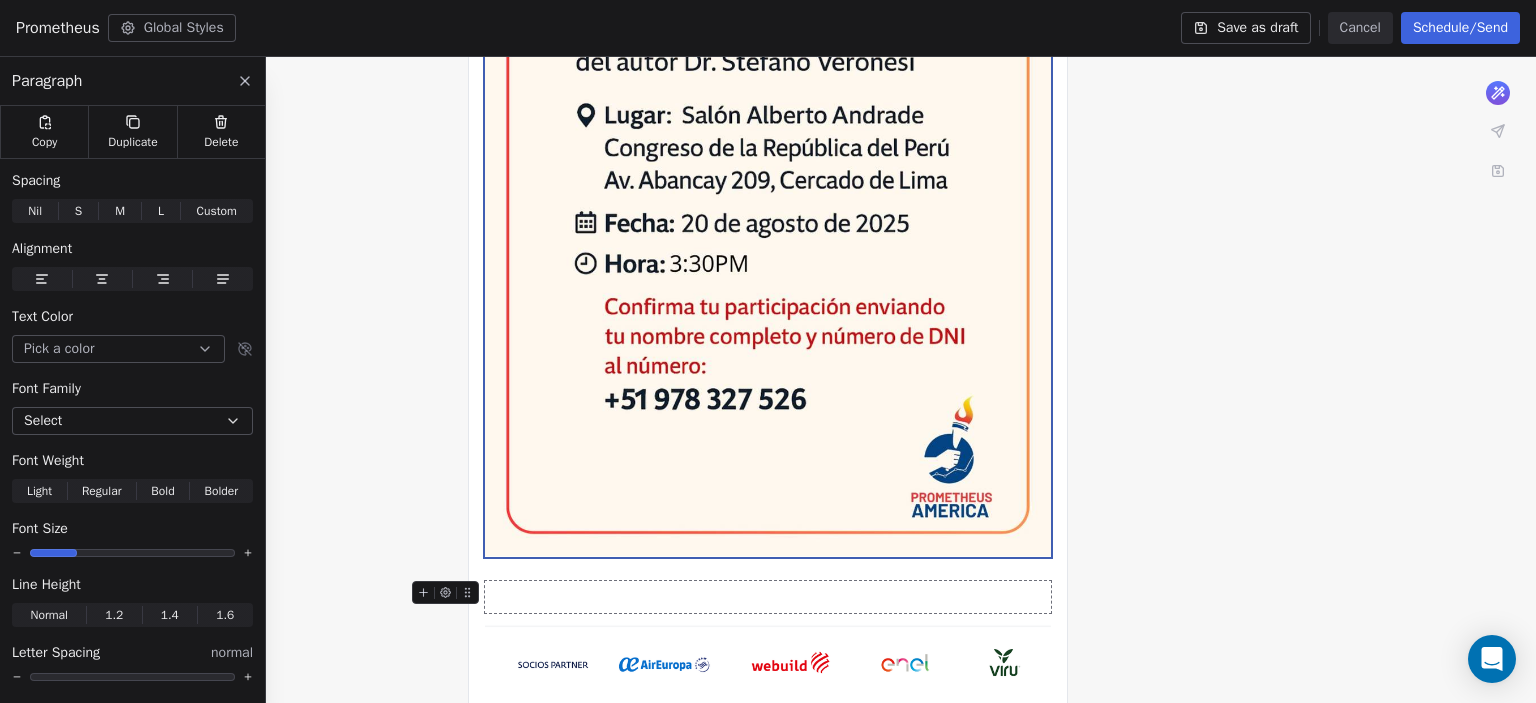 click at bounding box center [768, 597] 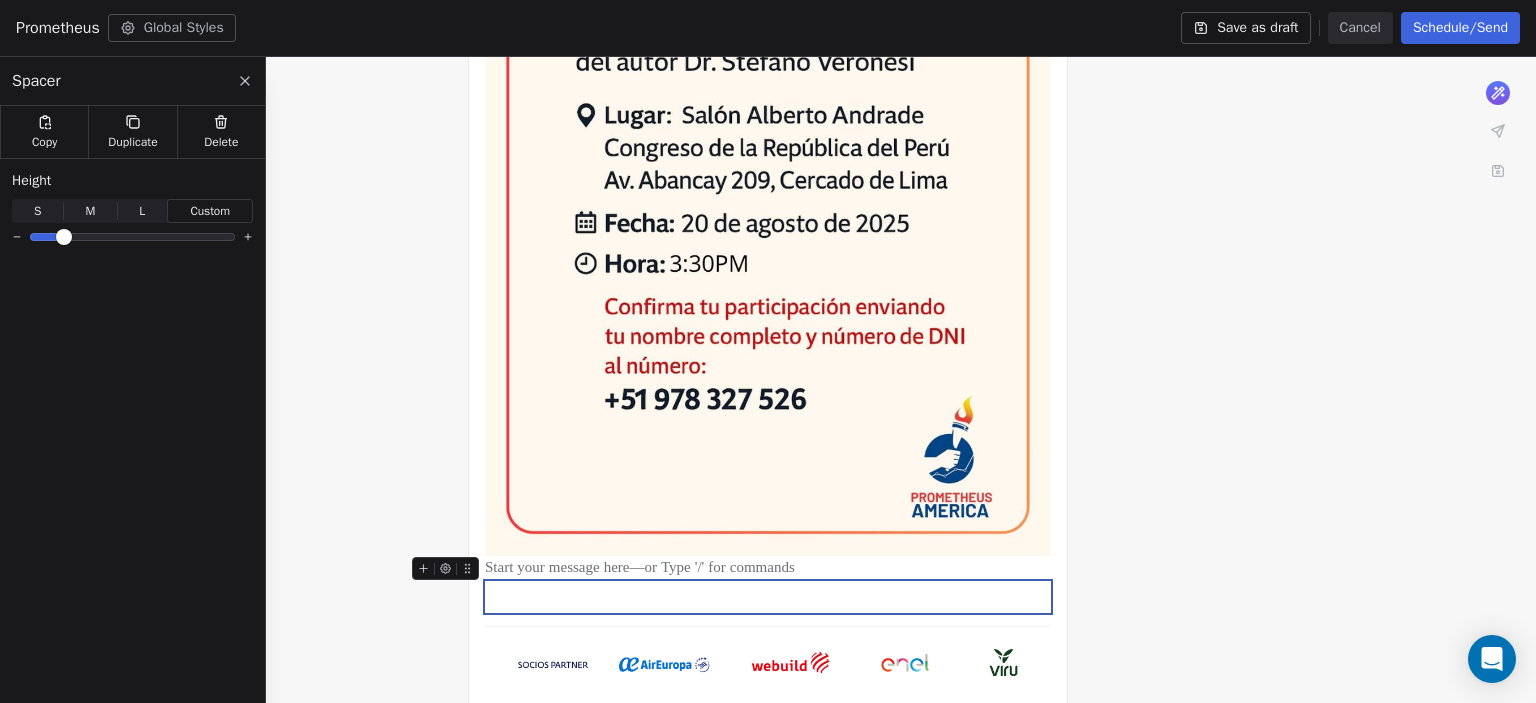 click at bounding box center (768, 569) 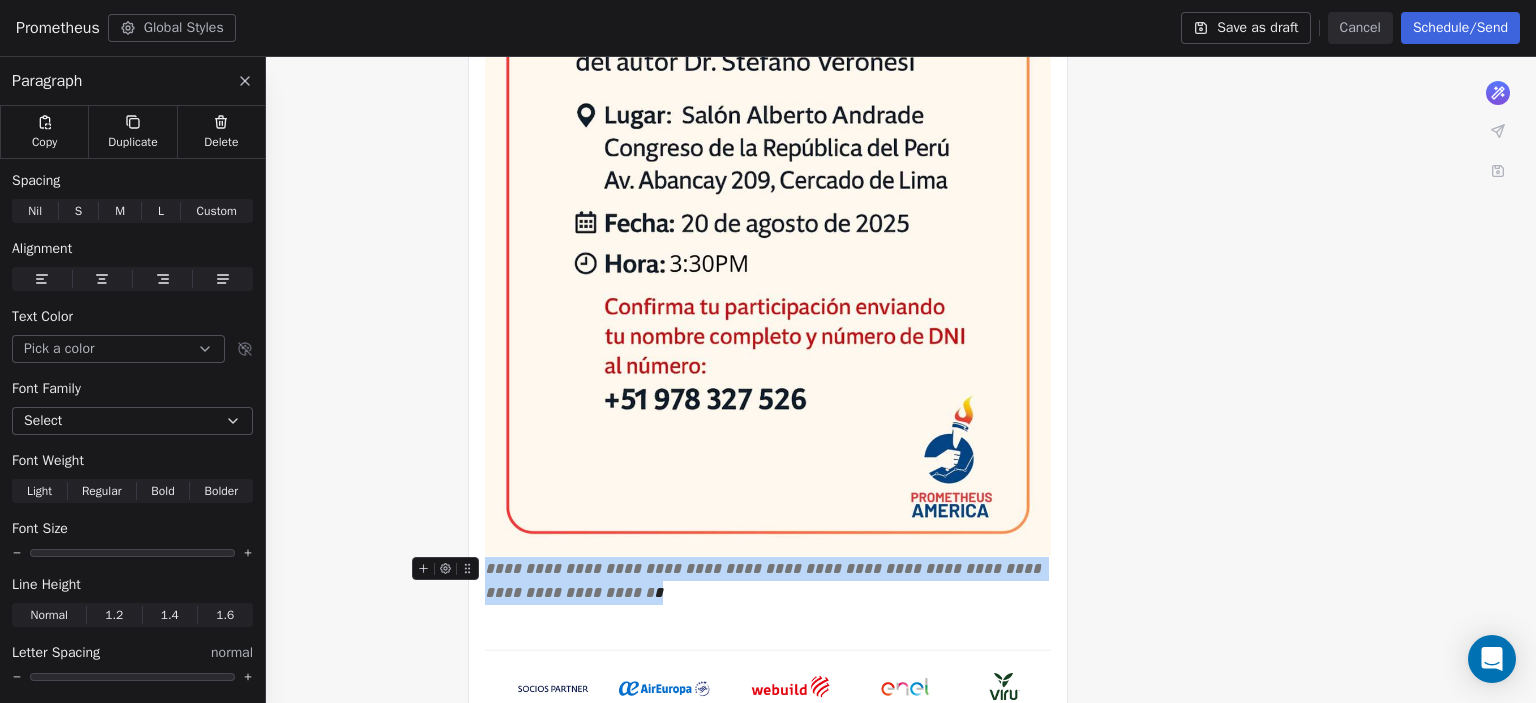 click at bounding box center [449, 574] 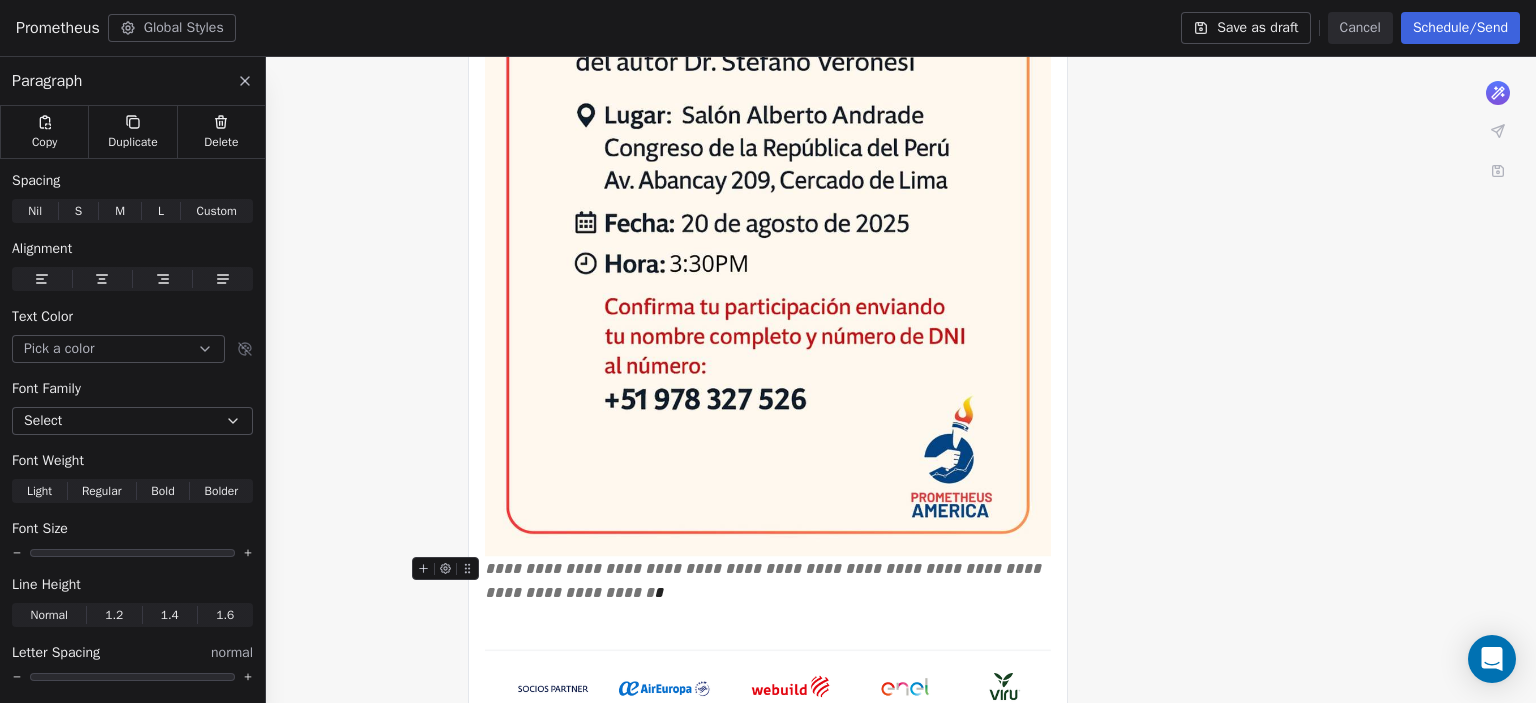 click on "**********" at bounding box center [765, 580] 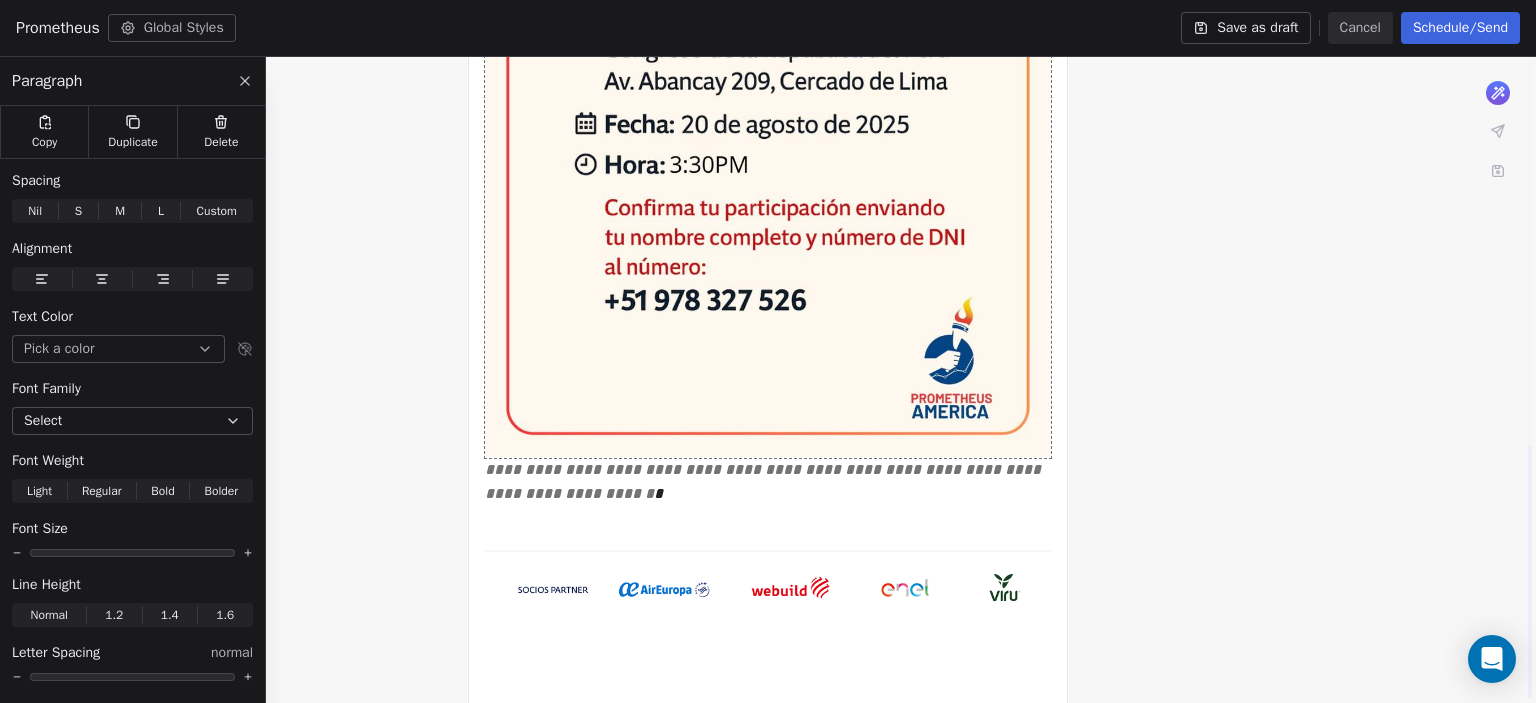 scroll, scrollTop: 983, scrollLeft: 0, axis: vertical 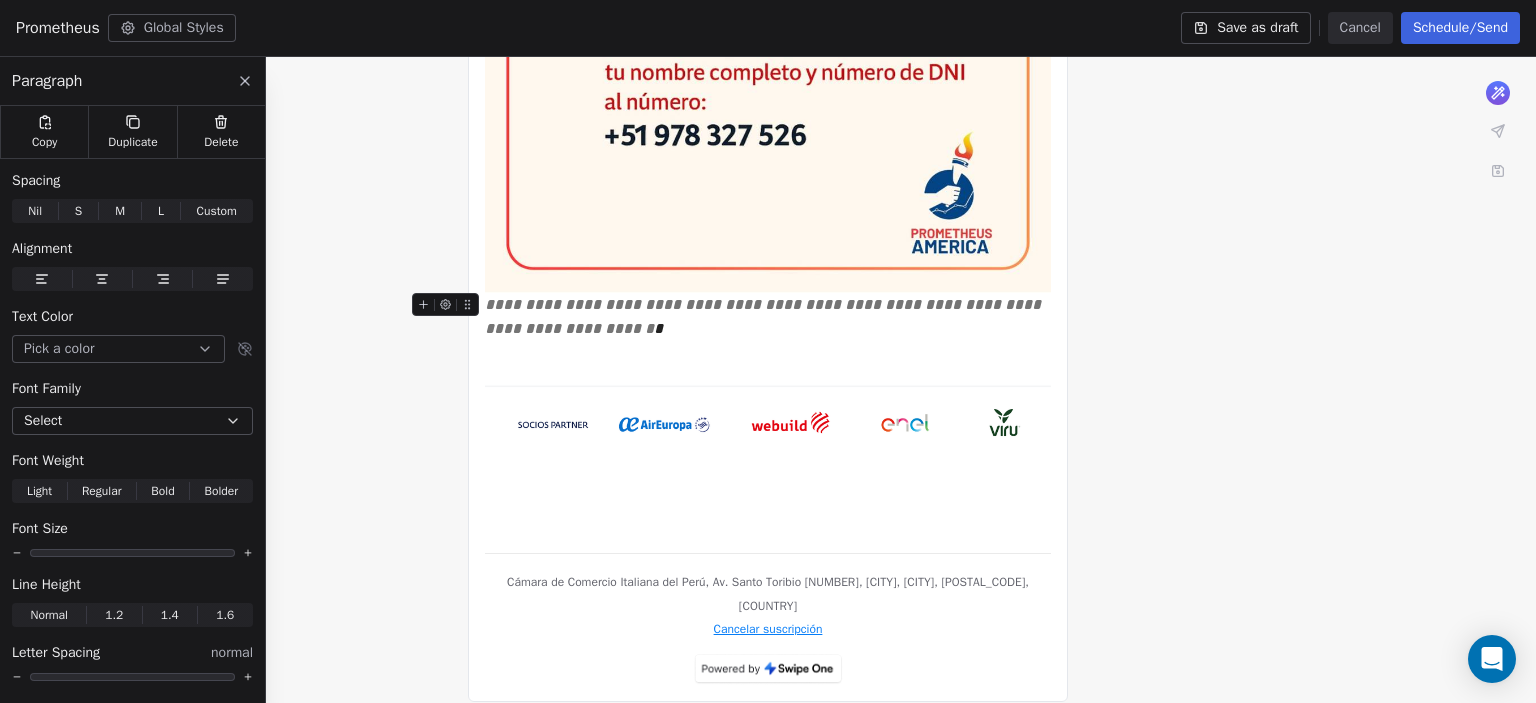 click on "**********" at bounding box center [765, 316] 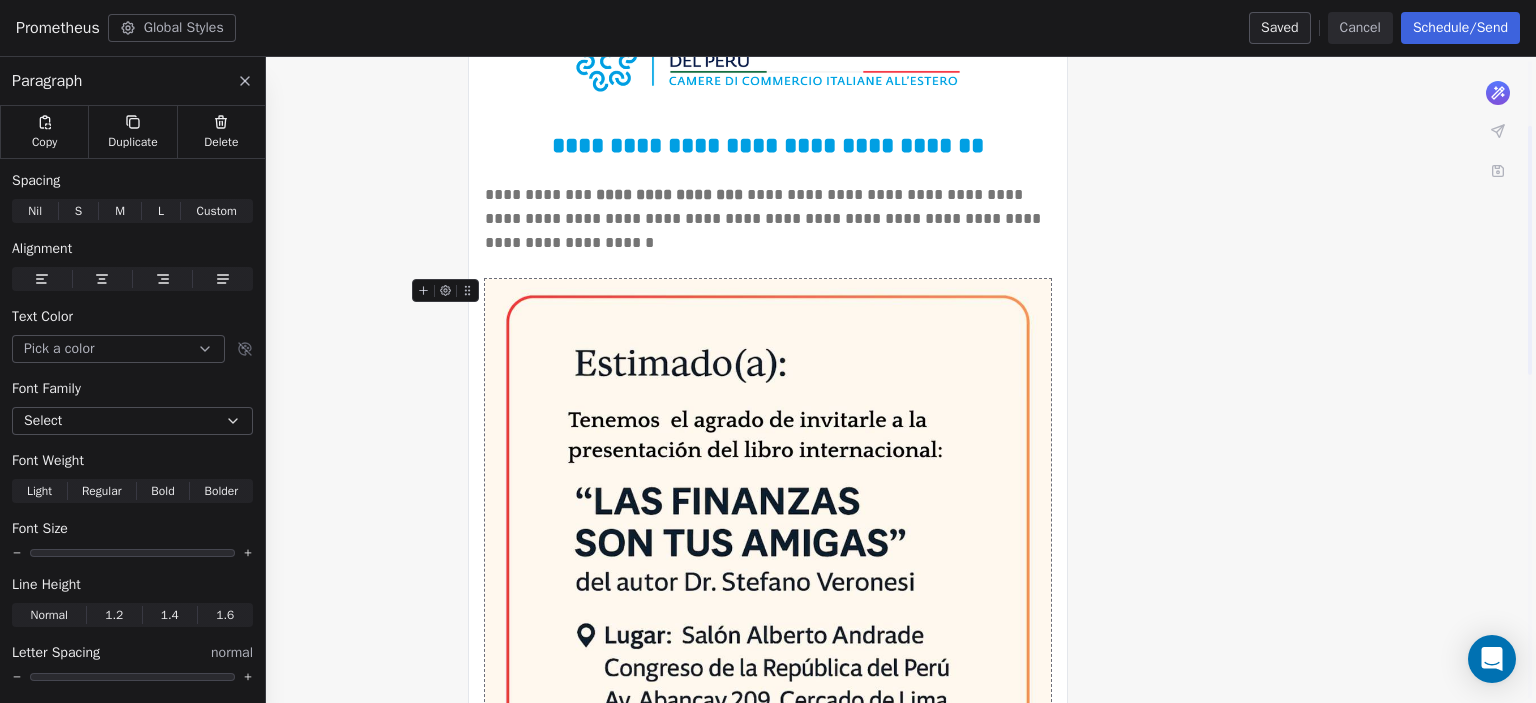 scroll, scrollTop: 159, scrollLeft: 0, axis: vertical 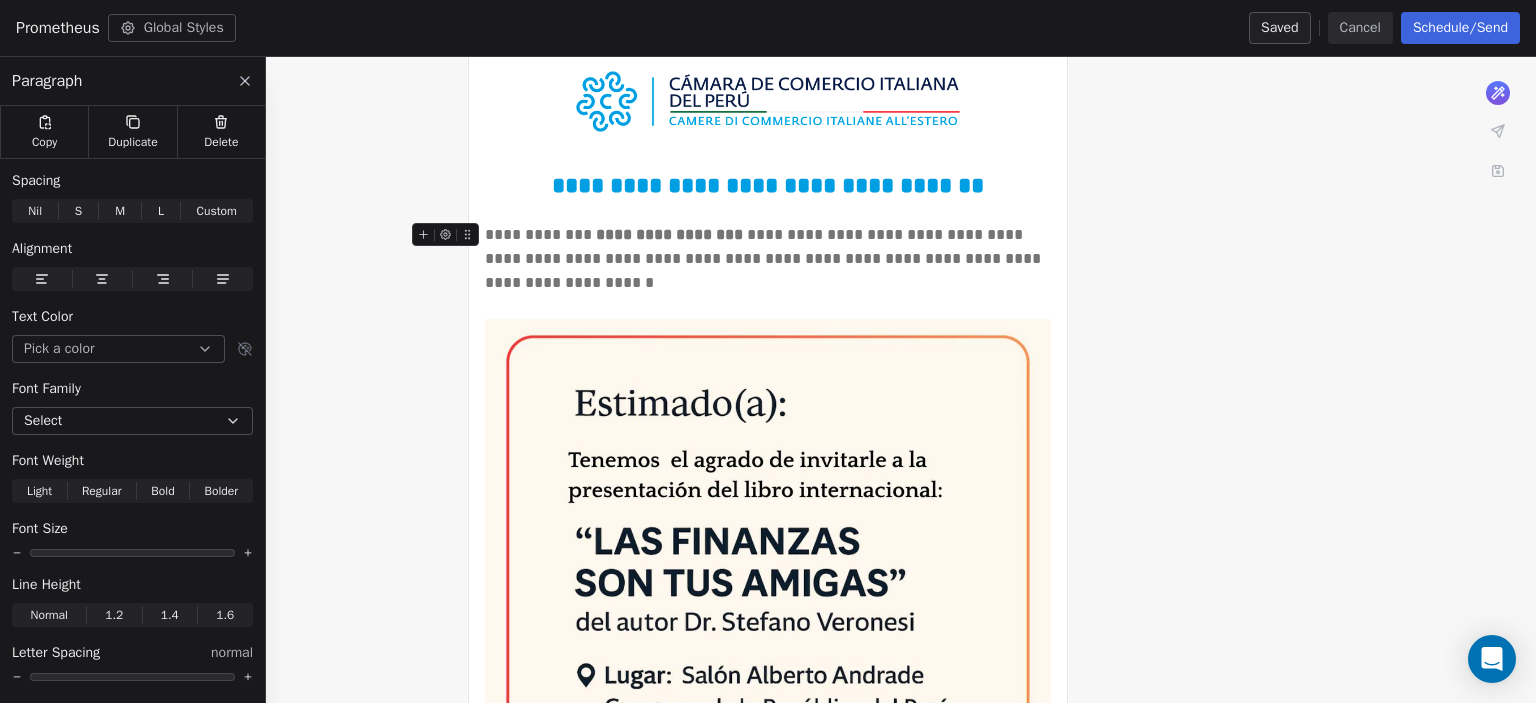 click on "**********" at bounding box center [765, 258] 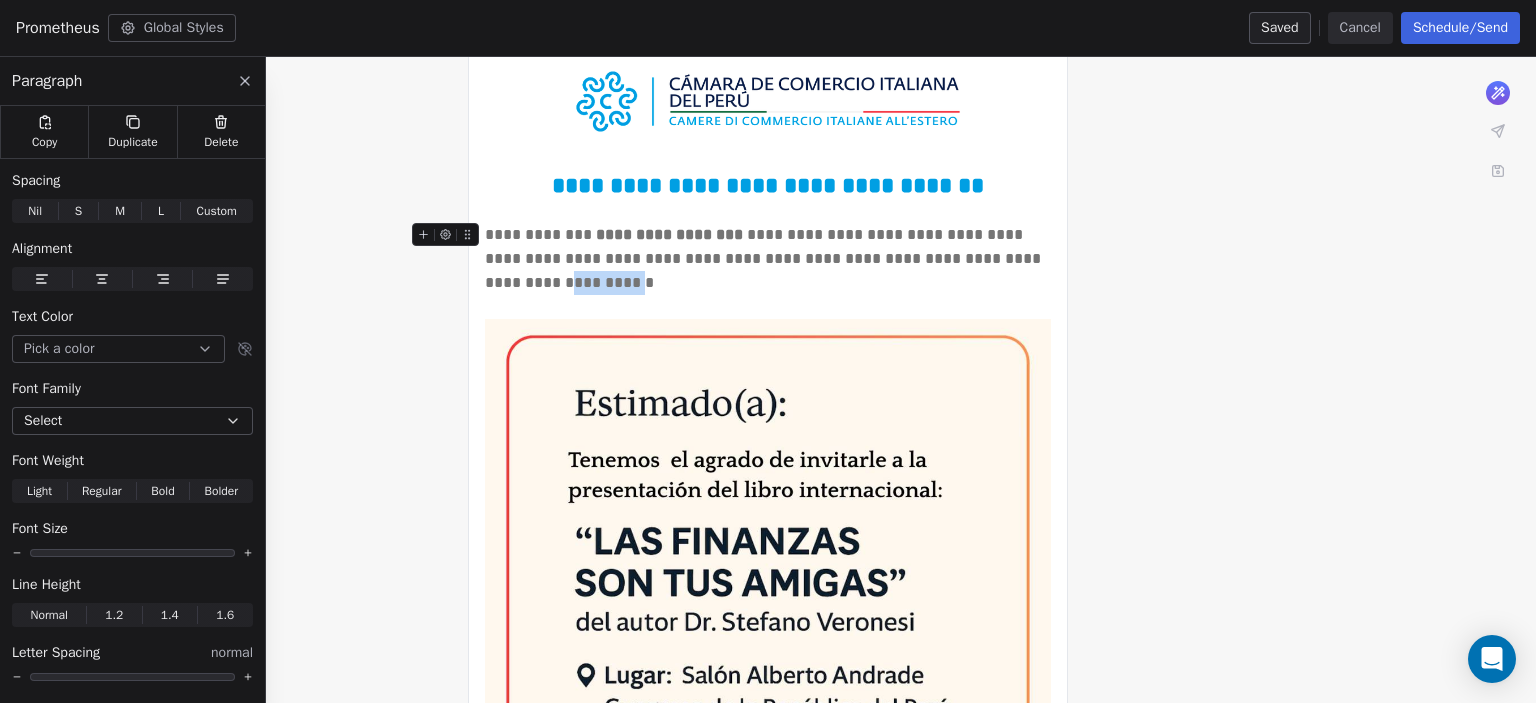 click on "**********" at bounding box center [765, 258] 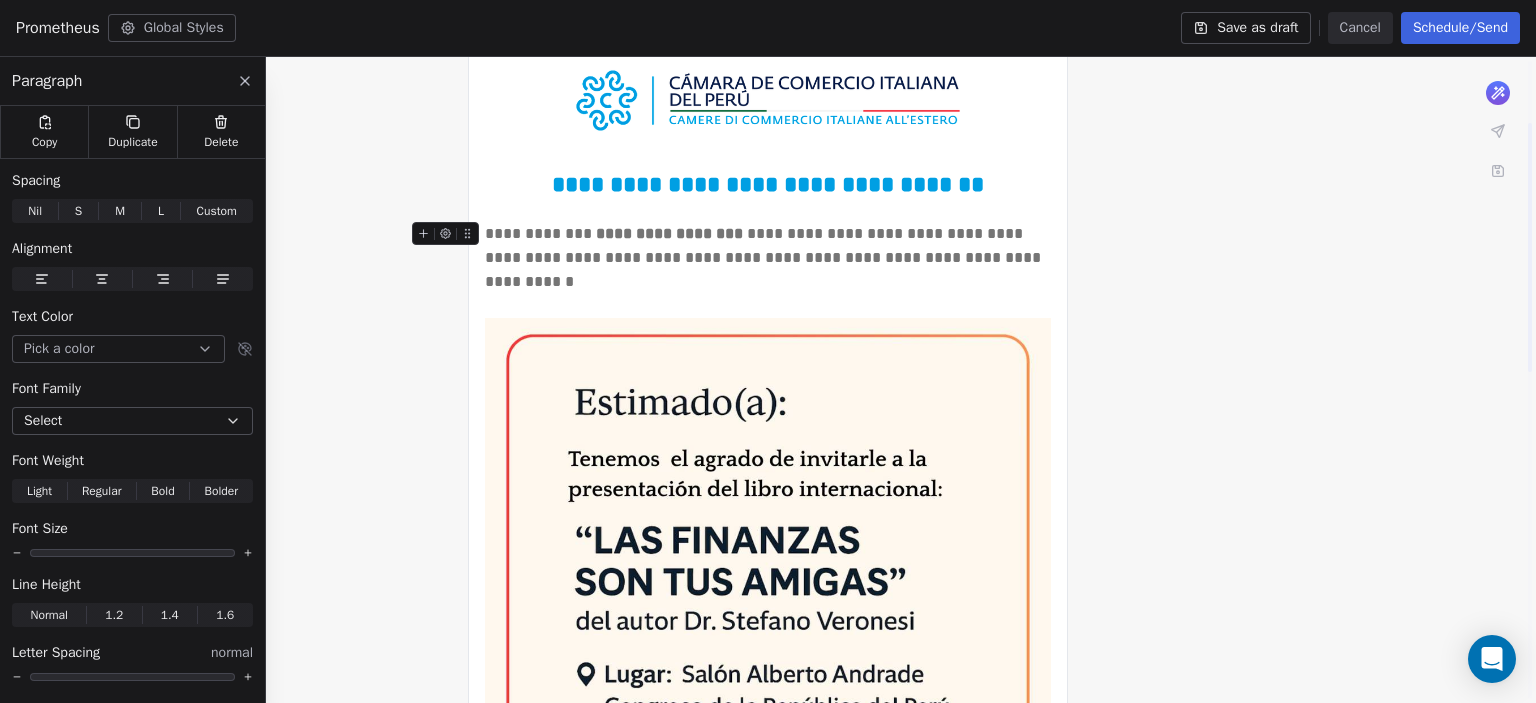 scroll, scrollTop: 0, scrollLeft: 0, axis: both 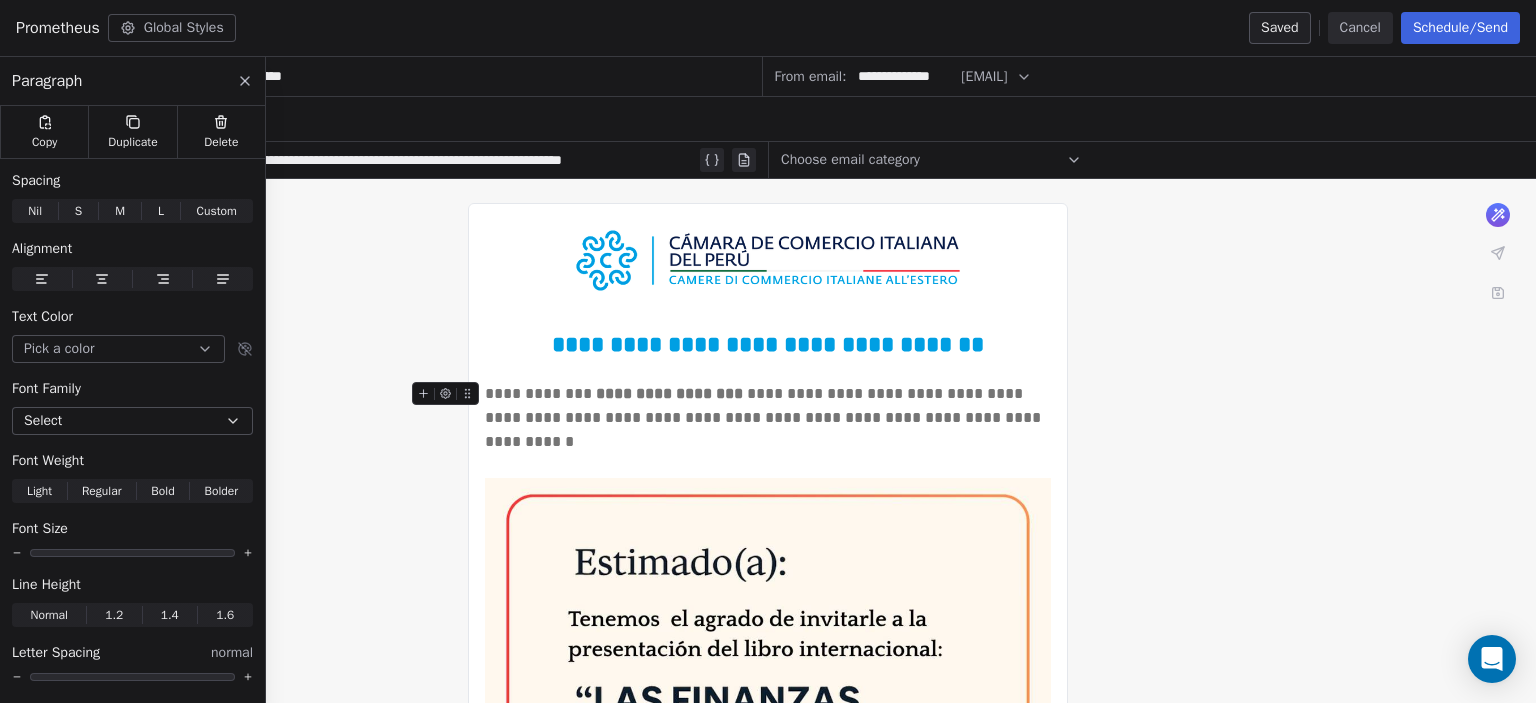 click on "**********" at bounding box center (768, 418) 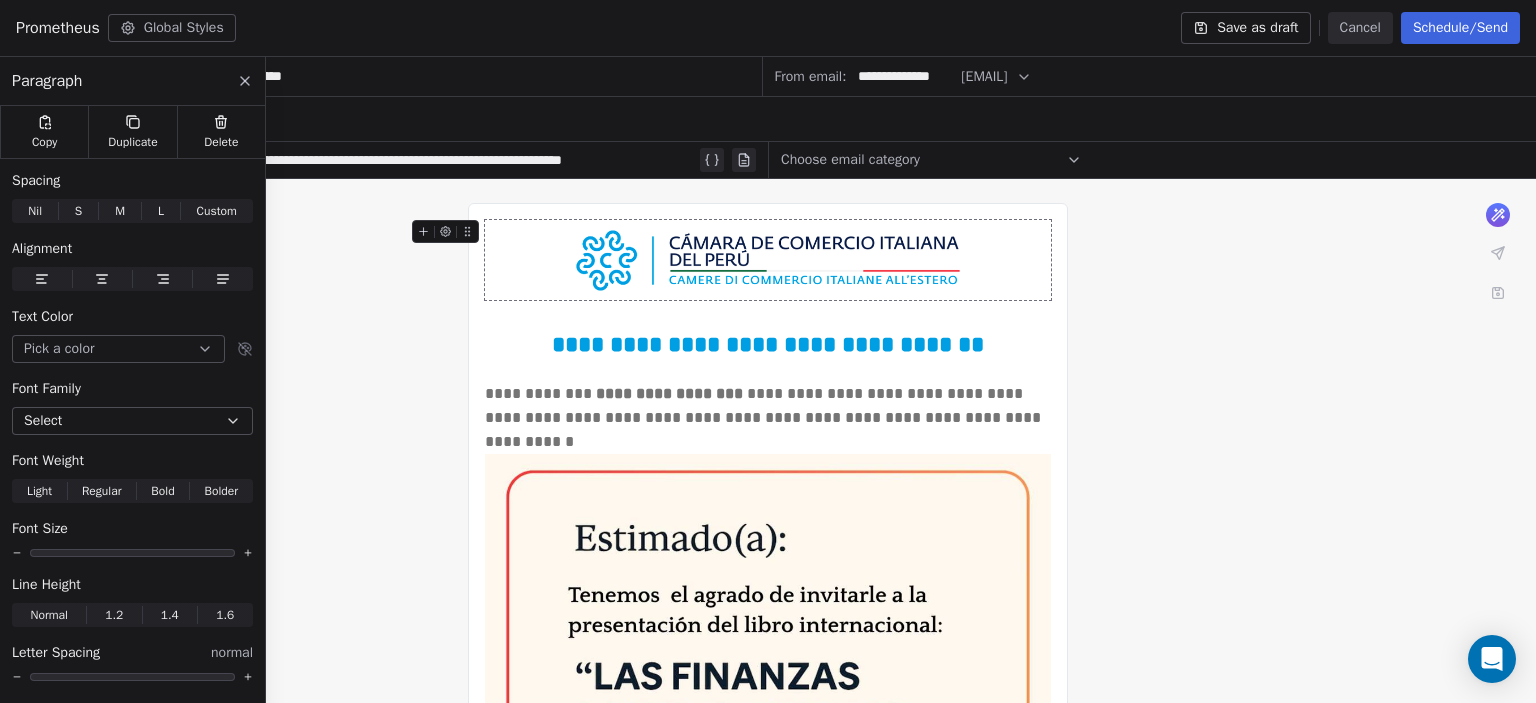 click on "**********" at bounding box center [768, 944] 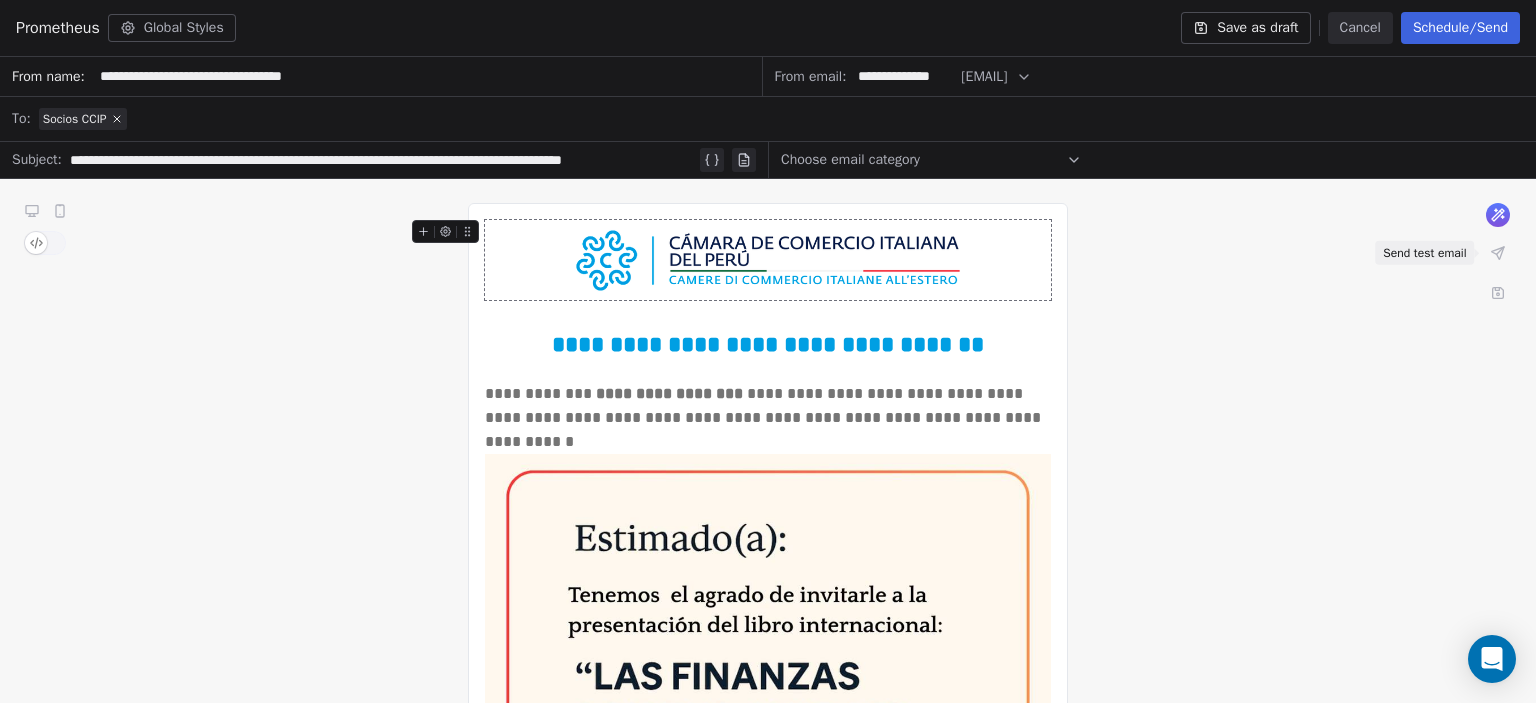 click 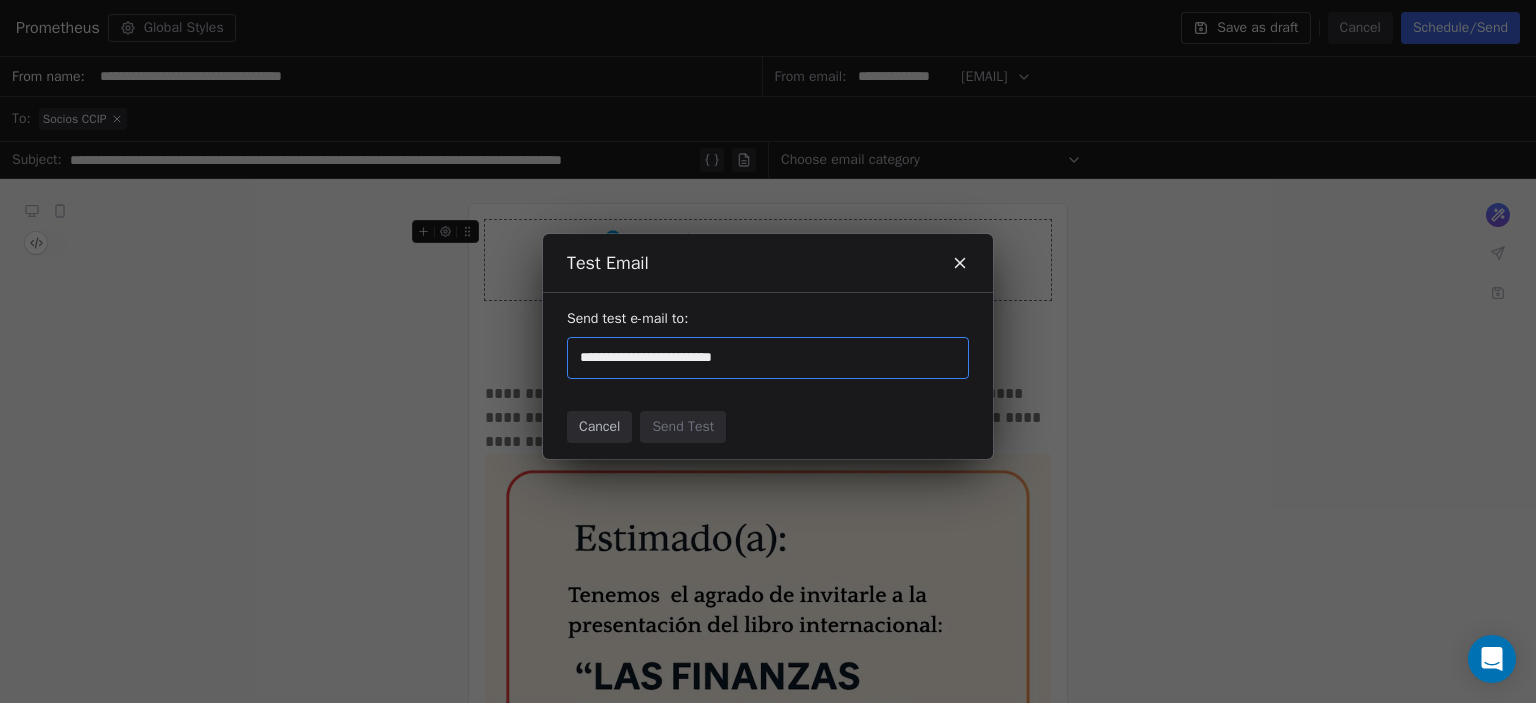 type on "**********" 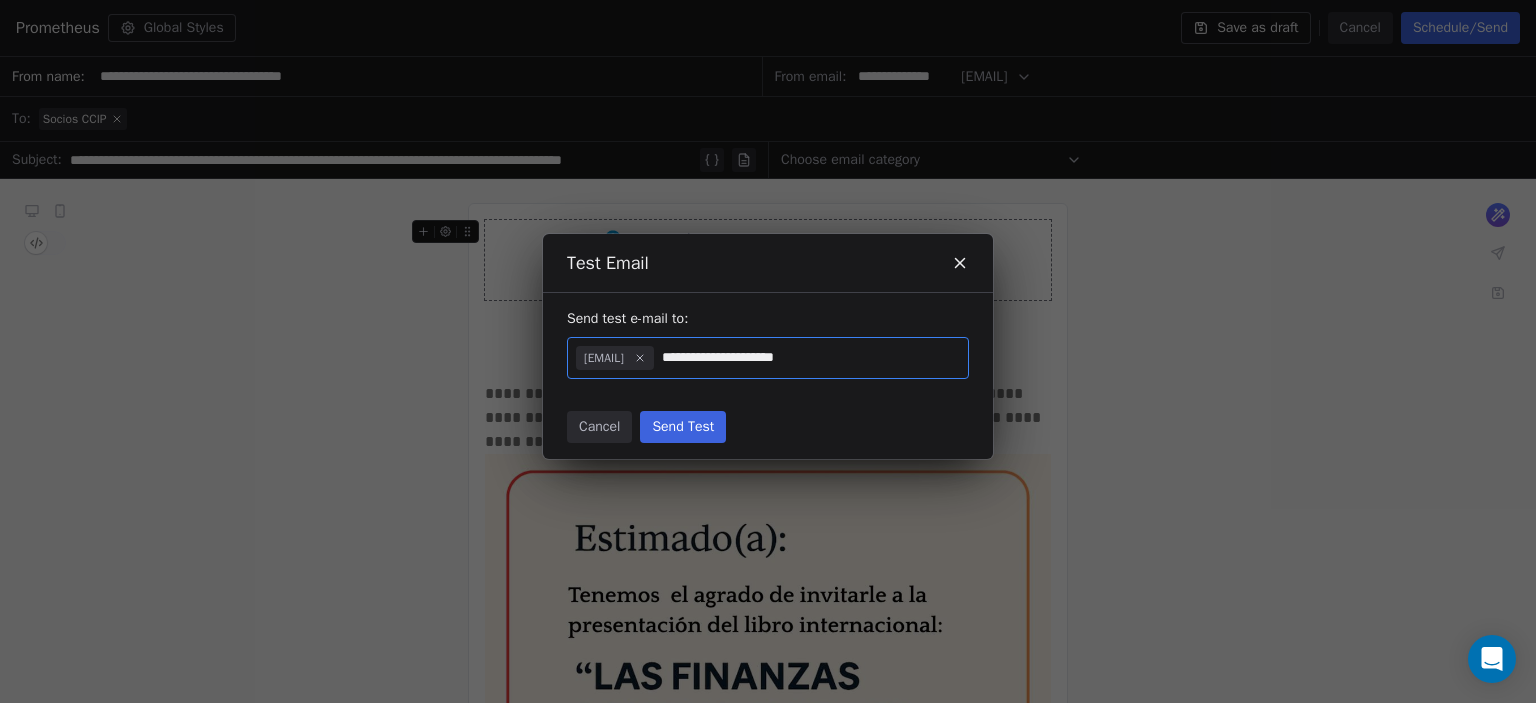 type on "**********" 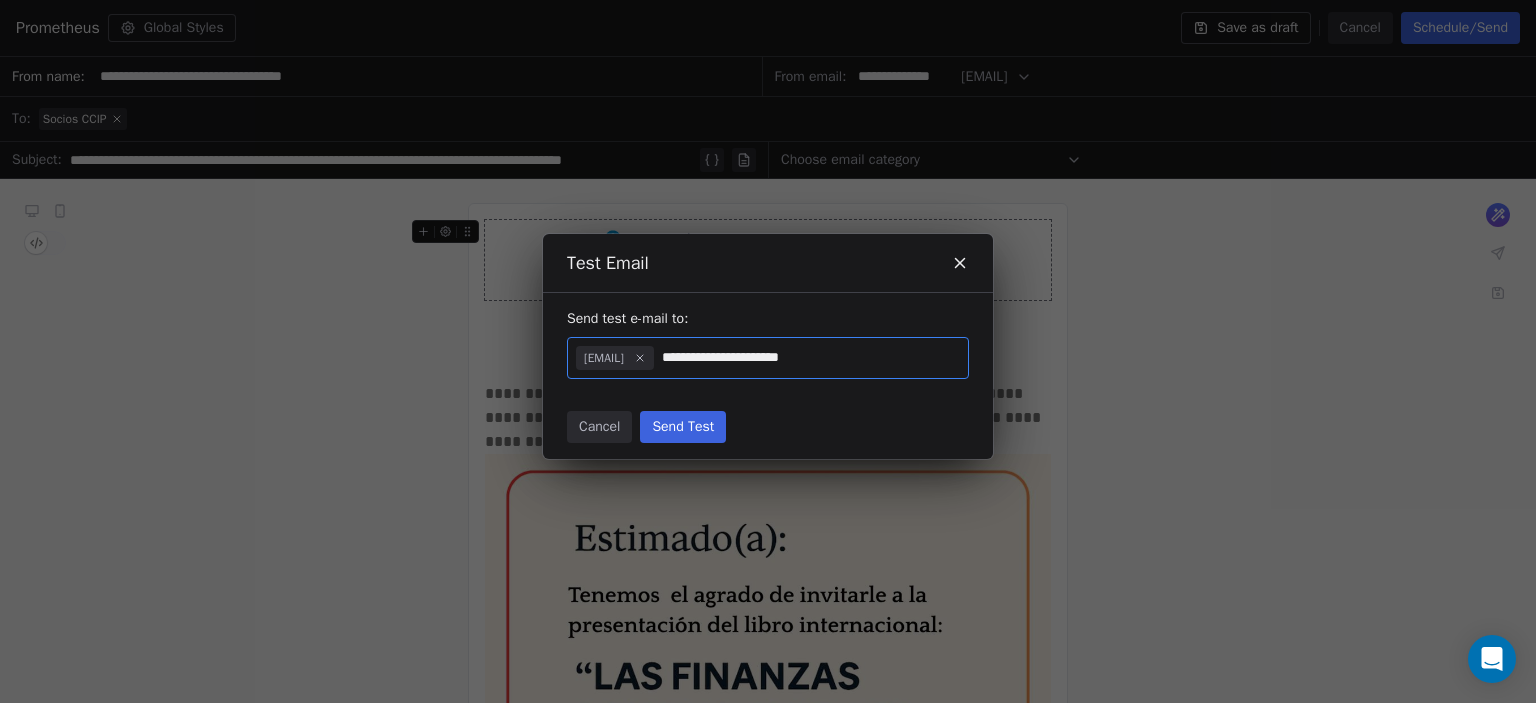 type 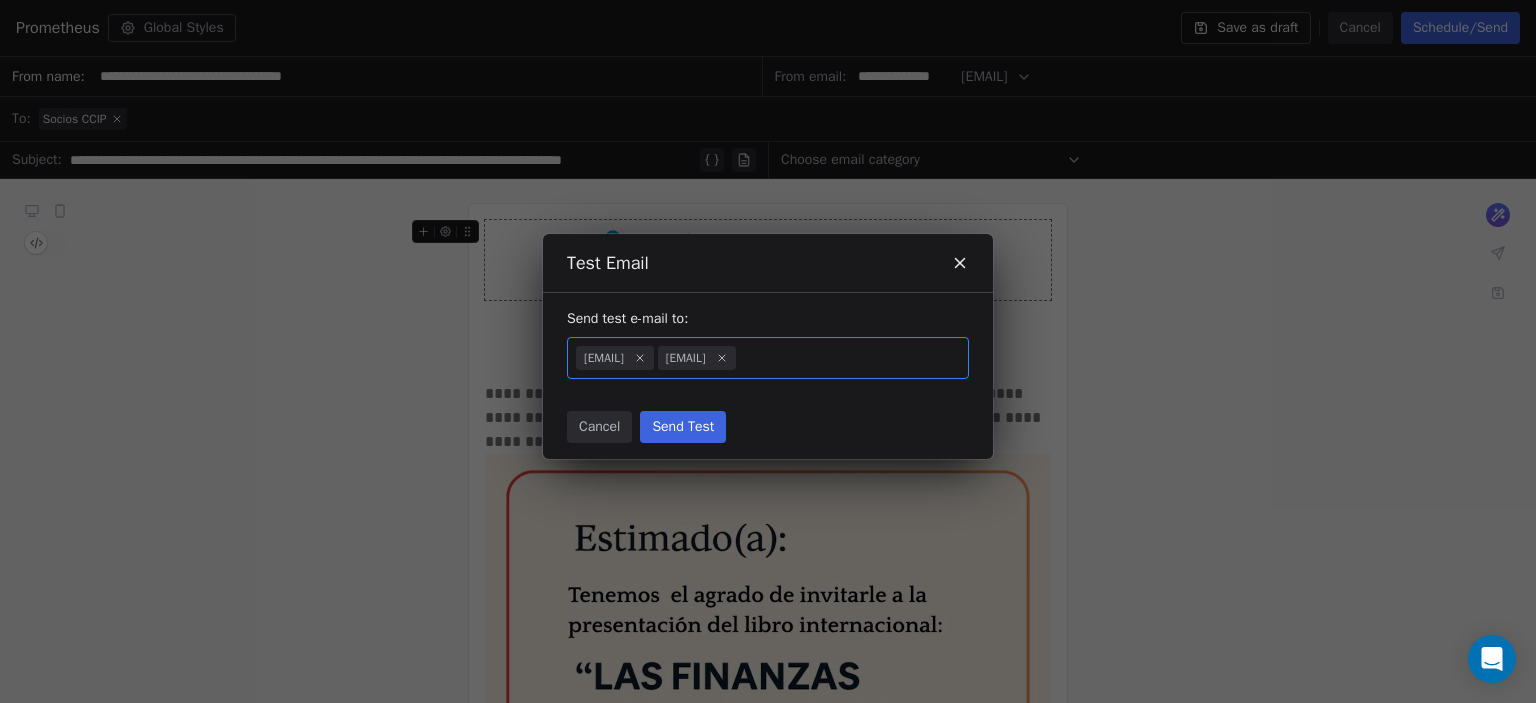 click on "Send Test" at bounding box center (683, 427) 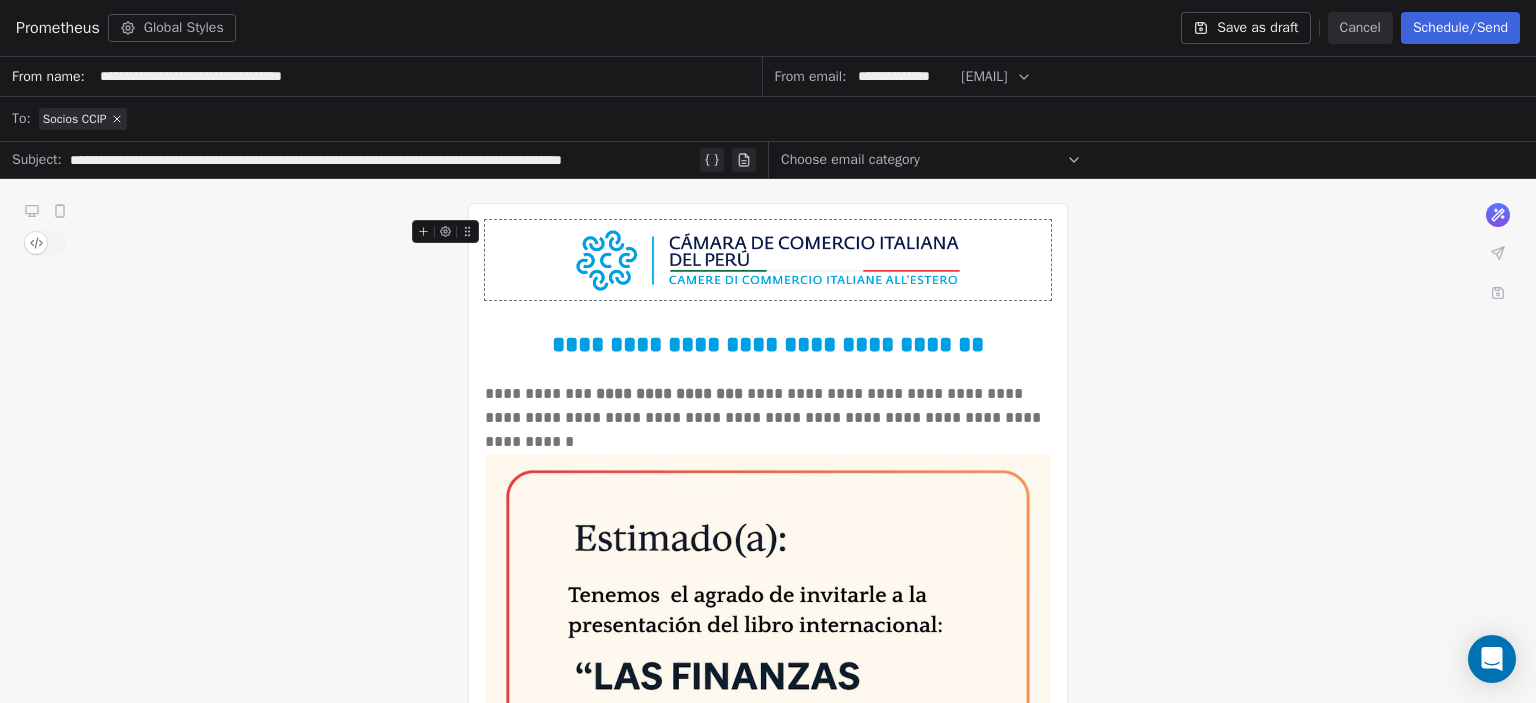 click on "Save as draft" at bounding box center (1245, 28) 